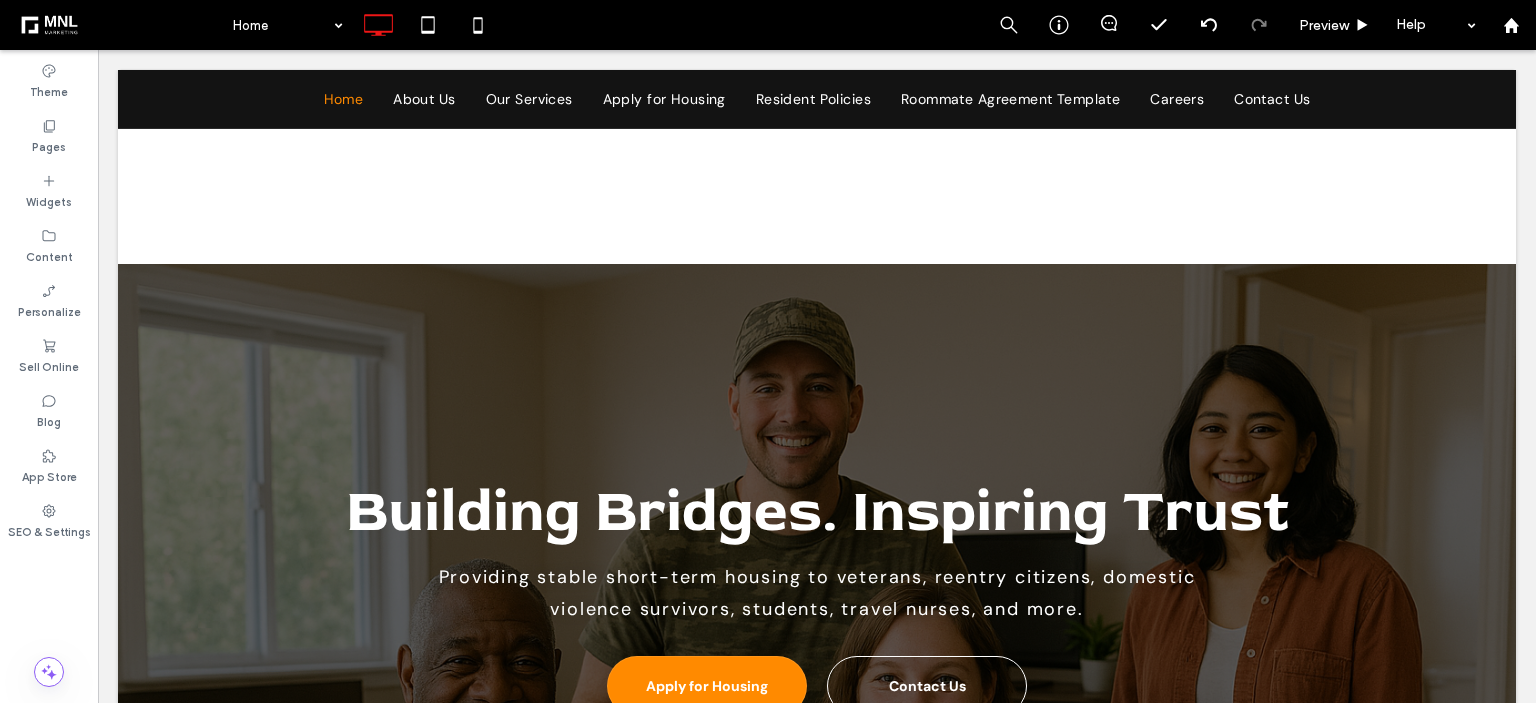 scroll, scrollTop: 2666, scrollLeft: 0, axis: vertical 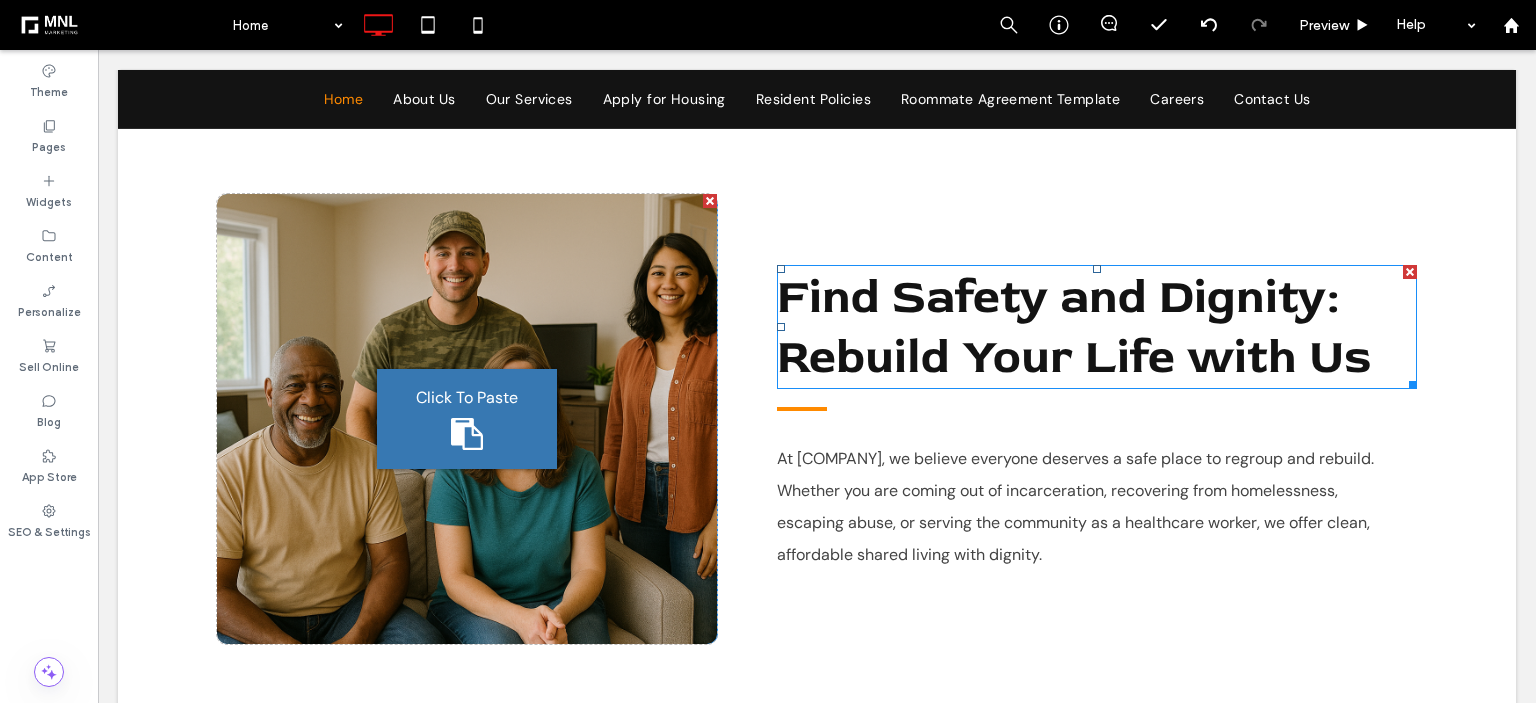 click on "Find Safety and Dignity: Rebuild Your Life with Us" at bounding box center [1074, 327] 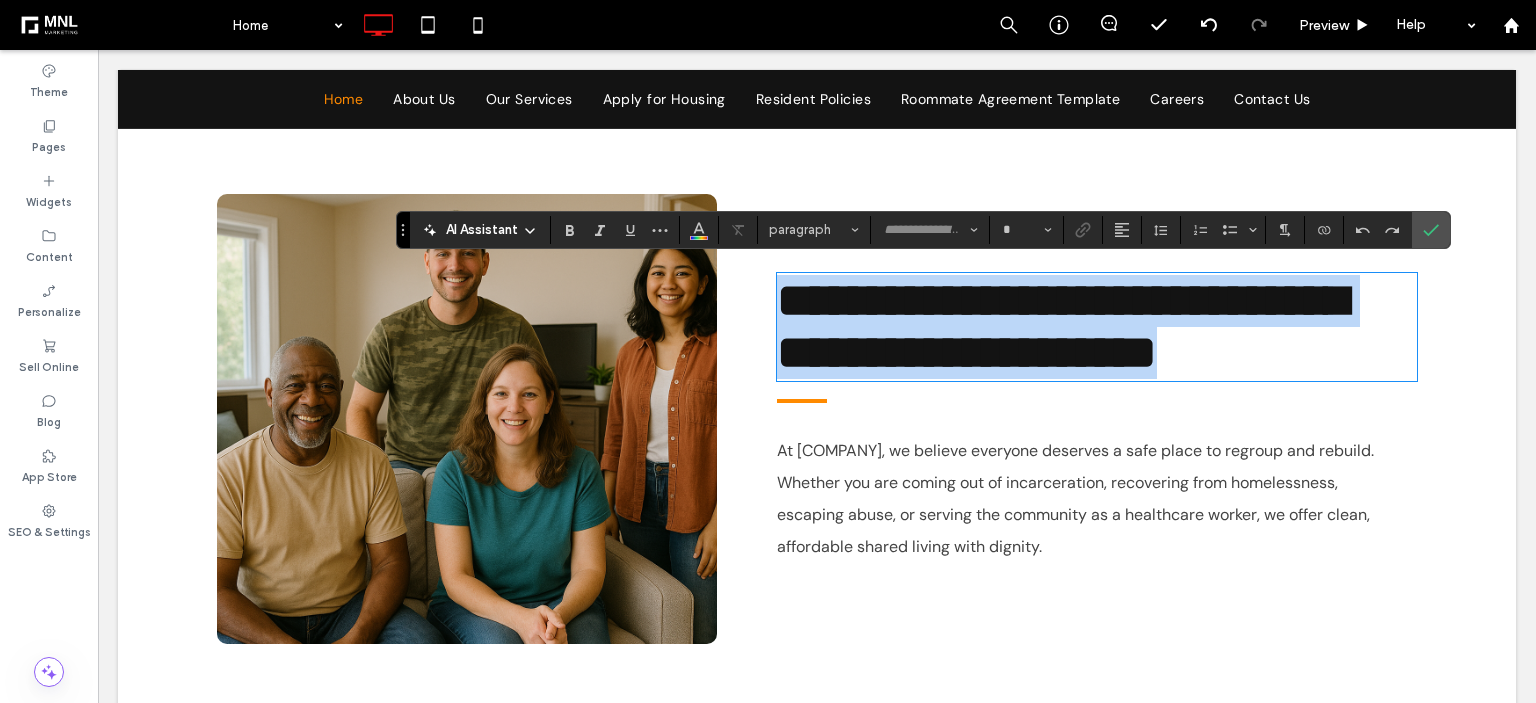 type on "********" 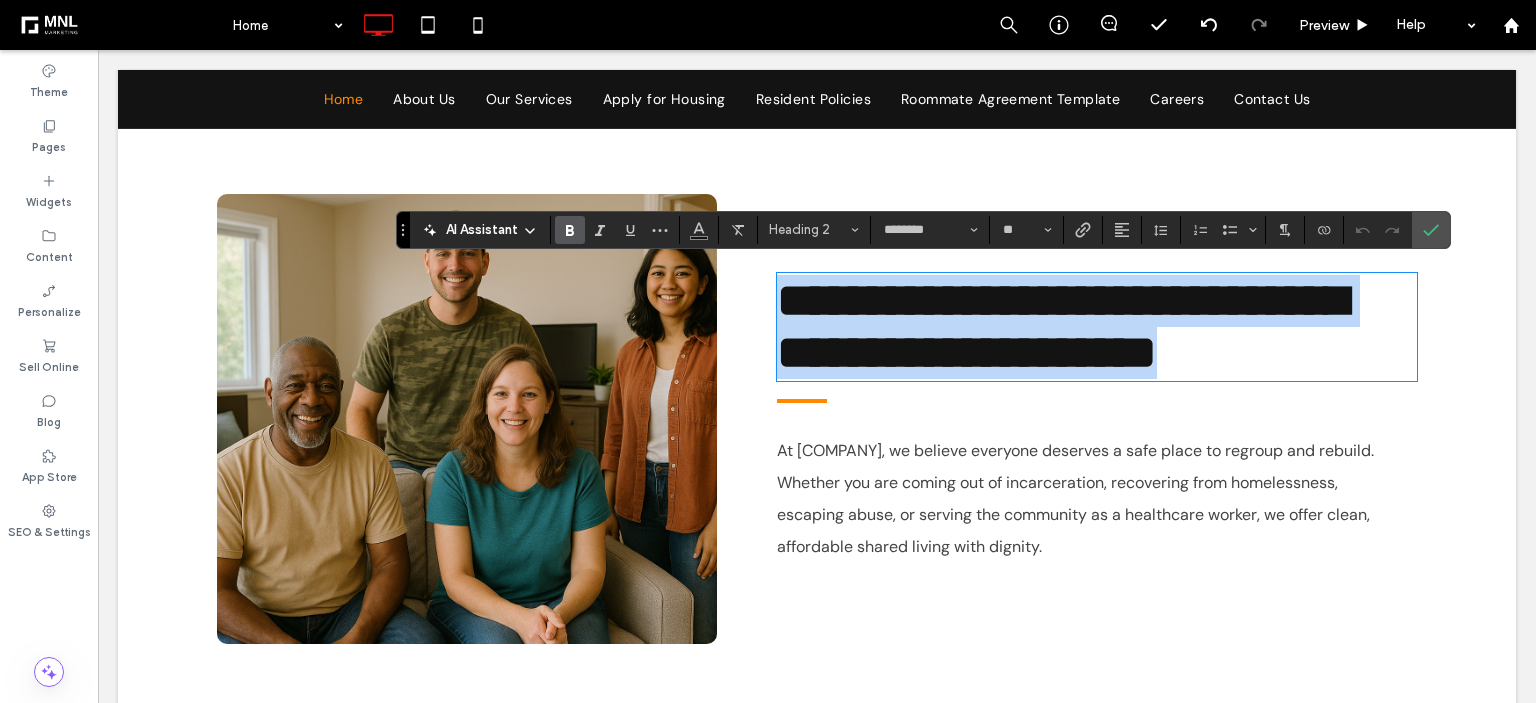 paste 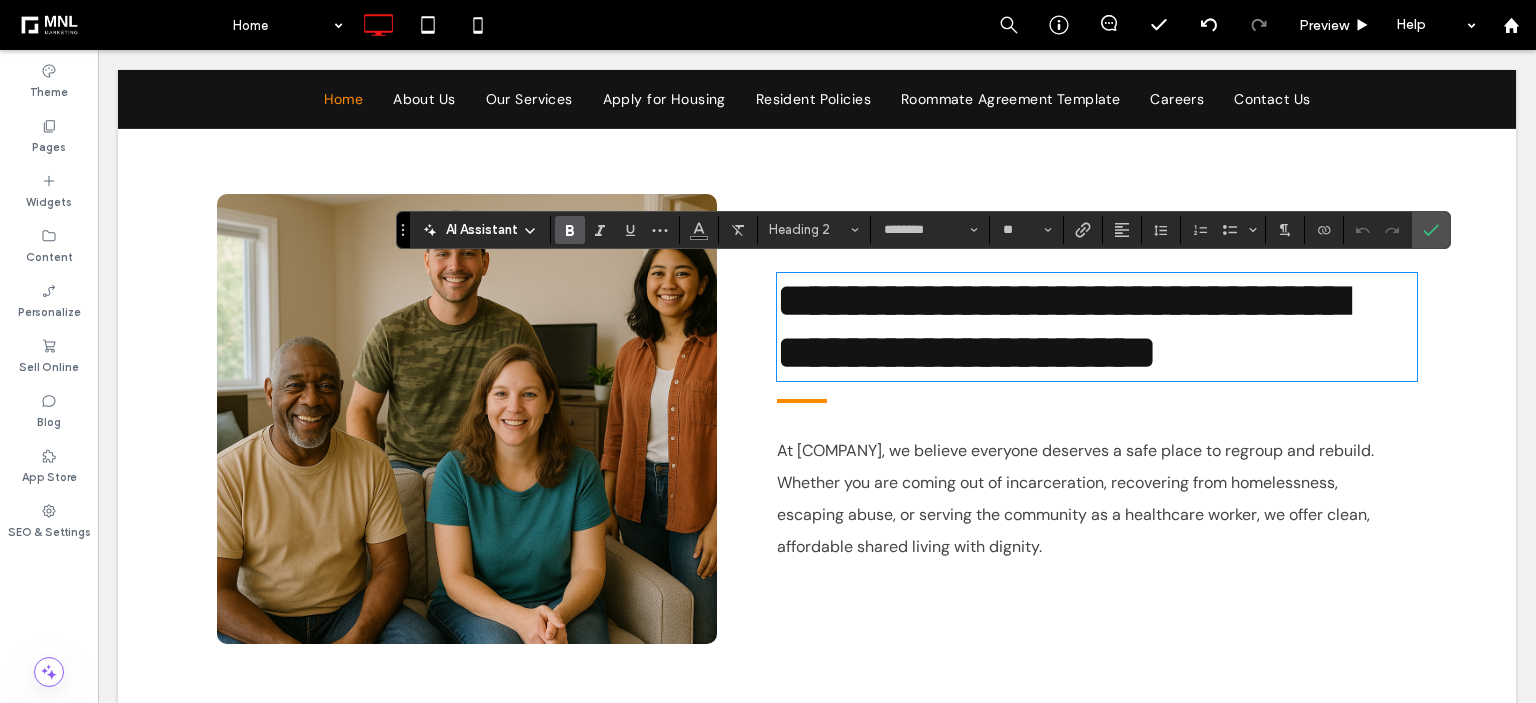 type on "*******" 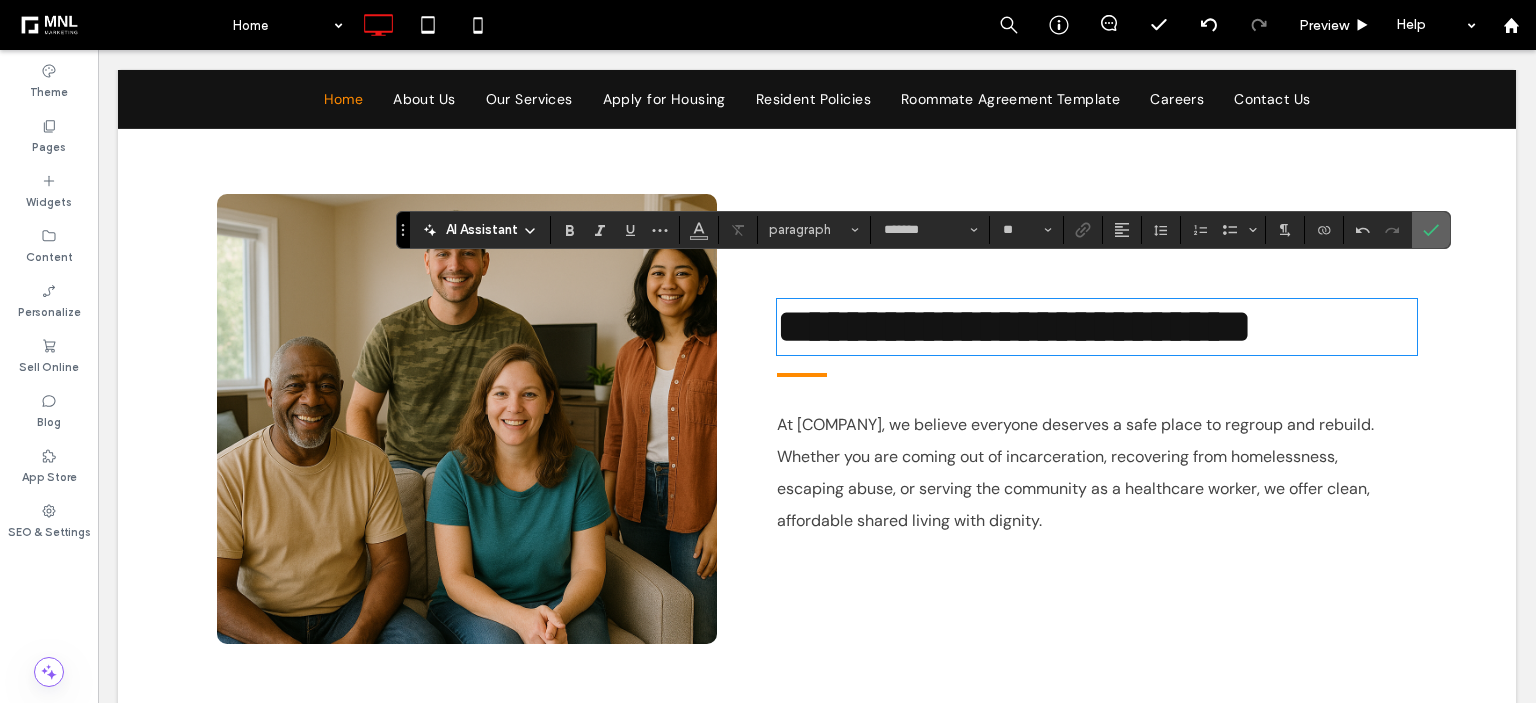 click at bounding box center (1431, 230) 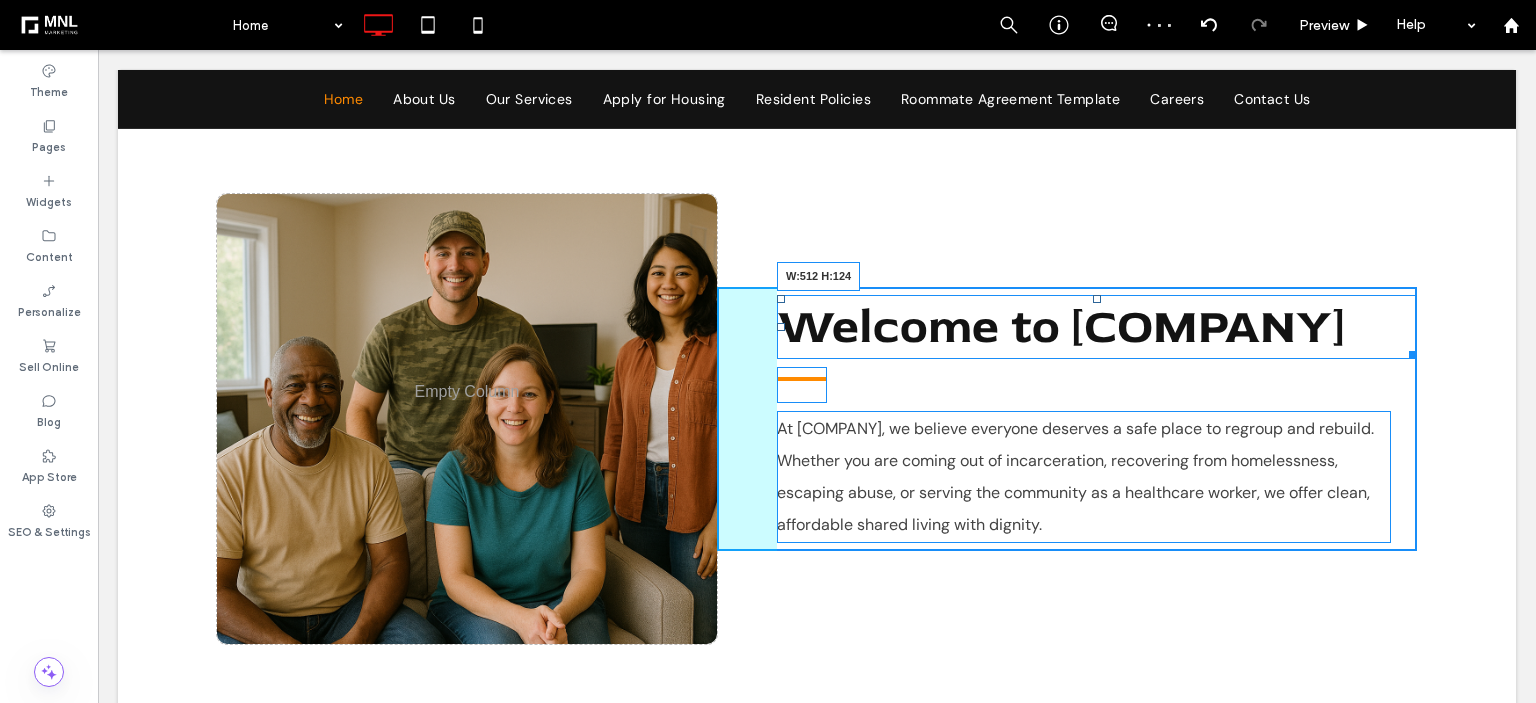 drag, startPoint x: 1414, startPoint y: 384, endPoint x: 1340, endPoint y: 367, distance: 75.9276 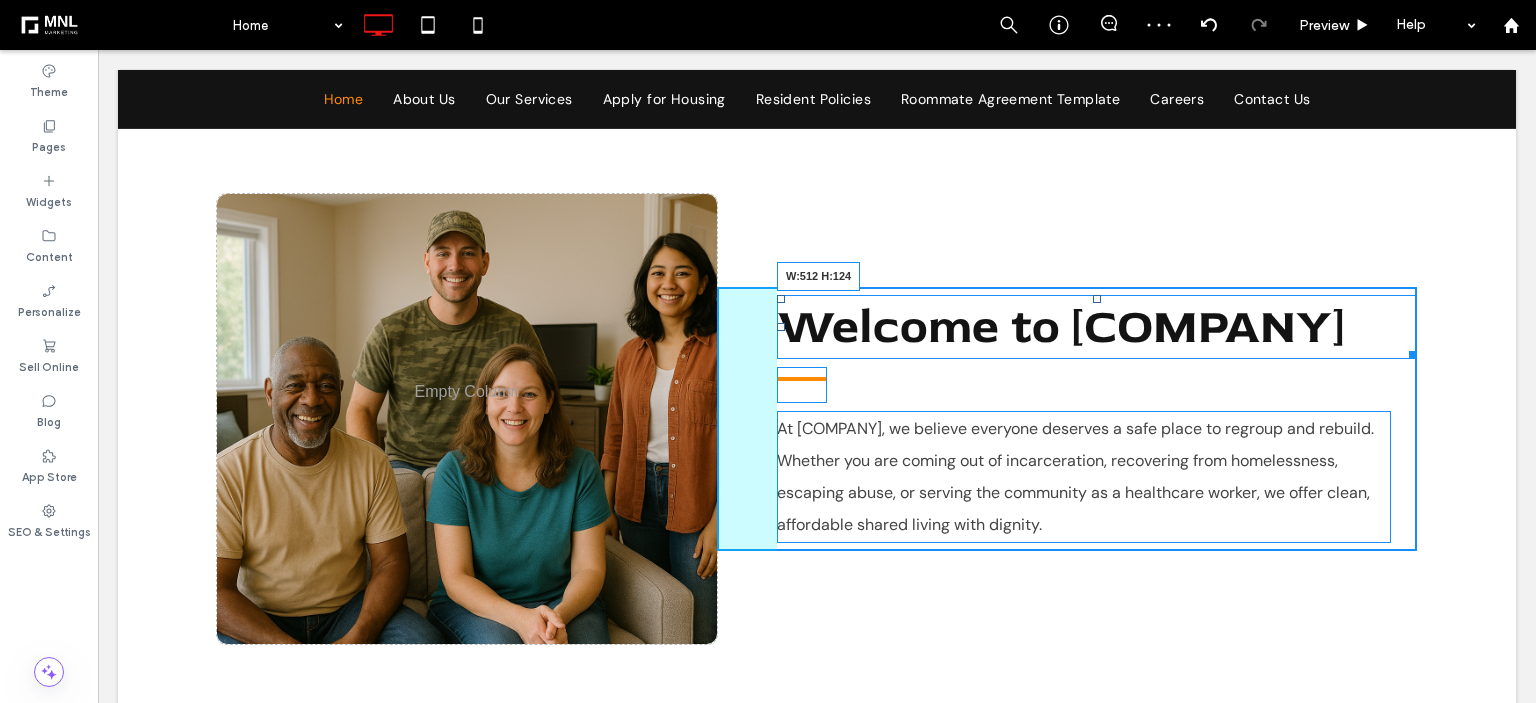 click on "Welcome to [COMPANY]" at bounding box center (1097, 327) 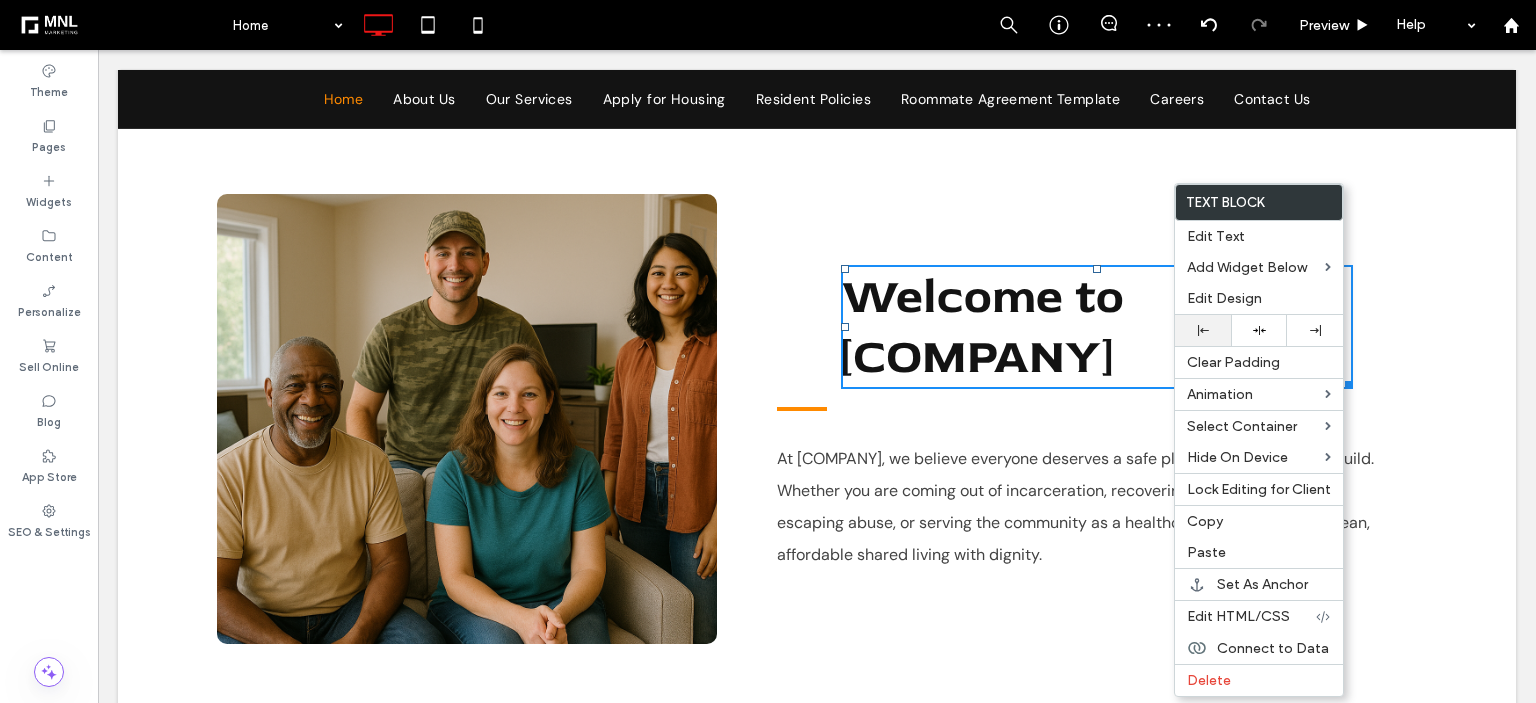 click at bounding box center (1203, 330) 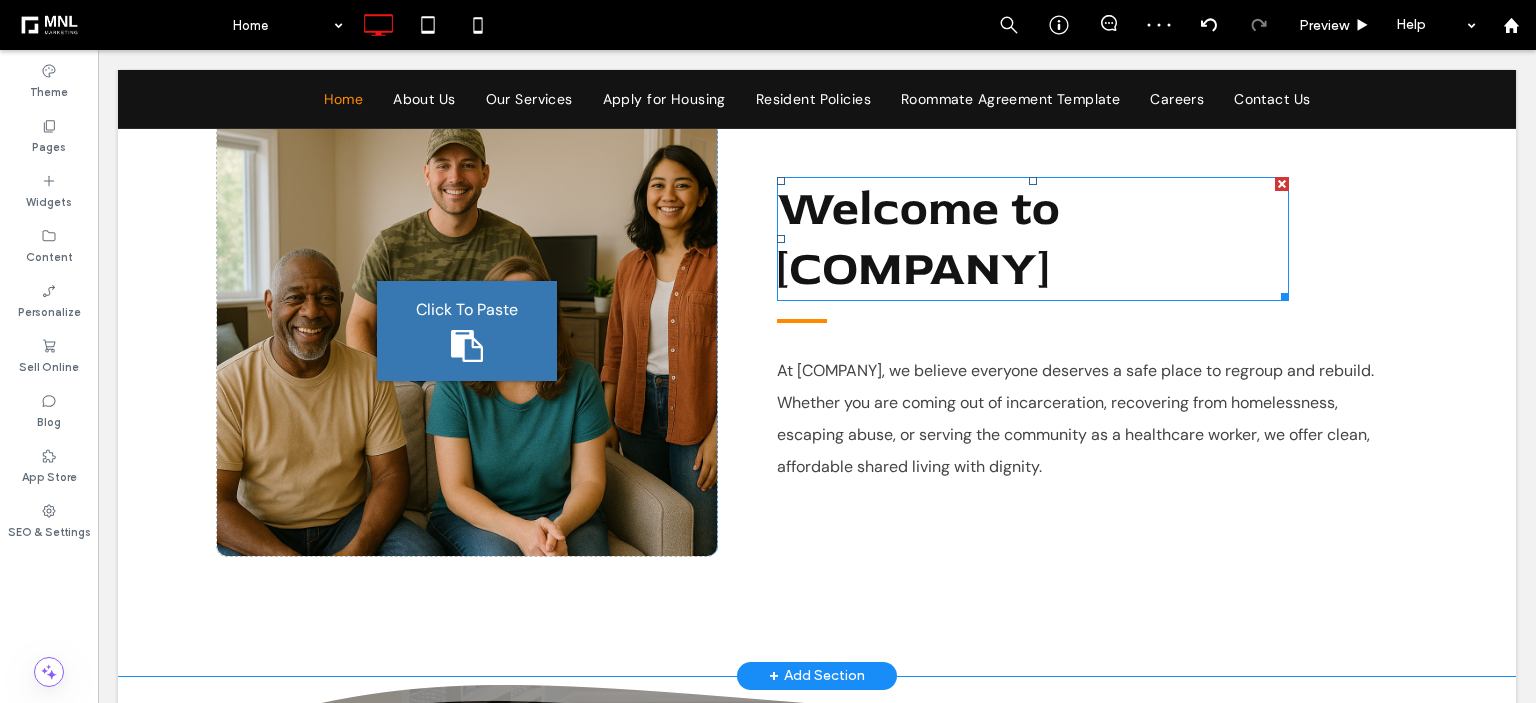 scroll, scrollTop: 1100, scrollLeft: 0, axis: vertical 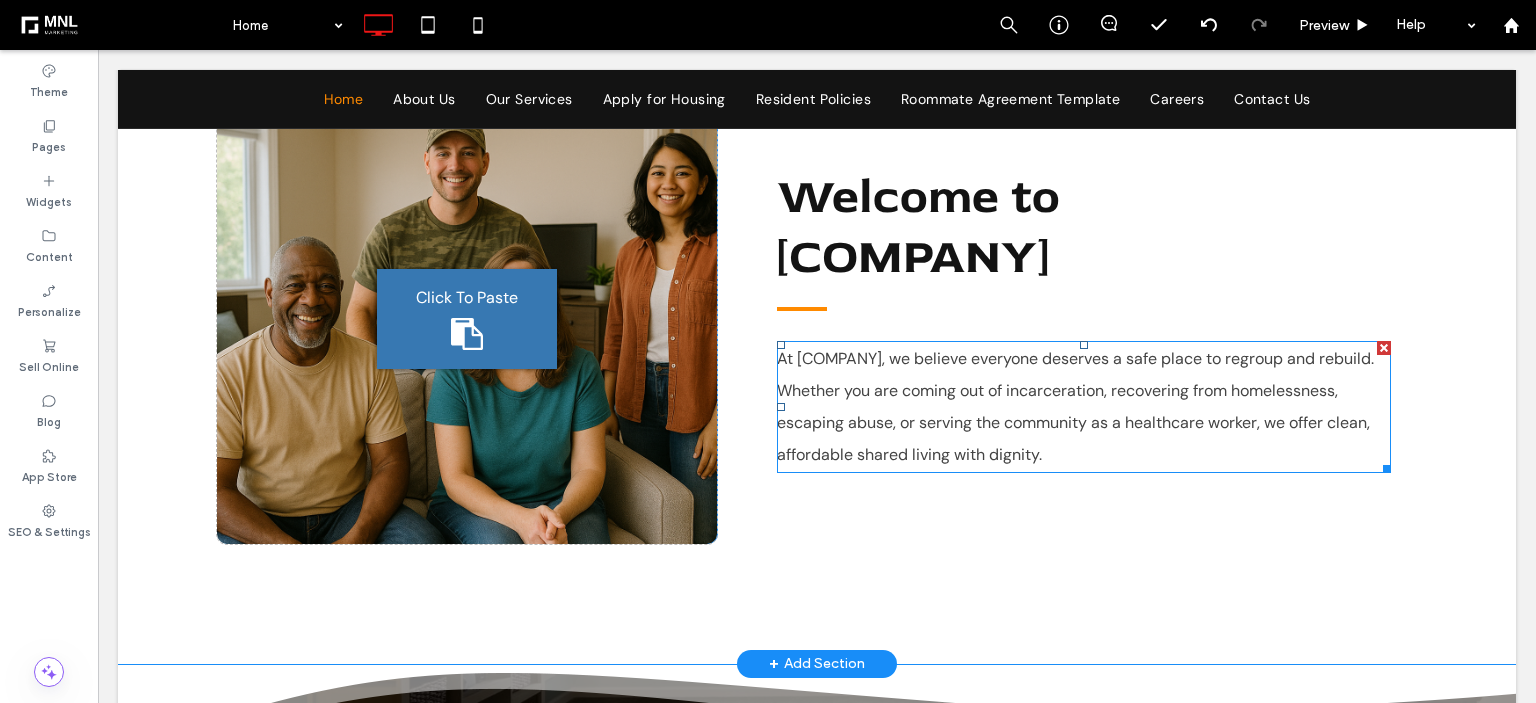click on "At [COMPANY], we believe everyone deserves a safe place to regroup and rebuild. Whether you are coming out of incarceration, recovering from homelessness, escaping abuse, or serving the community as a healthcare worker, we offer clean, affordable shared living with dignity." at bounding box center [1075, 406] 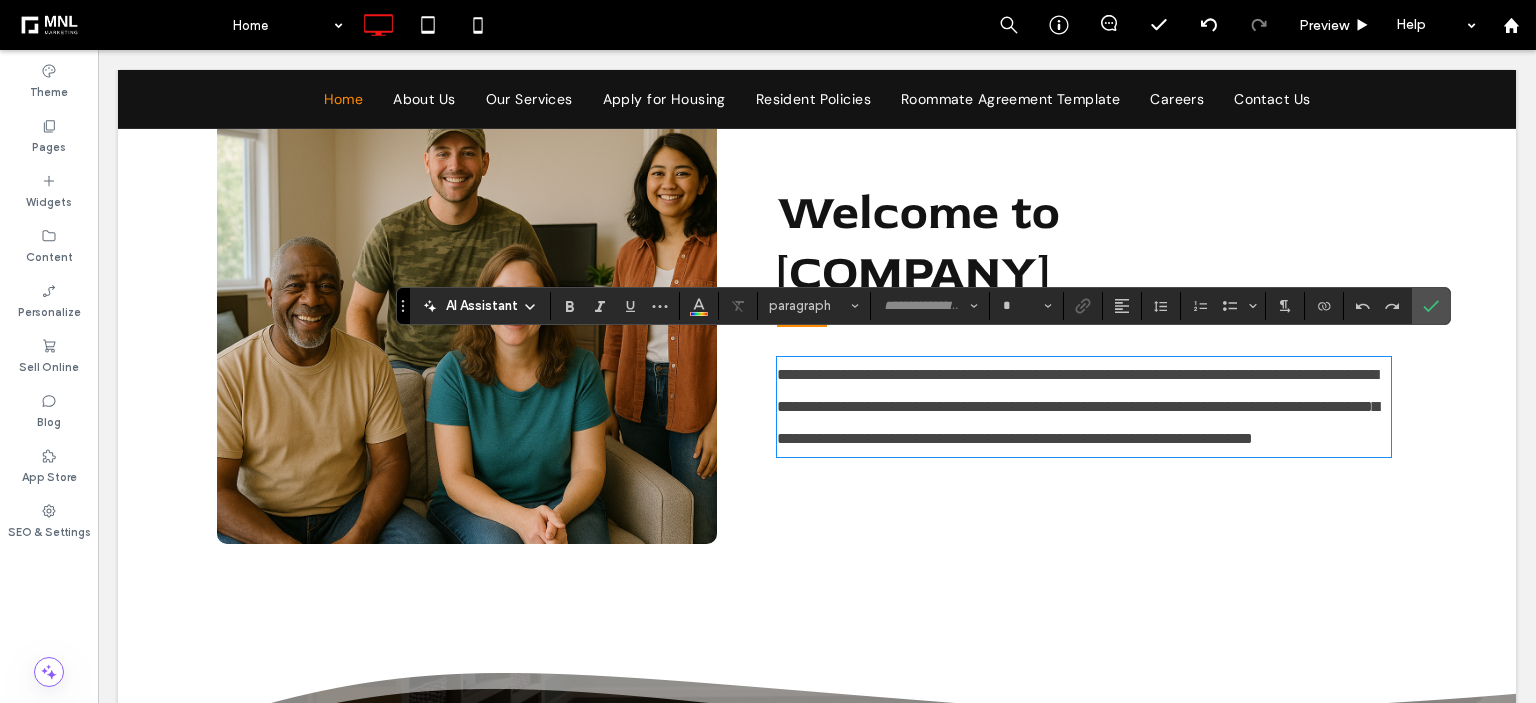 type on "*******" 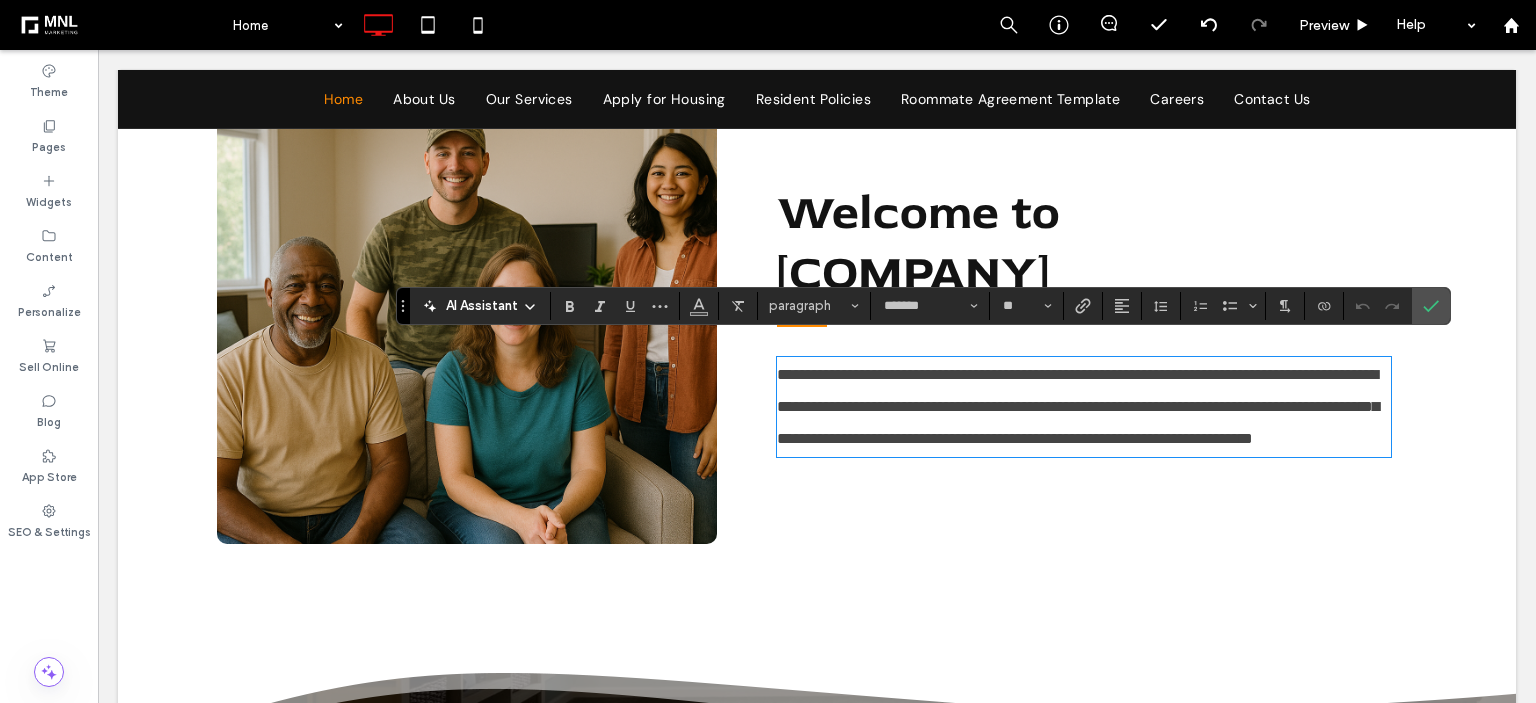 scroll, scrollTop: 1036, scrollLeft: 0, axis: vertical 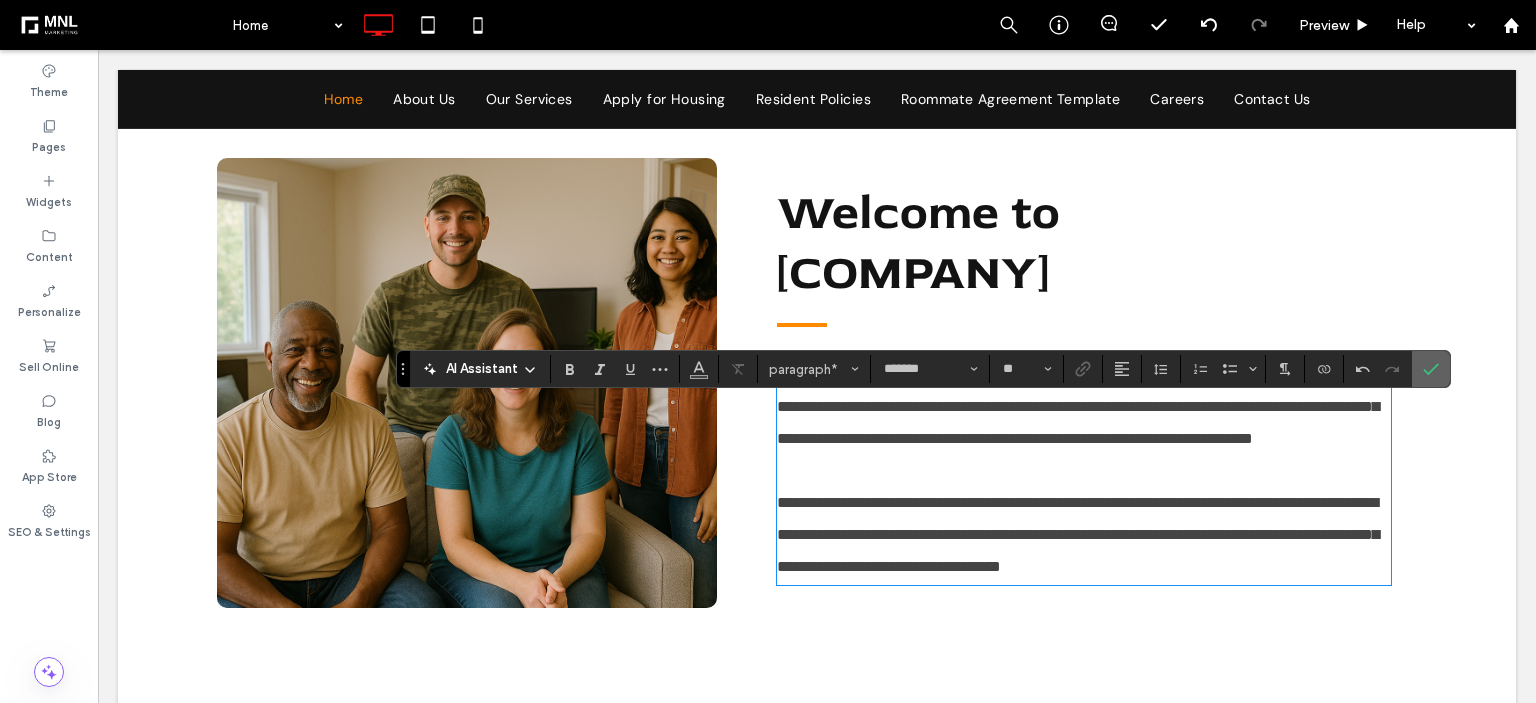 click 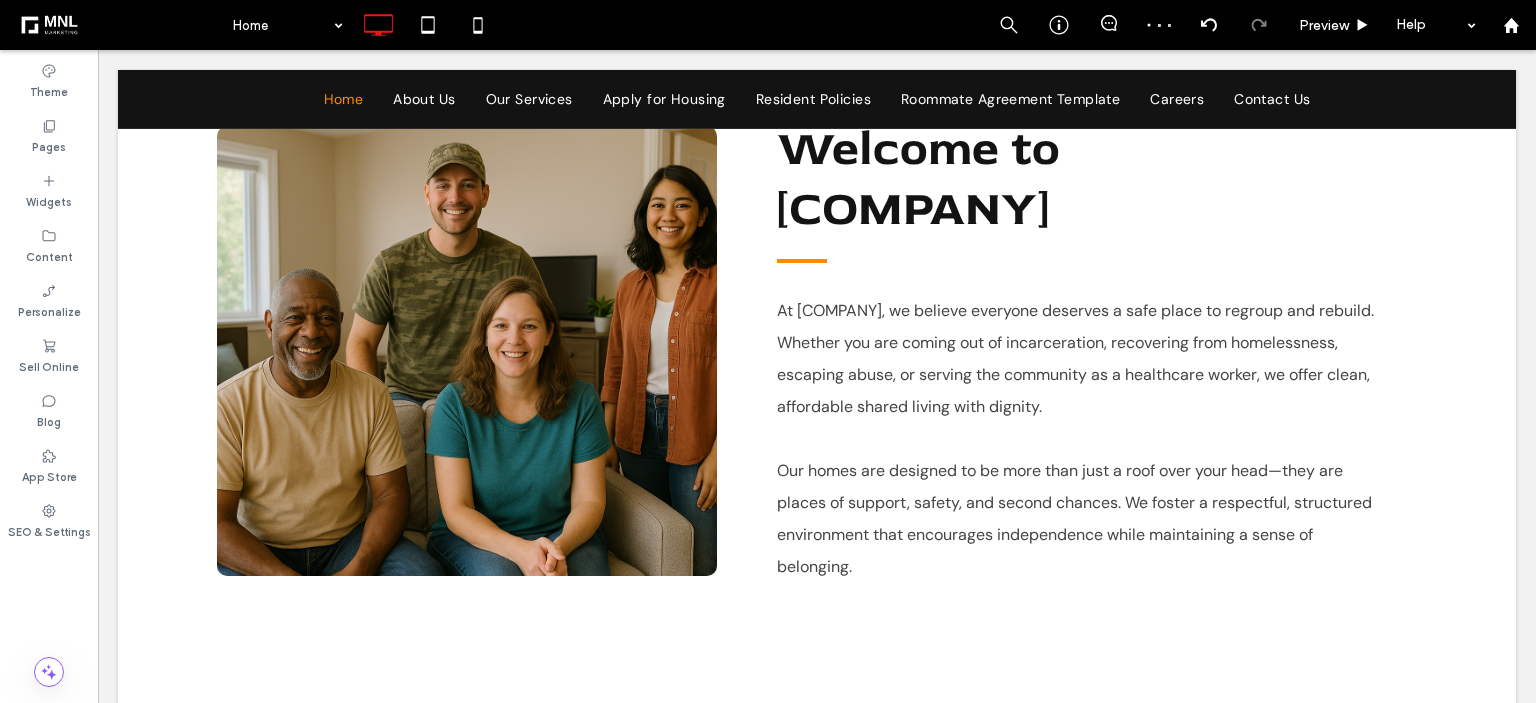 scroll, scrollTop: 1036, scrollLeft: 0, axis: vertical 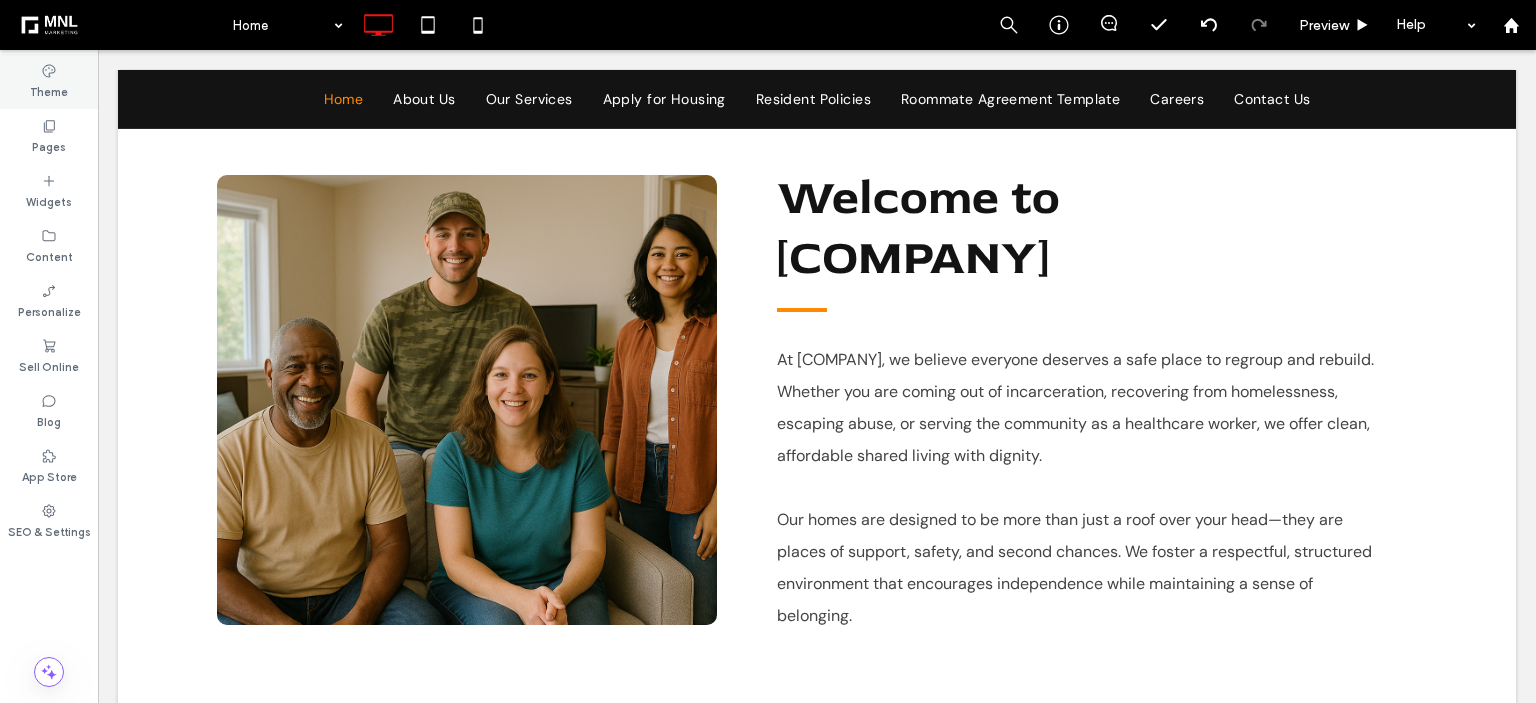 click on "Theme" at bounding box center [49, 81] 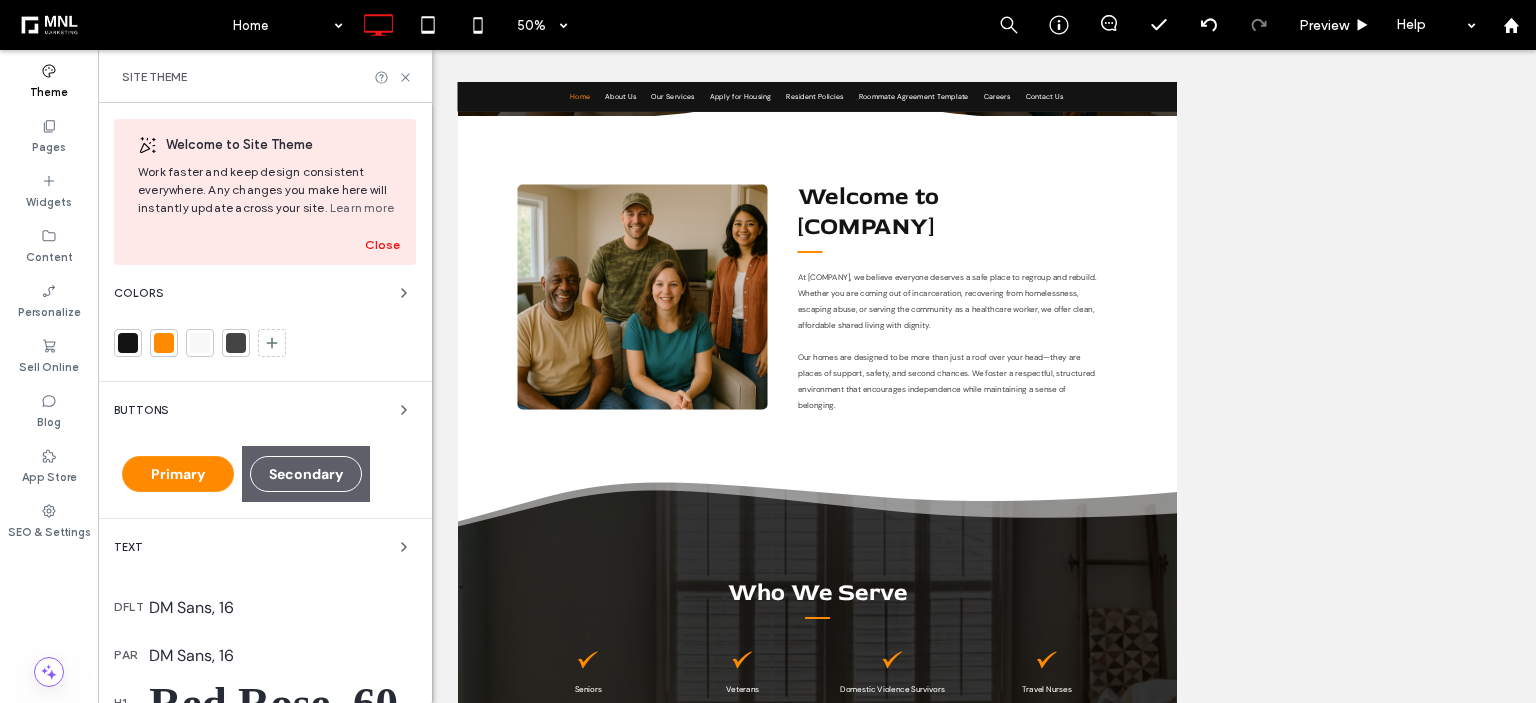 scroll, scrollTop: 933, scrollLeft: 0, axis: vertical 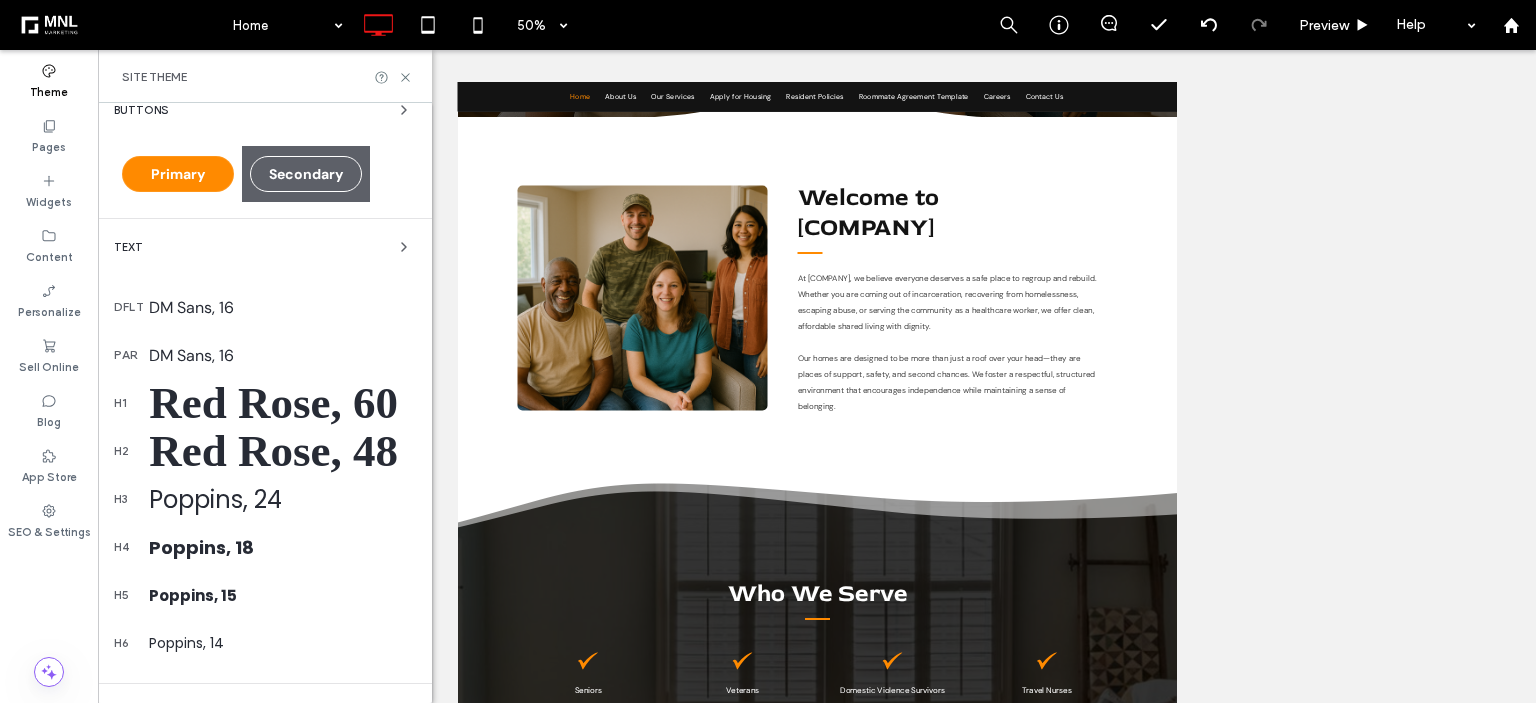 click on "Red Rose, 48" at bounding box center (282, 451) 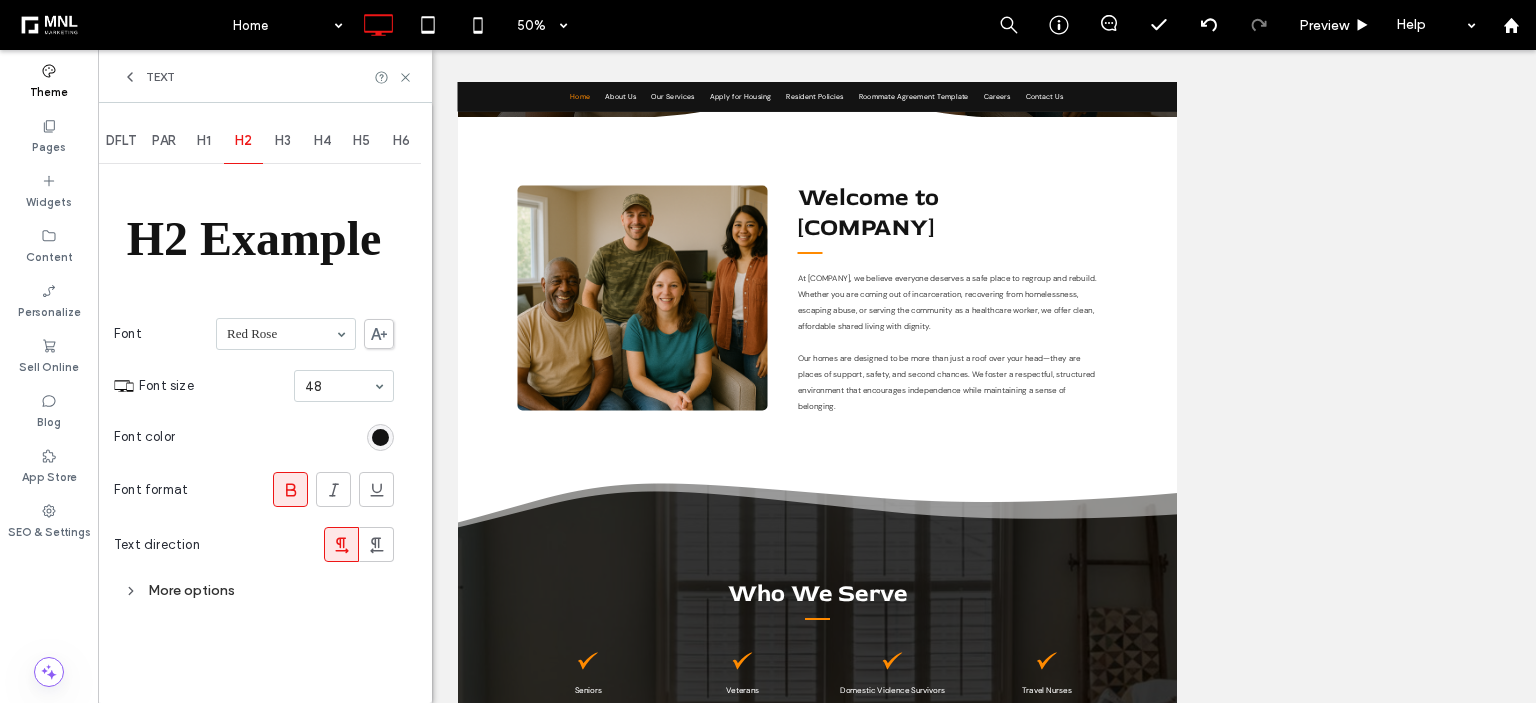 scroll, scrollTop: 0, scrollLeft: 0, axis: both 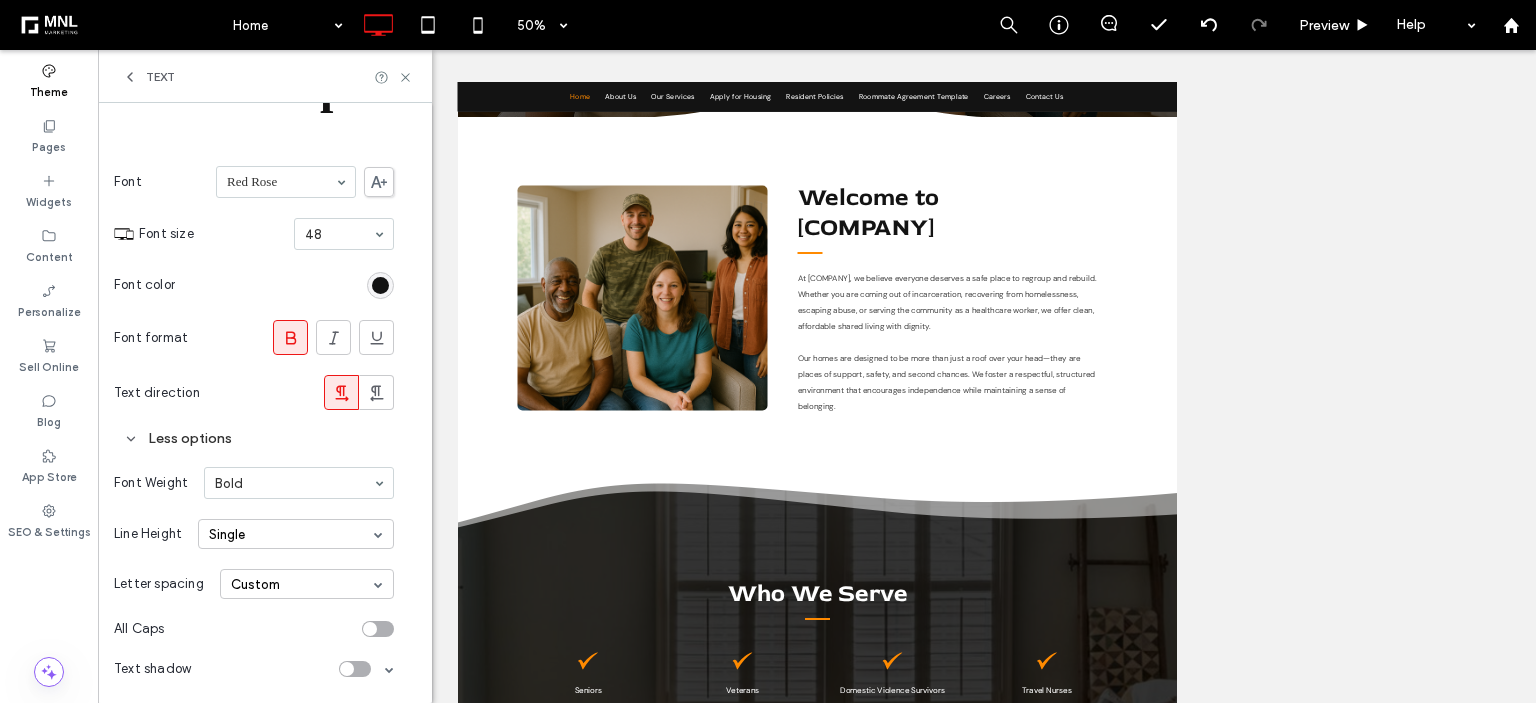 click on "Single" at bounding box center [296, 534] 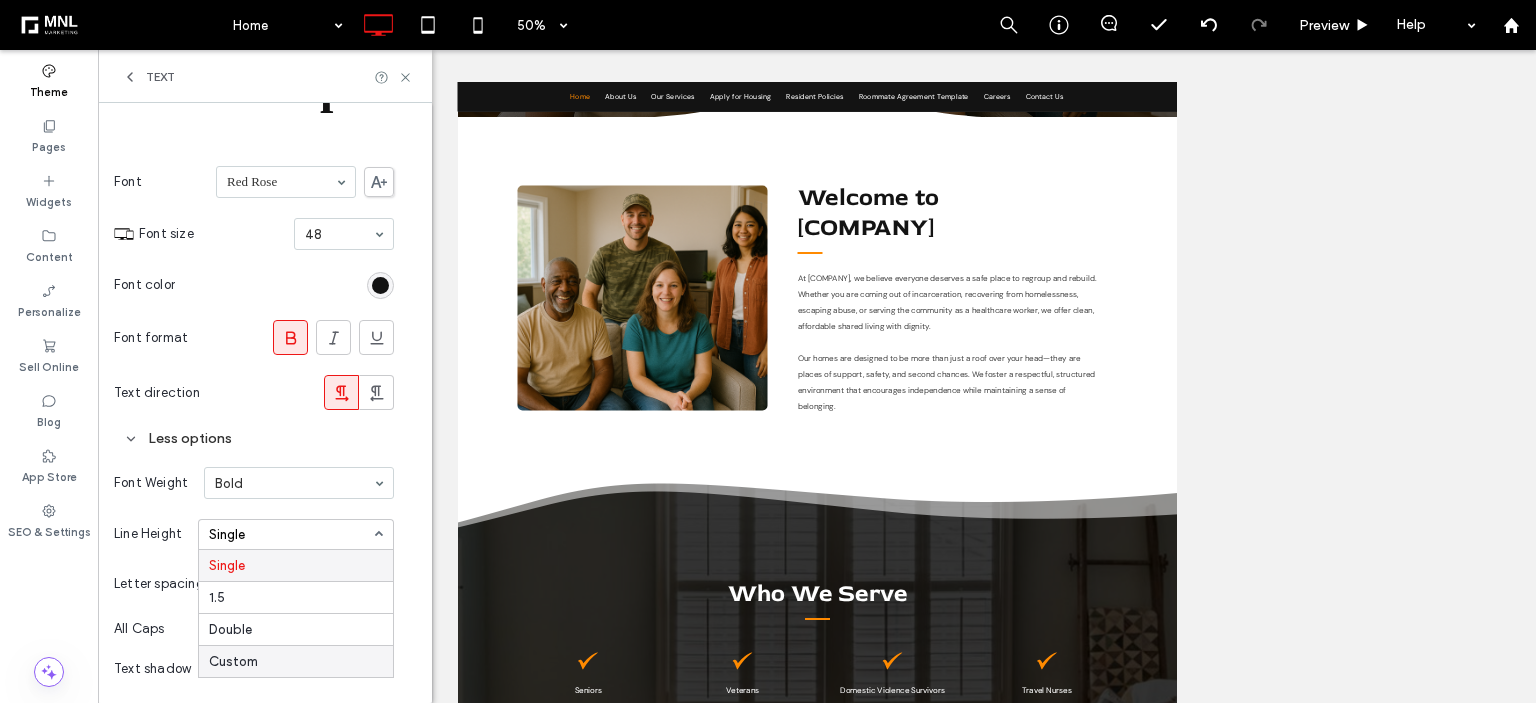 click on "Custom" at bounding box center [233, 661] 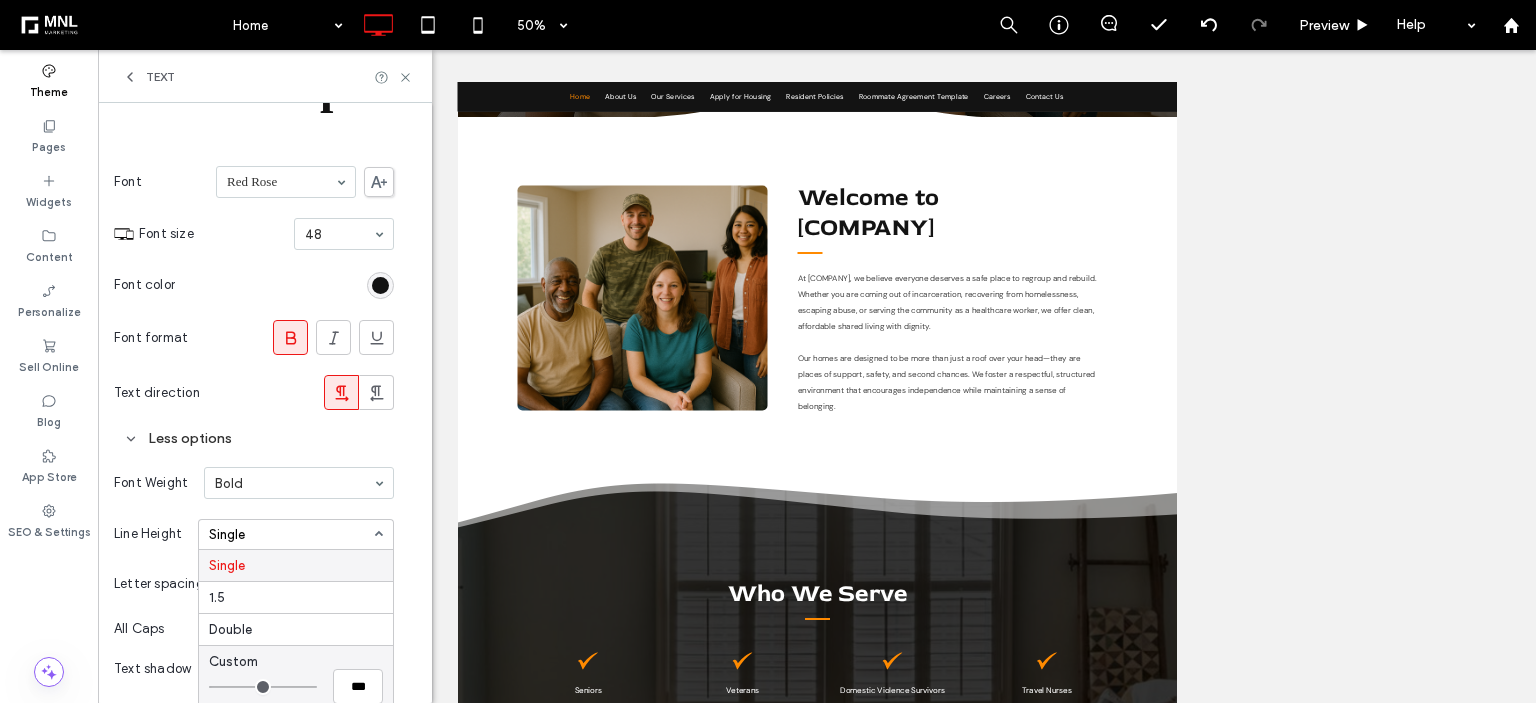 type on "***" 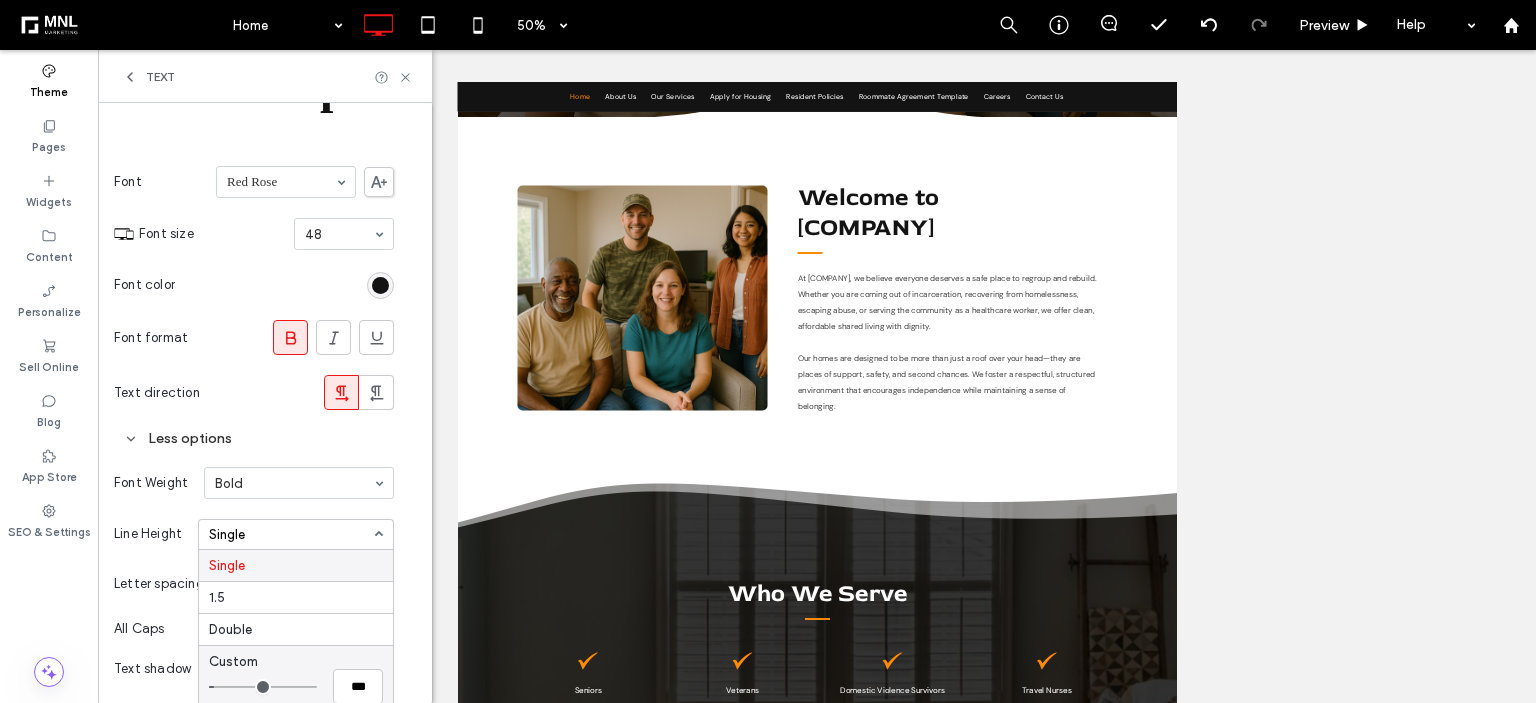 type on "***" 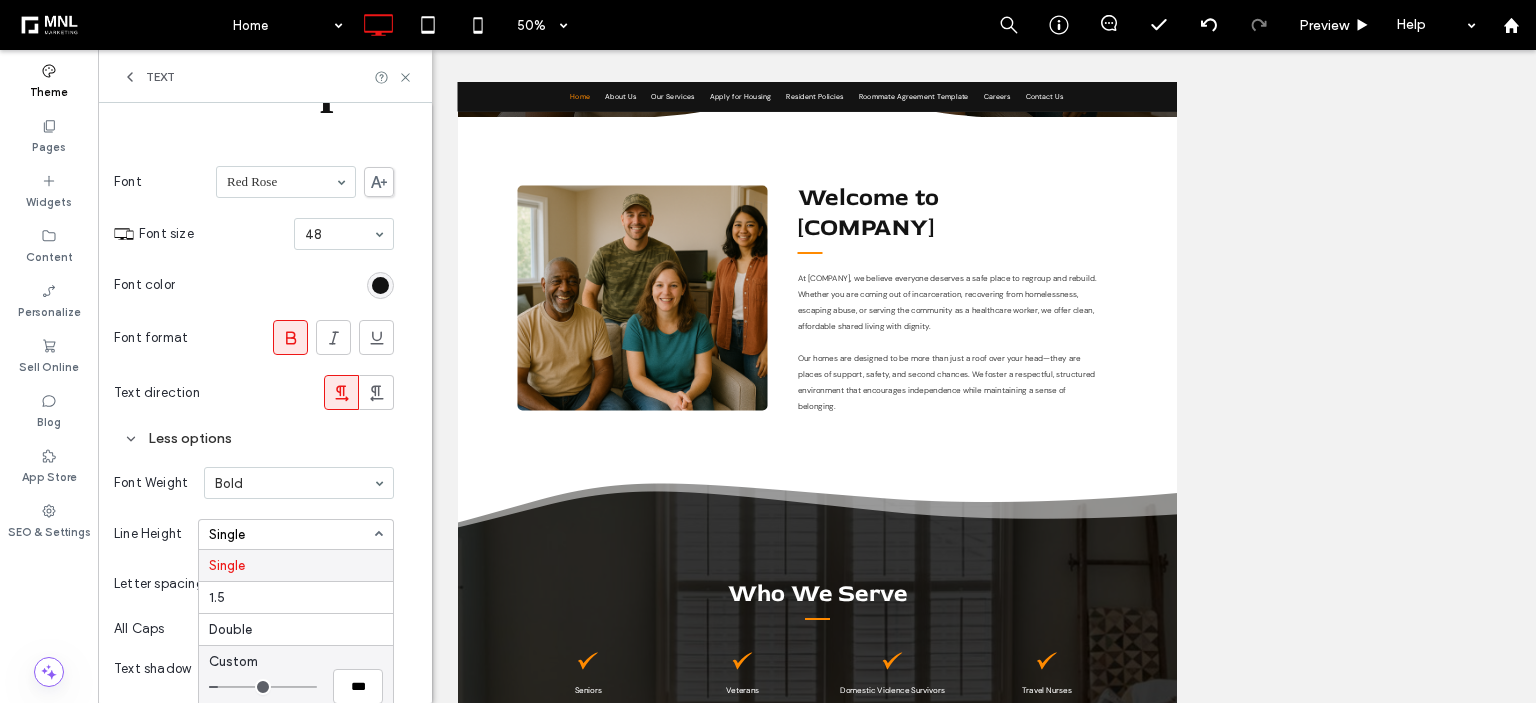 type on "***" 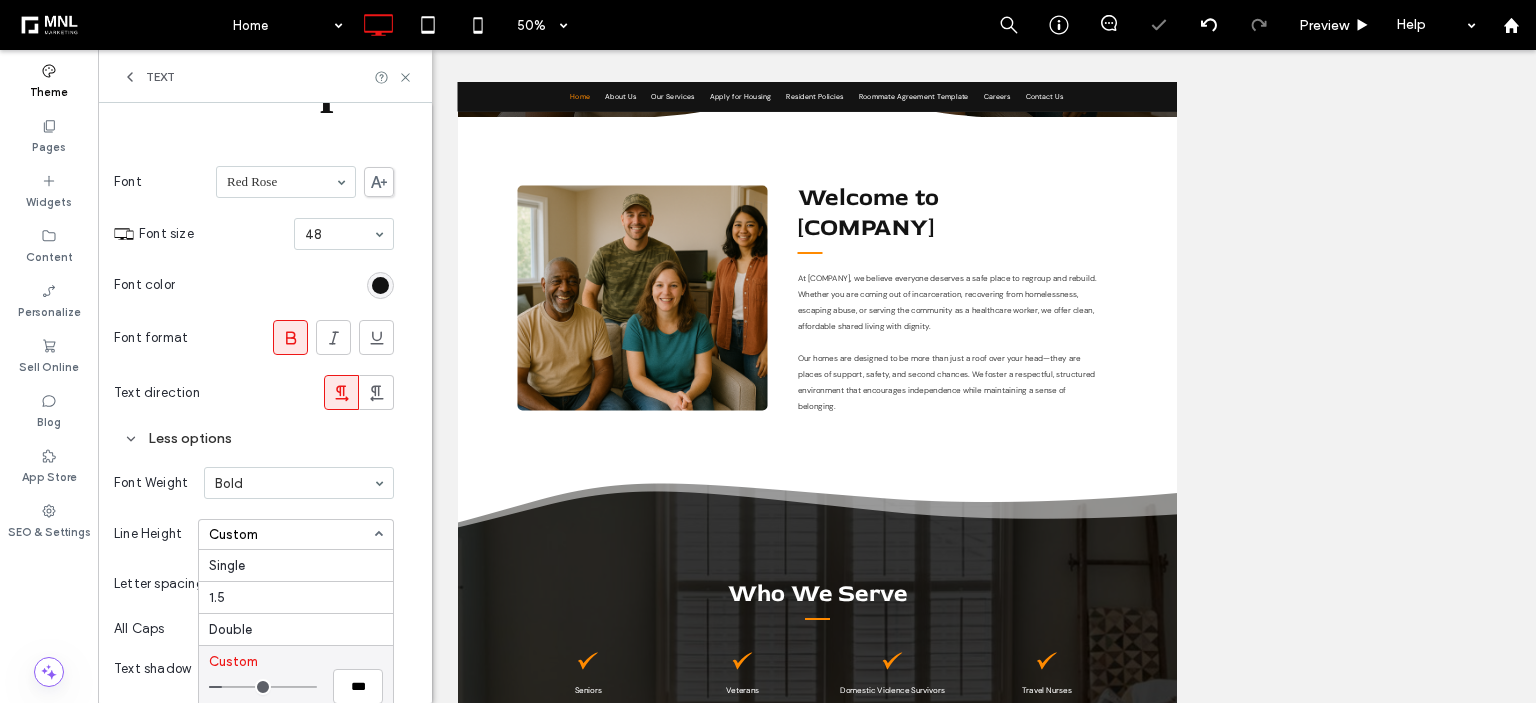 type on "***" 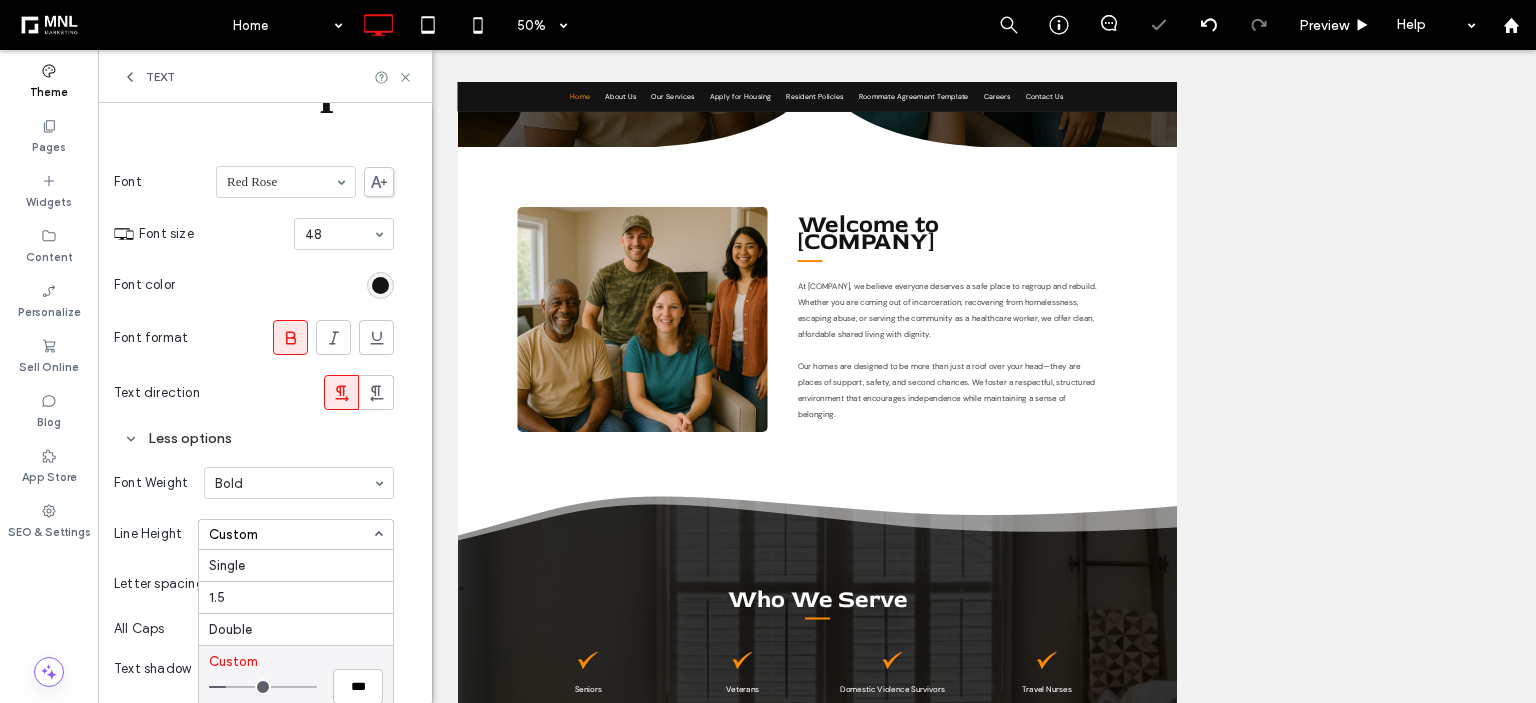 type on "*" 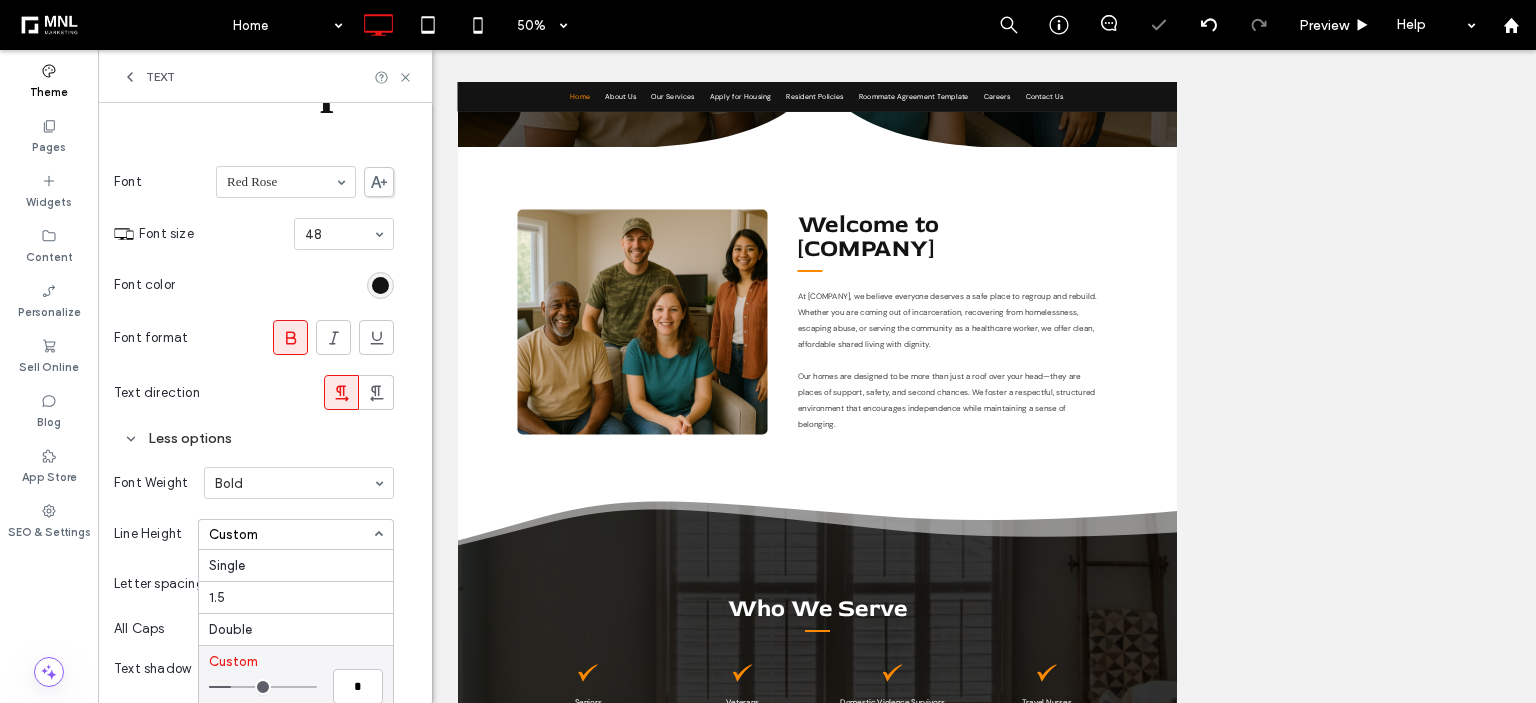 scroll, scrollTop: 897, scrollLeft: 0, axis: vertical 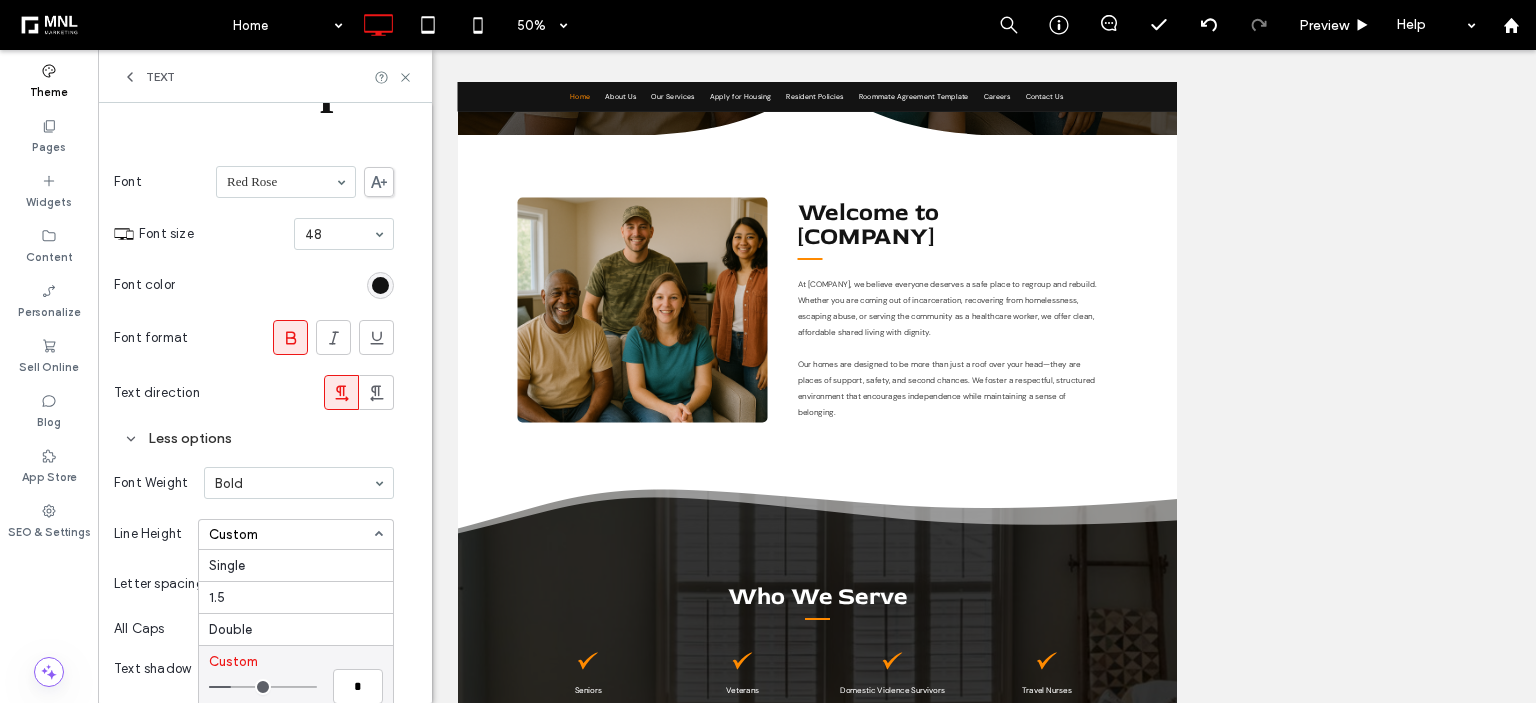 type on "***" 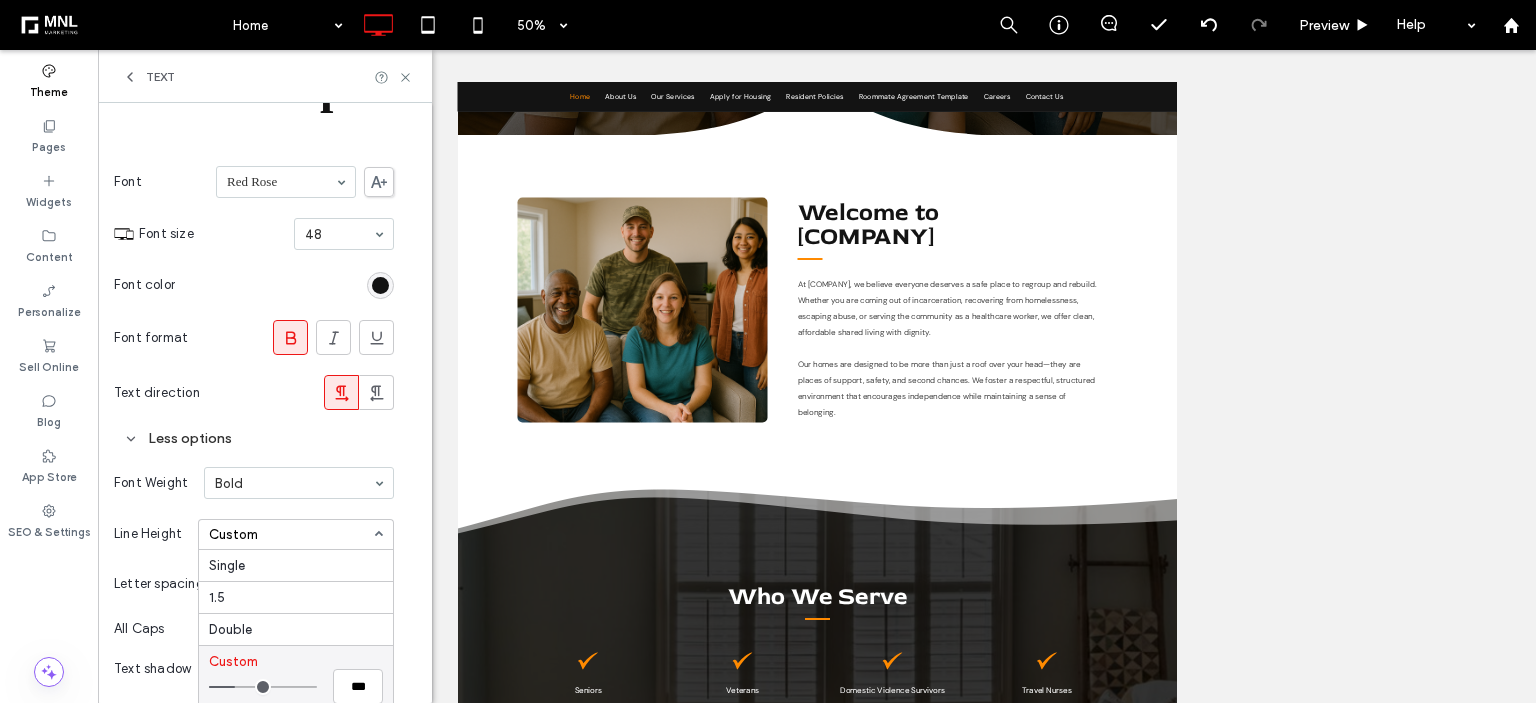 type on "***" 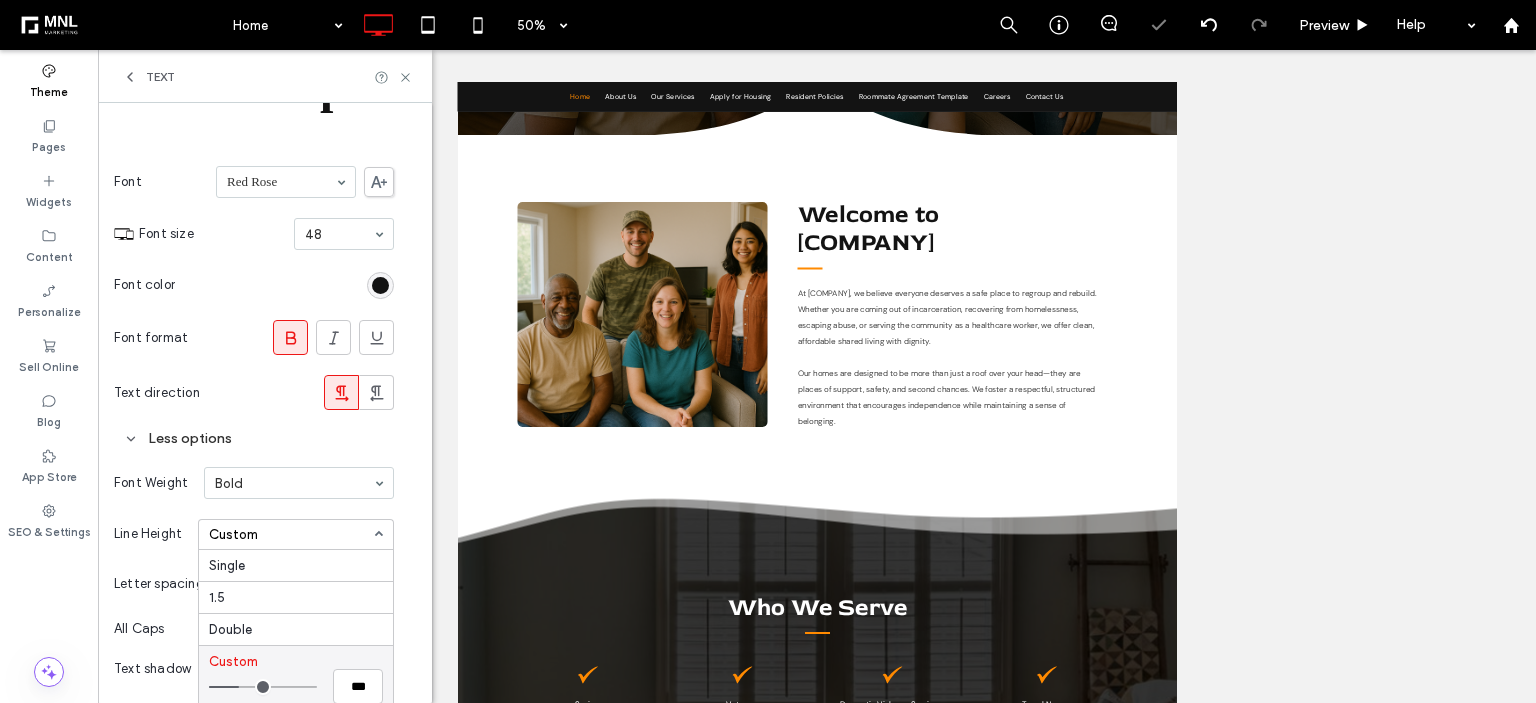 scroll, scrollTop: 926, scrollLeft: 0, axis: vertical 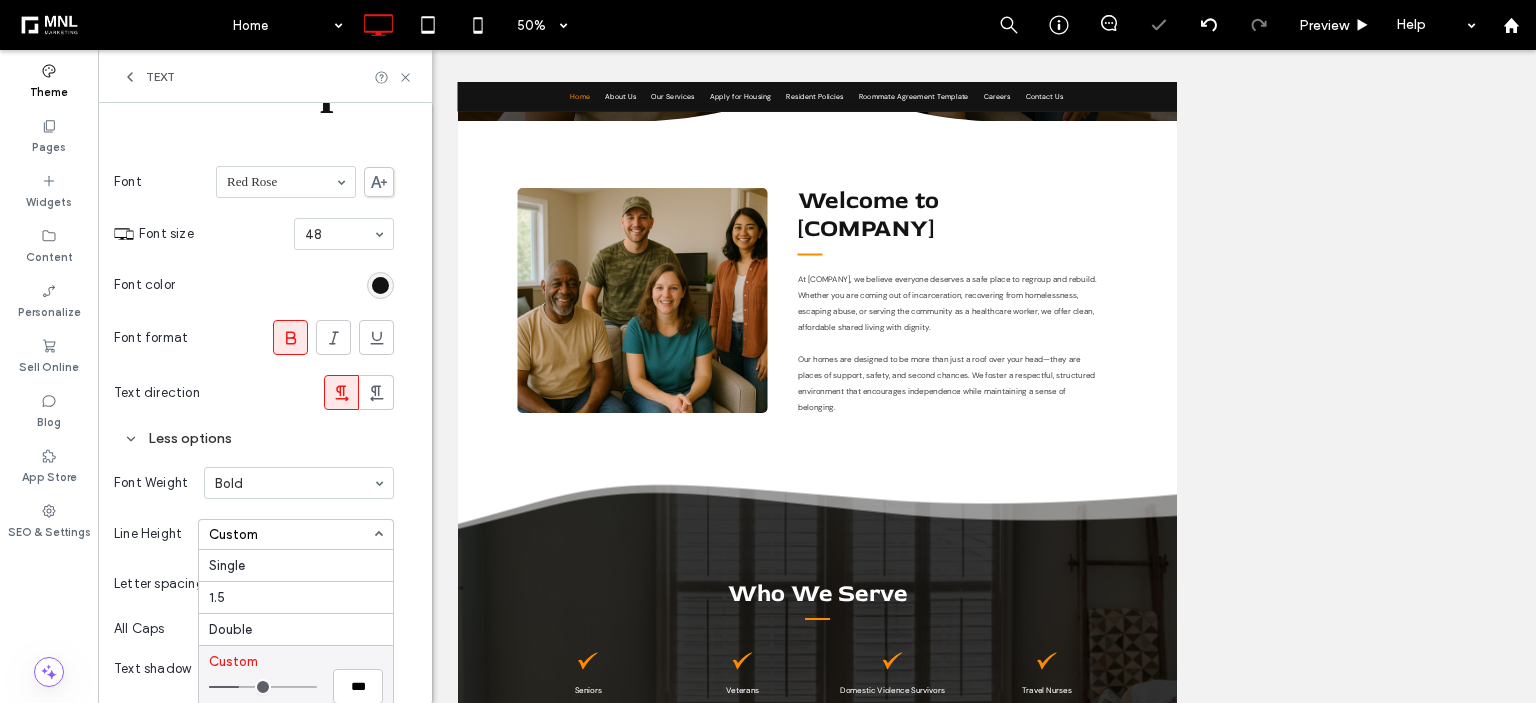 type on "***" 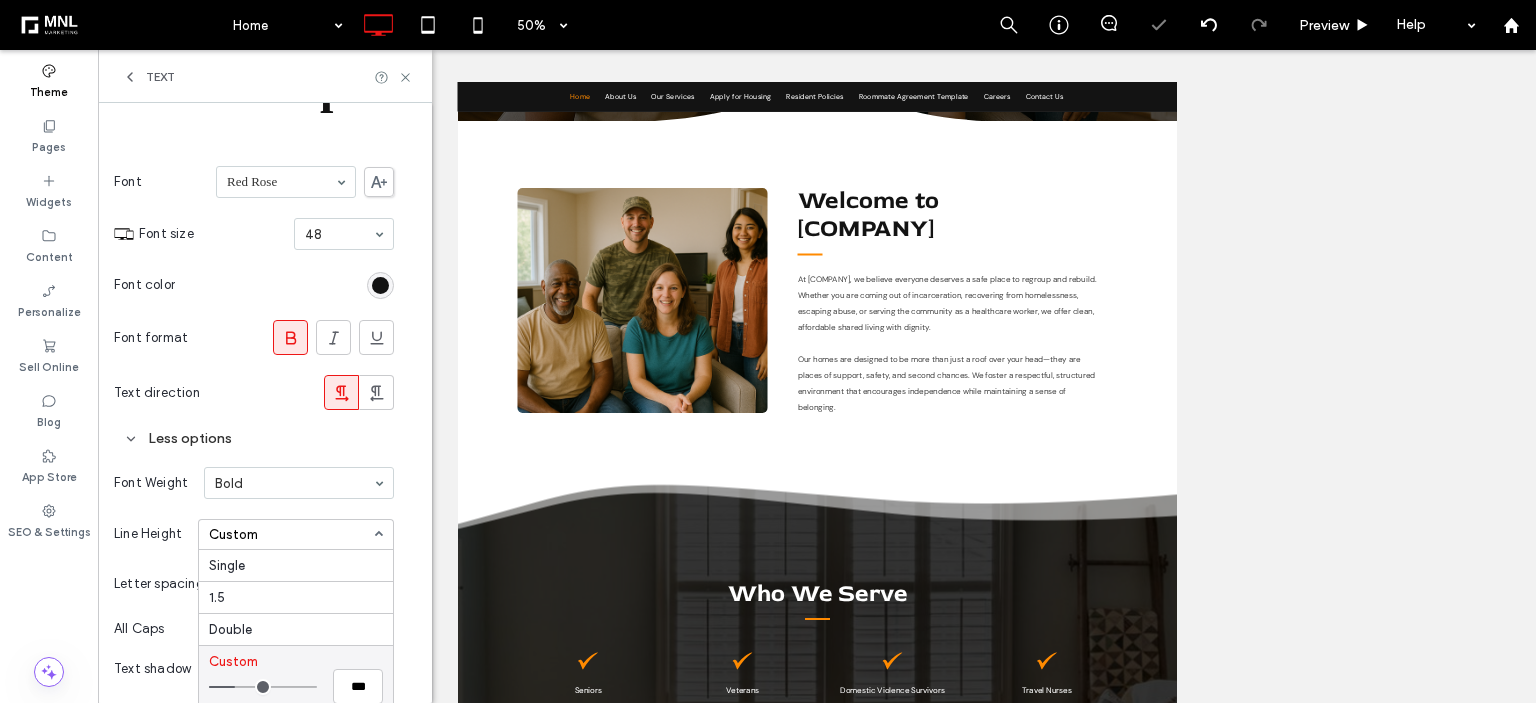 scroll, scrollTop: 912, scrollLeft: 0, axis: vertical 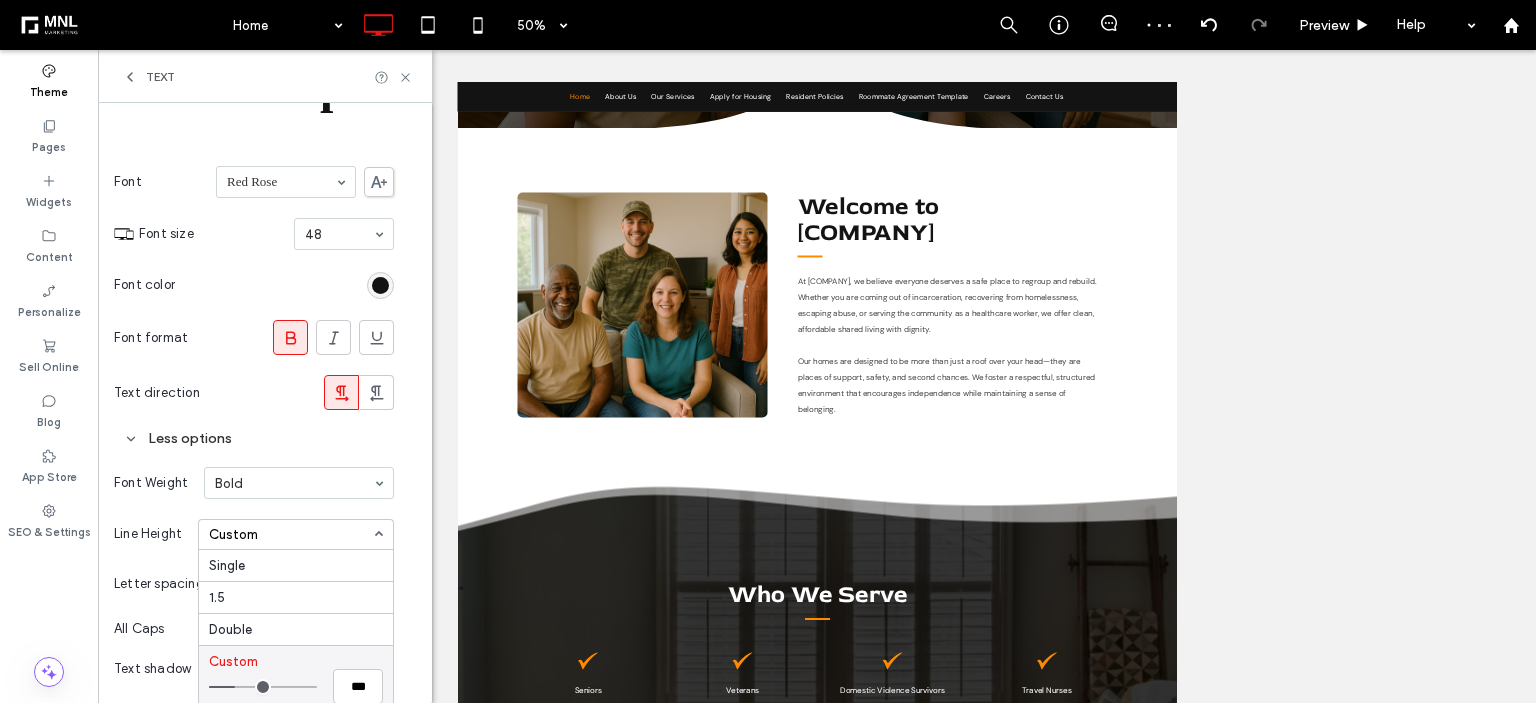 drag, startPoint x: 216, startPoint y: 683, endPoint x: 240, endPoint y: 687, distance: 24.33105 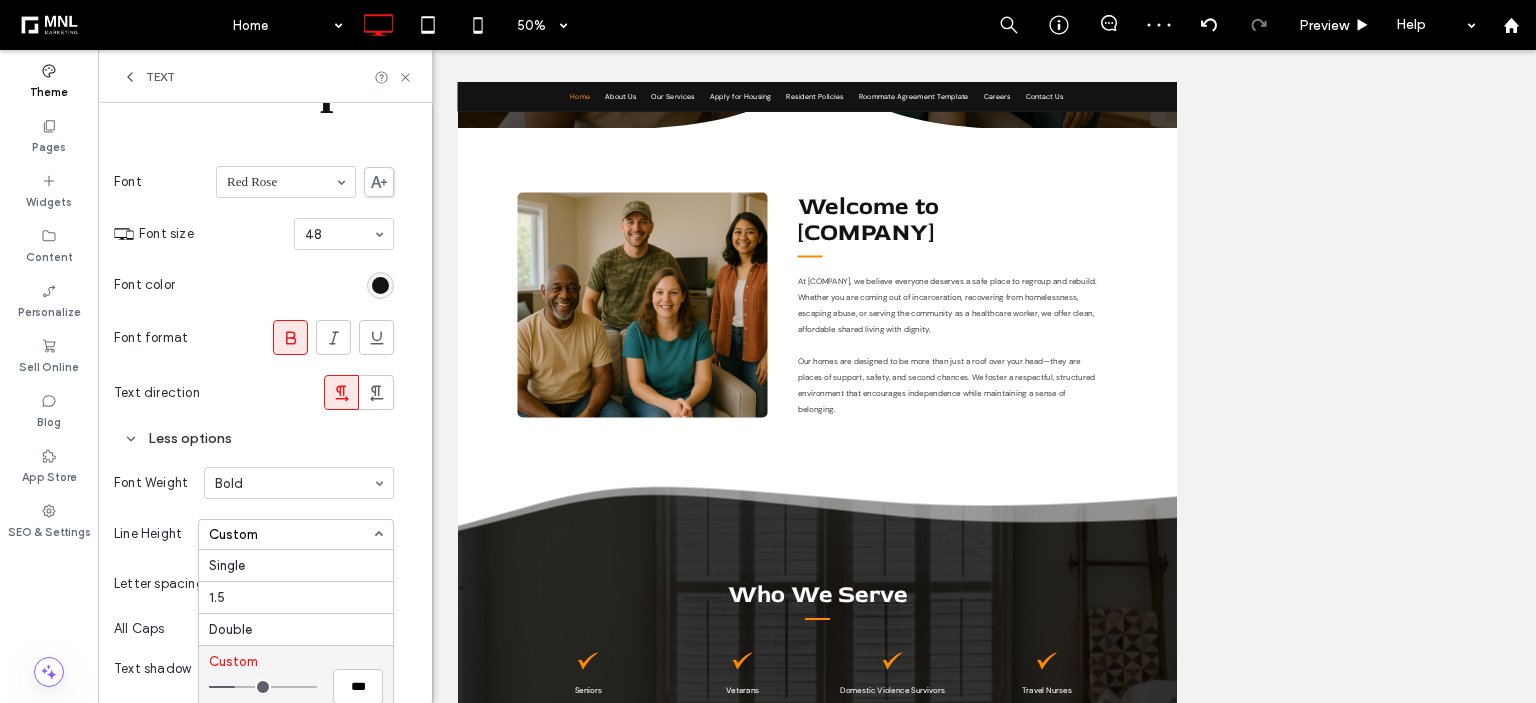 type on "***" 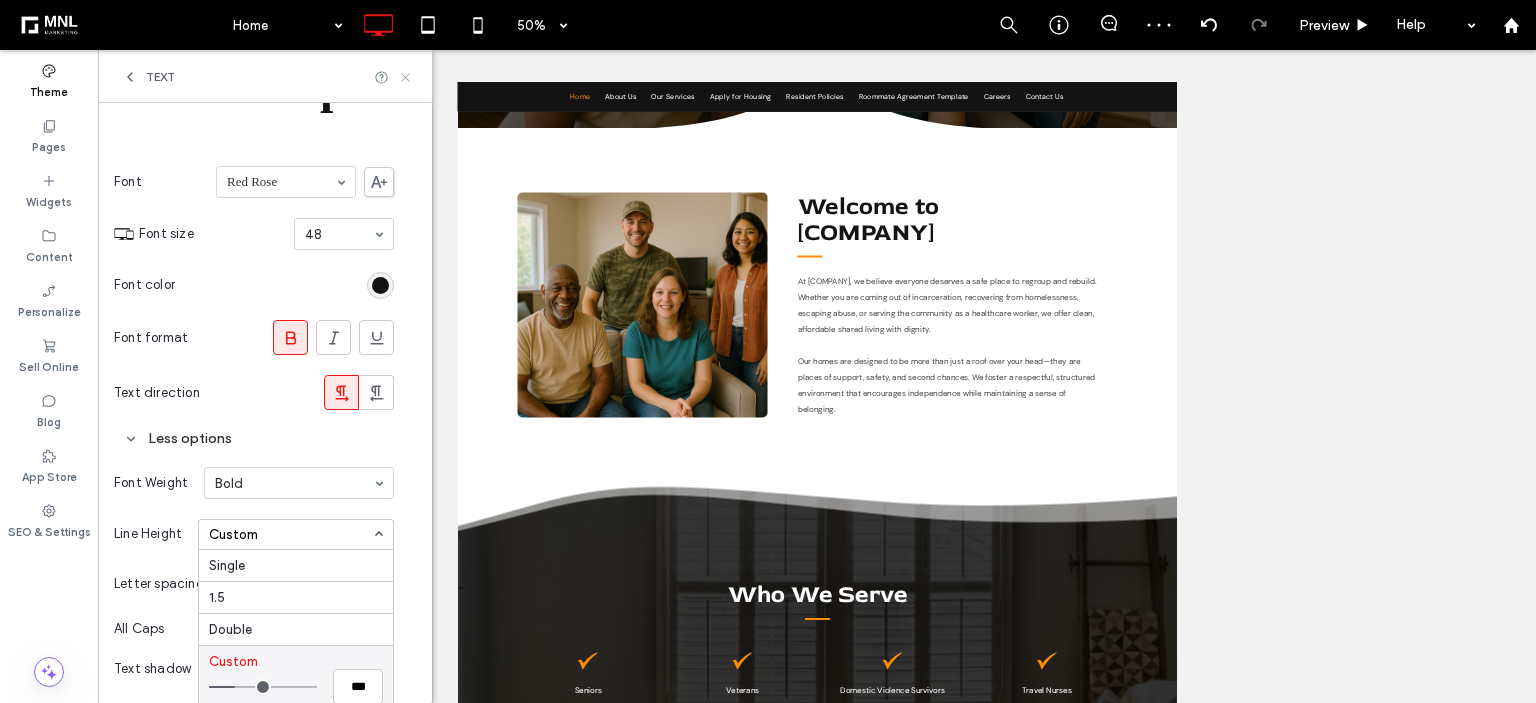 click 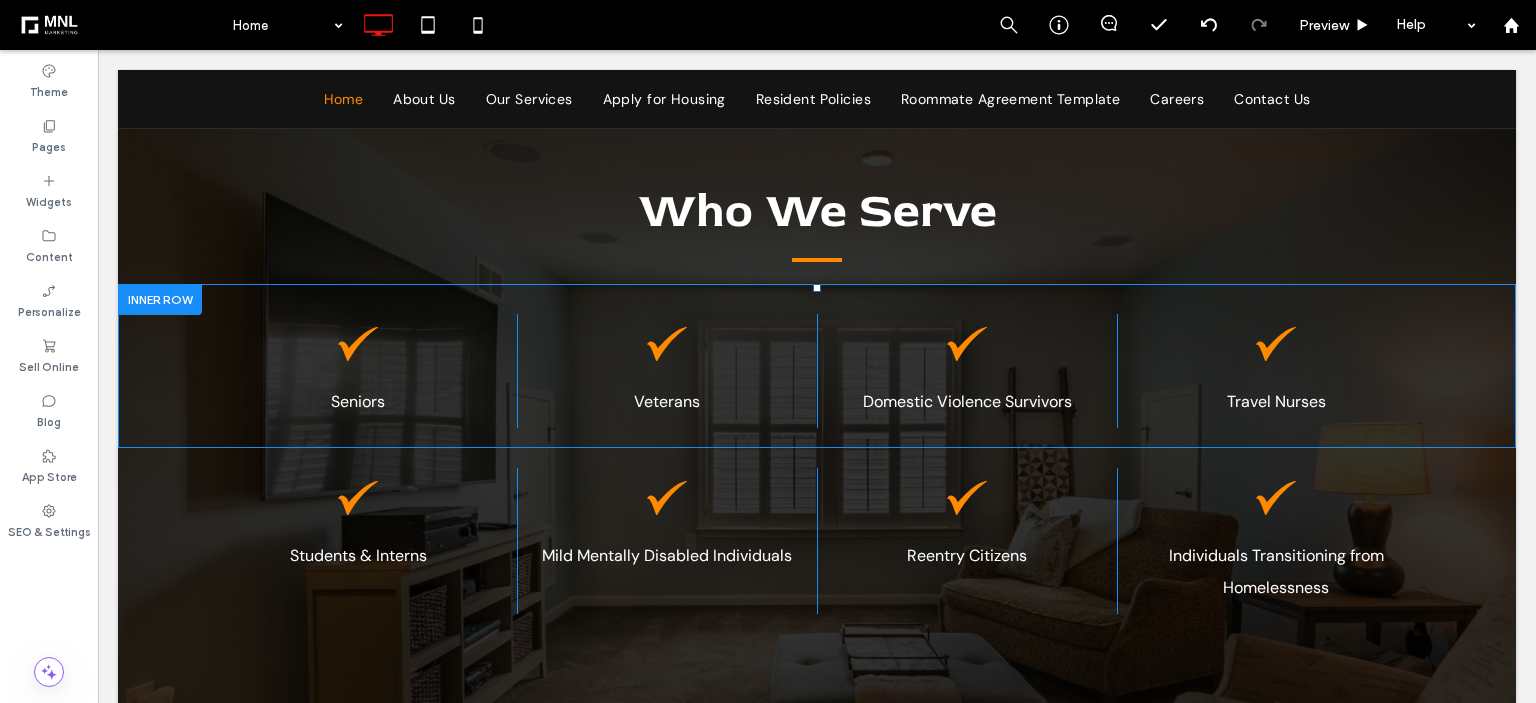 scroll, scrollTop: 1812, scrollLeft: 0, axis: vertical 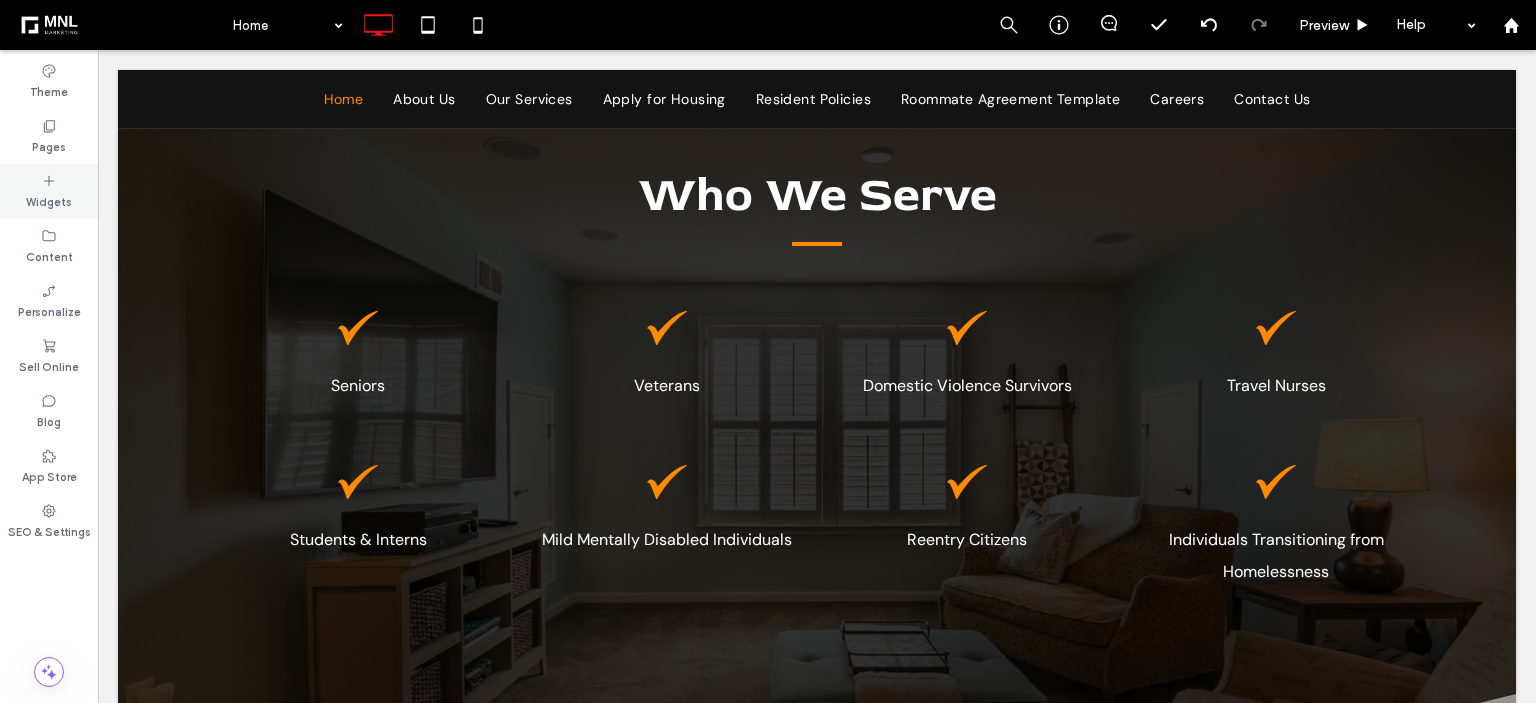 click on "Widgets" at bounding box center [49, 200] 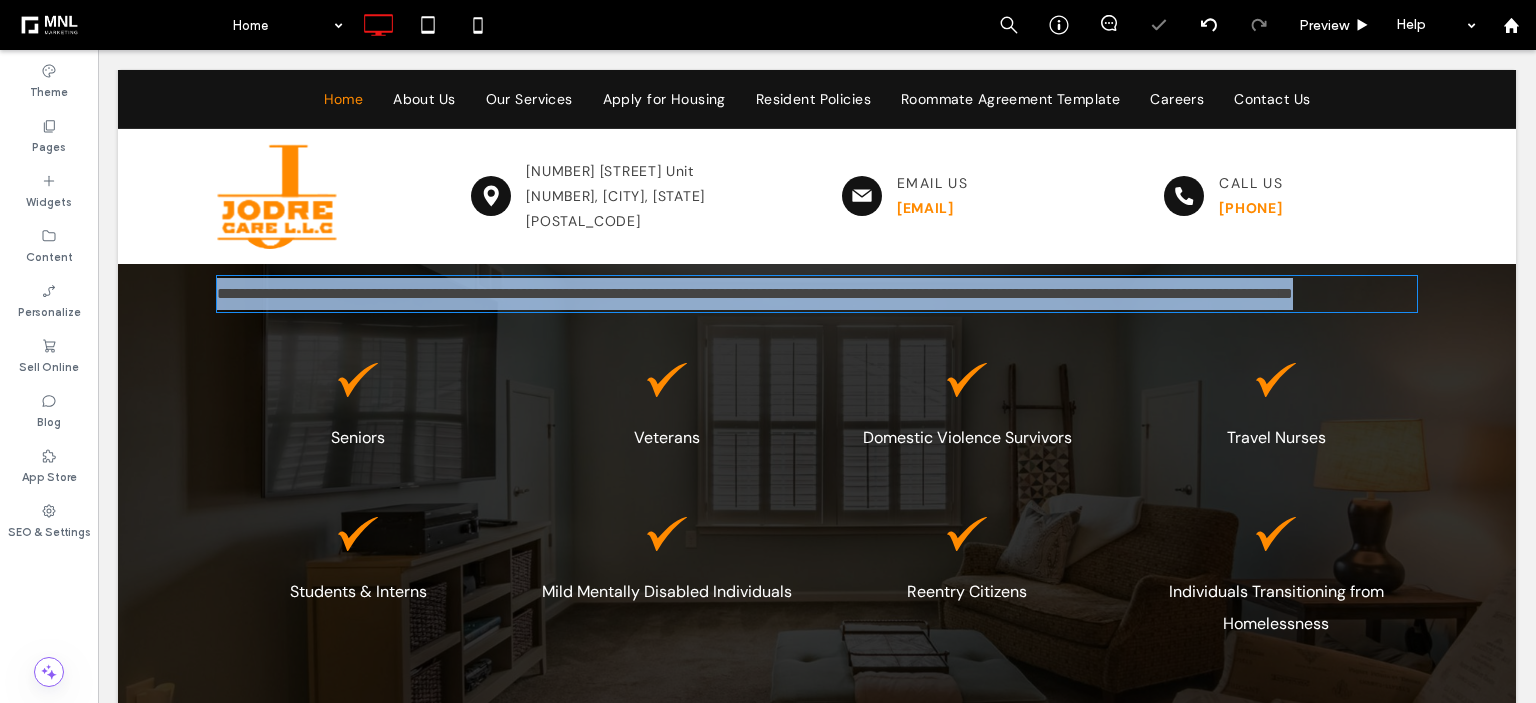 type on "*******" 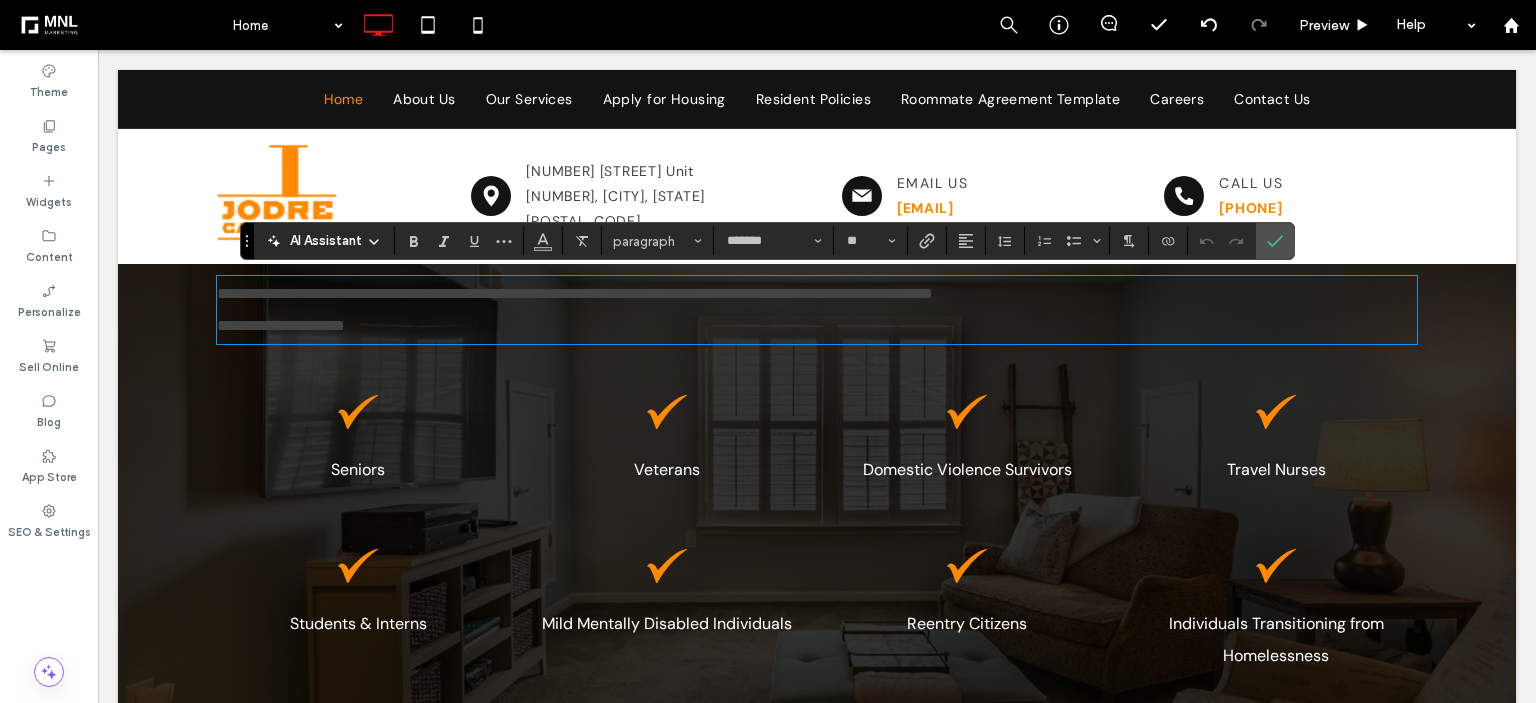 scroll, scrollTop: 0, scrollLeft: 0, axis: both 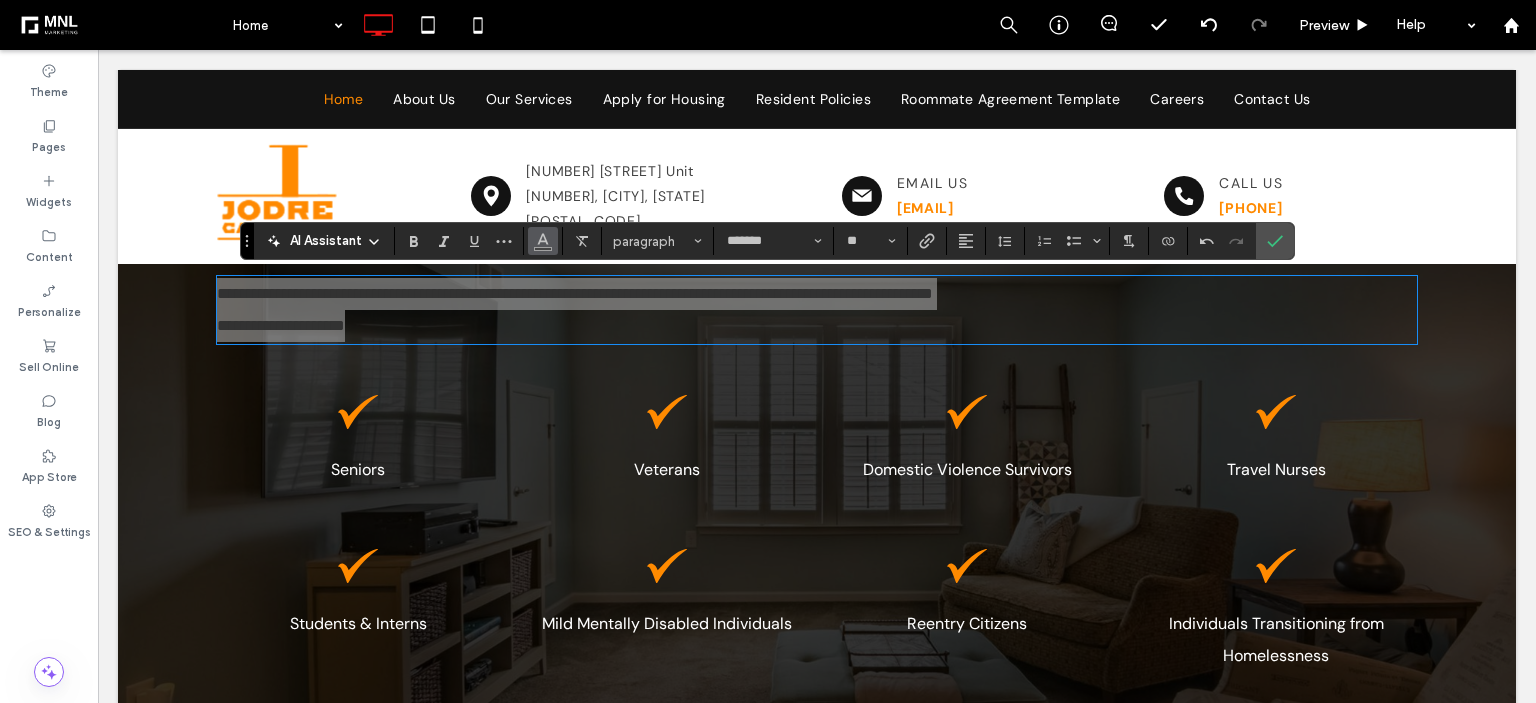 click at bounding box center [543, 241] 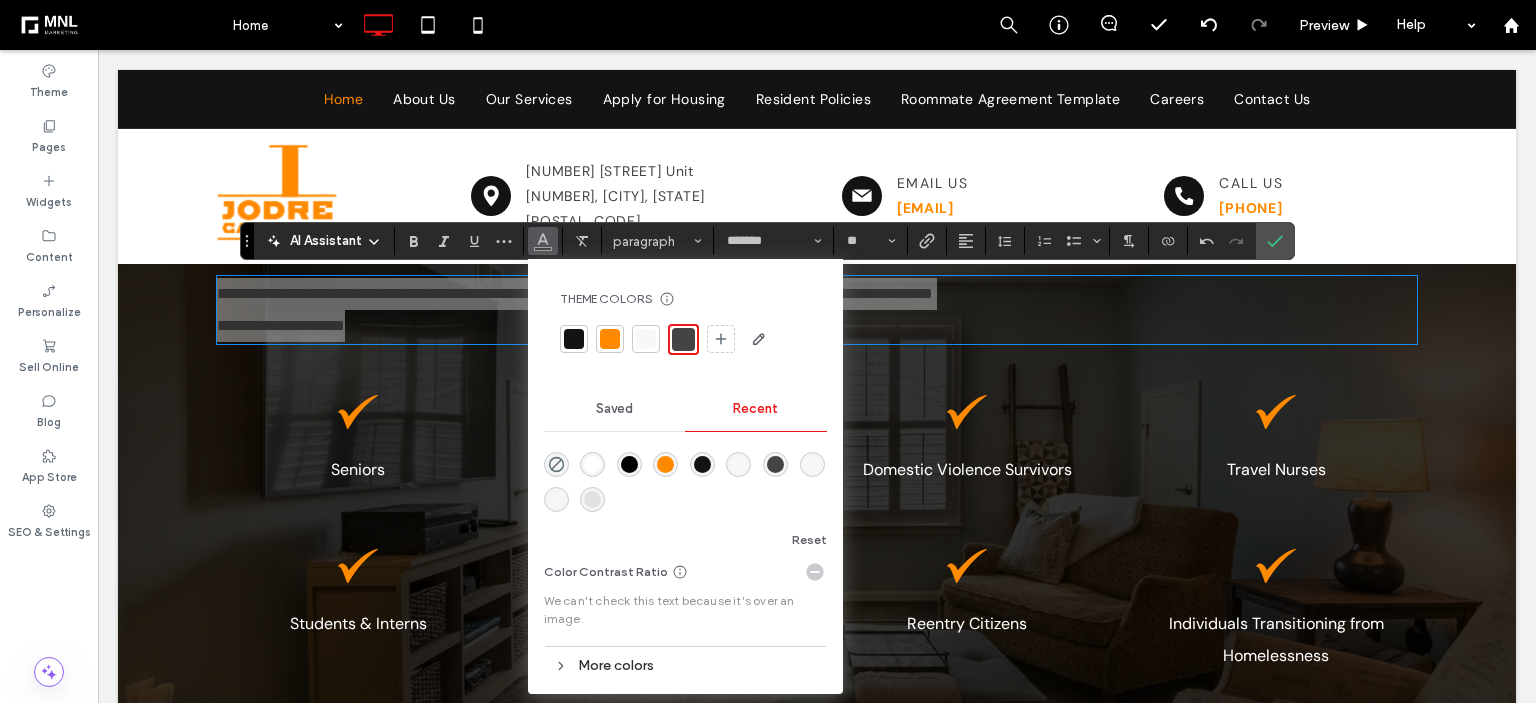 drag, startPoint x: 591, startPoint y: 471, endPoint x: 528, endPoint y: 400, distance: 94.92102 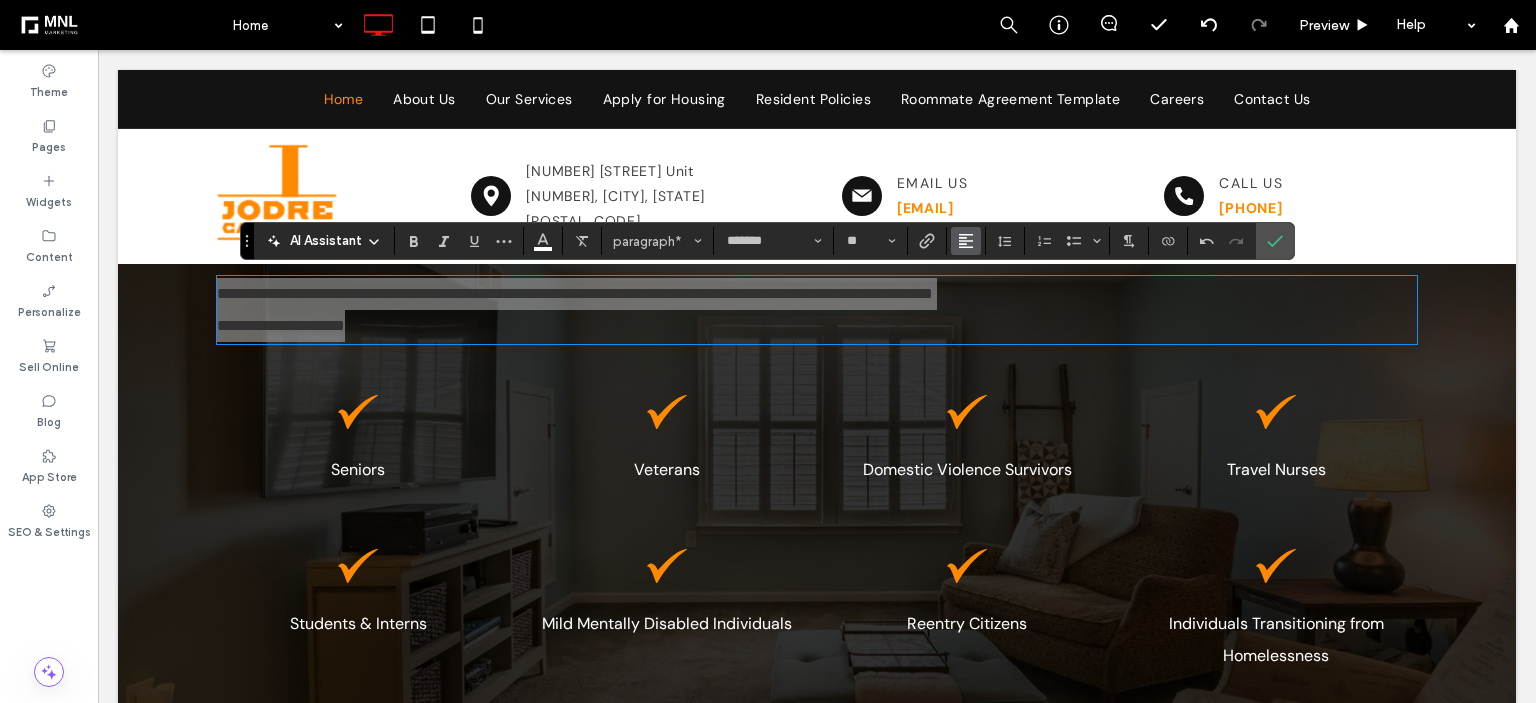 click 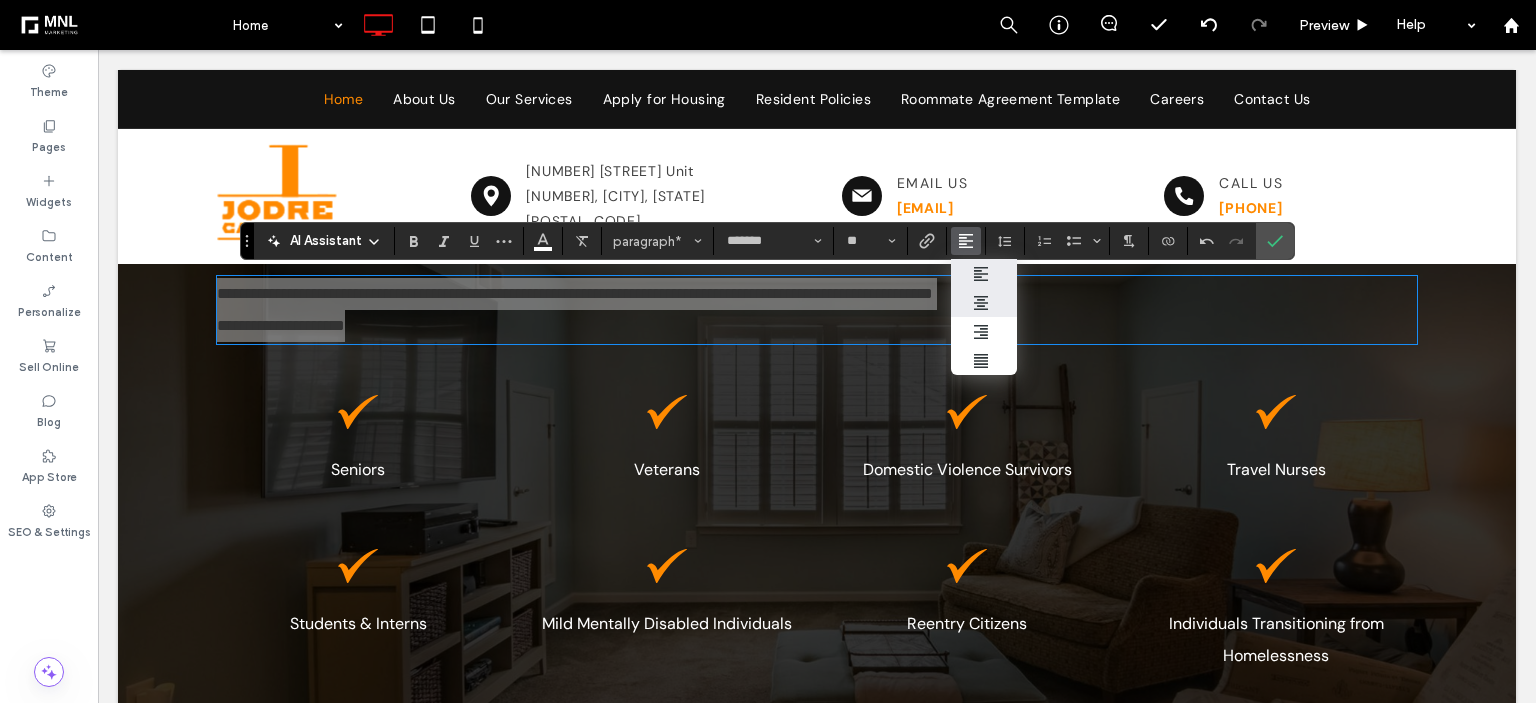 click 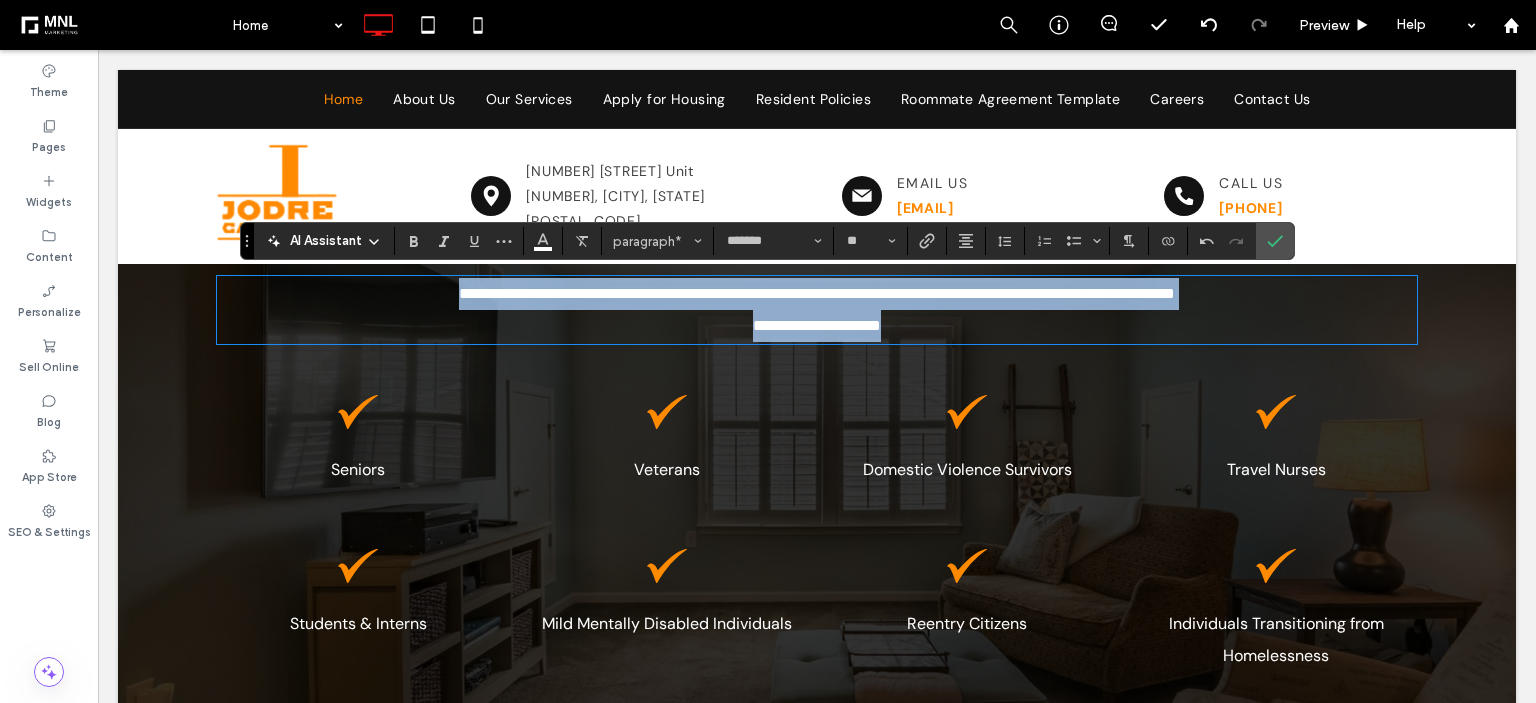 click on "**********" at bounding box center [817, 294] 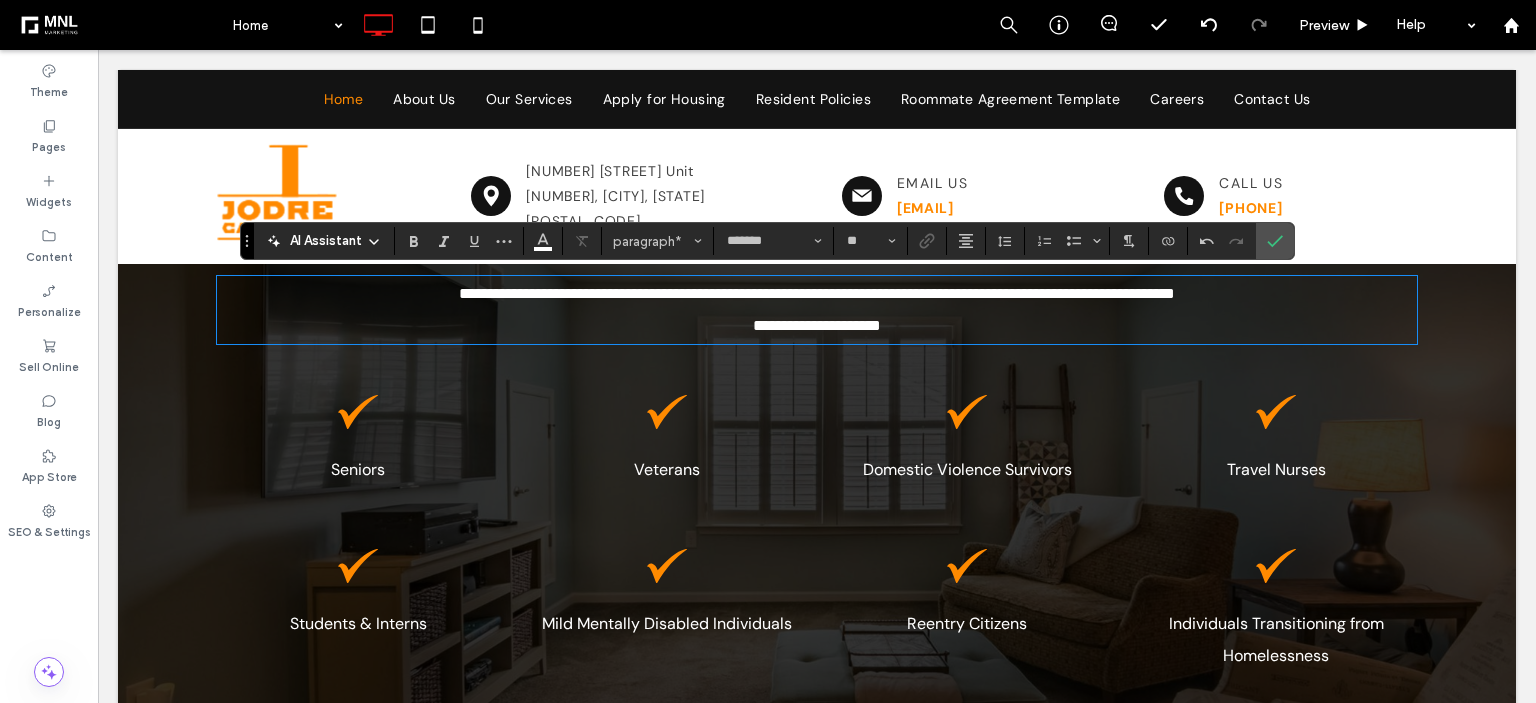 type 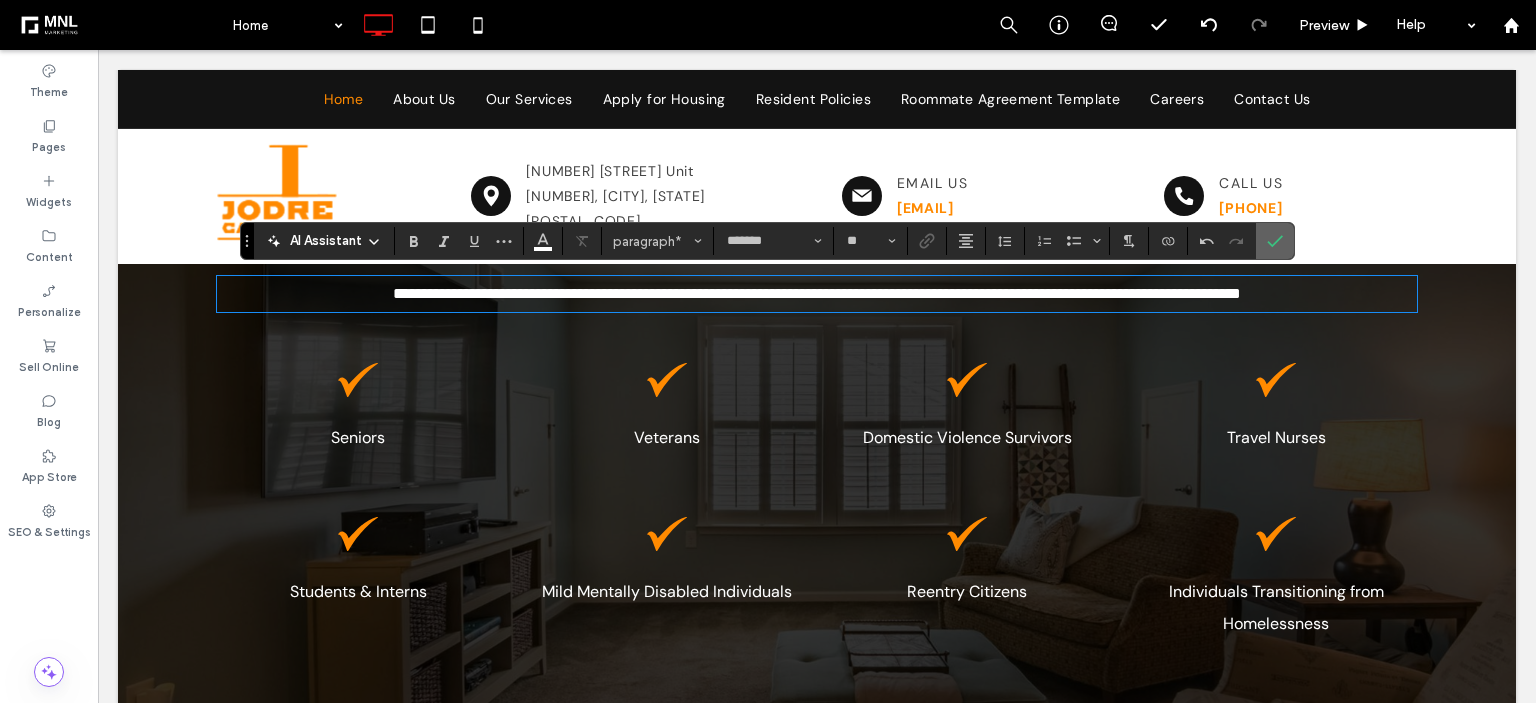 click 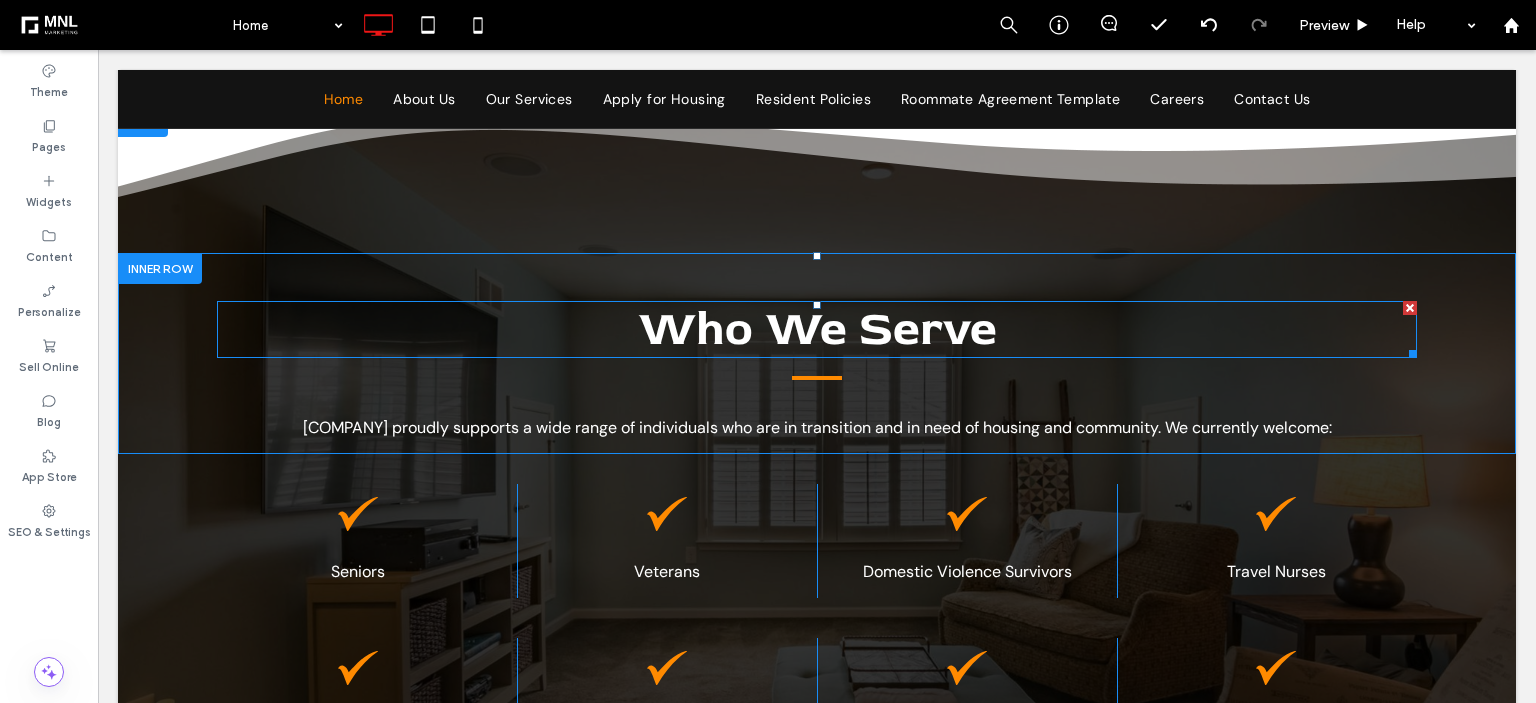scroll, scrollTop: 1712, scrollLeft: 0, axis: vertical 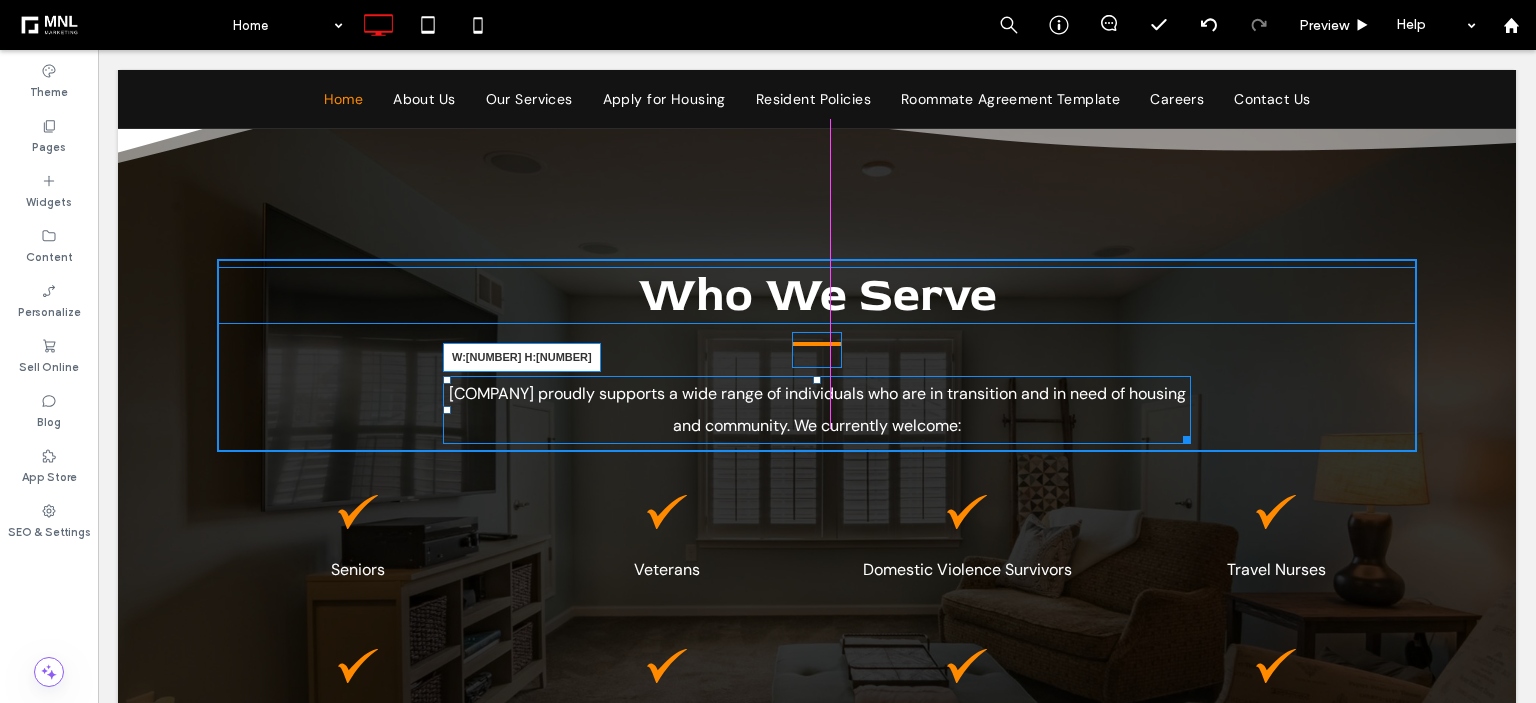 drag, startPoint x: 1404, startPoint y: 402, endPoint x: 1178, endPoint y: 407, distance: 226.0553 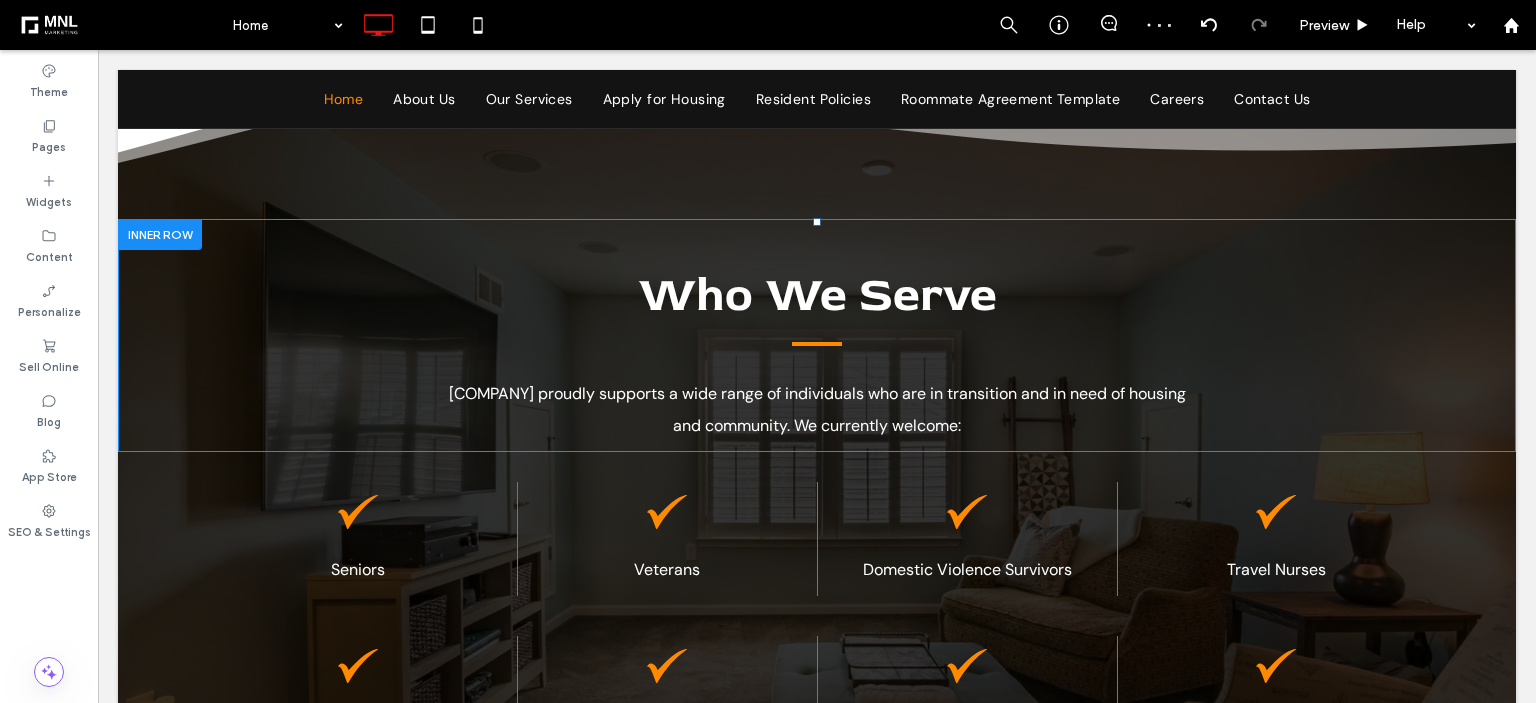 scroll, scrollTop: 1712, scrollLeft: 0, axis: vertical 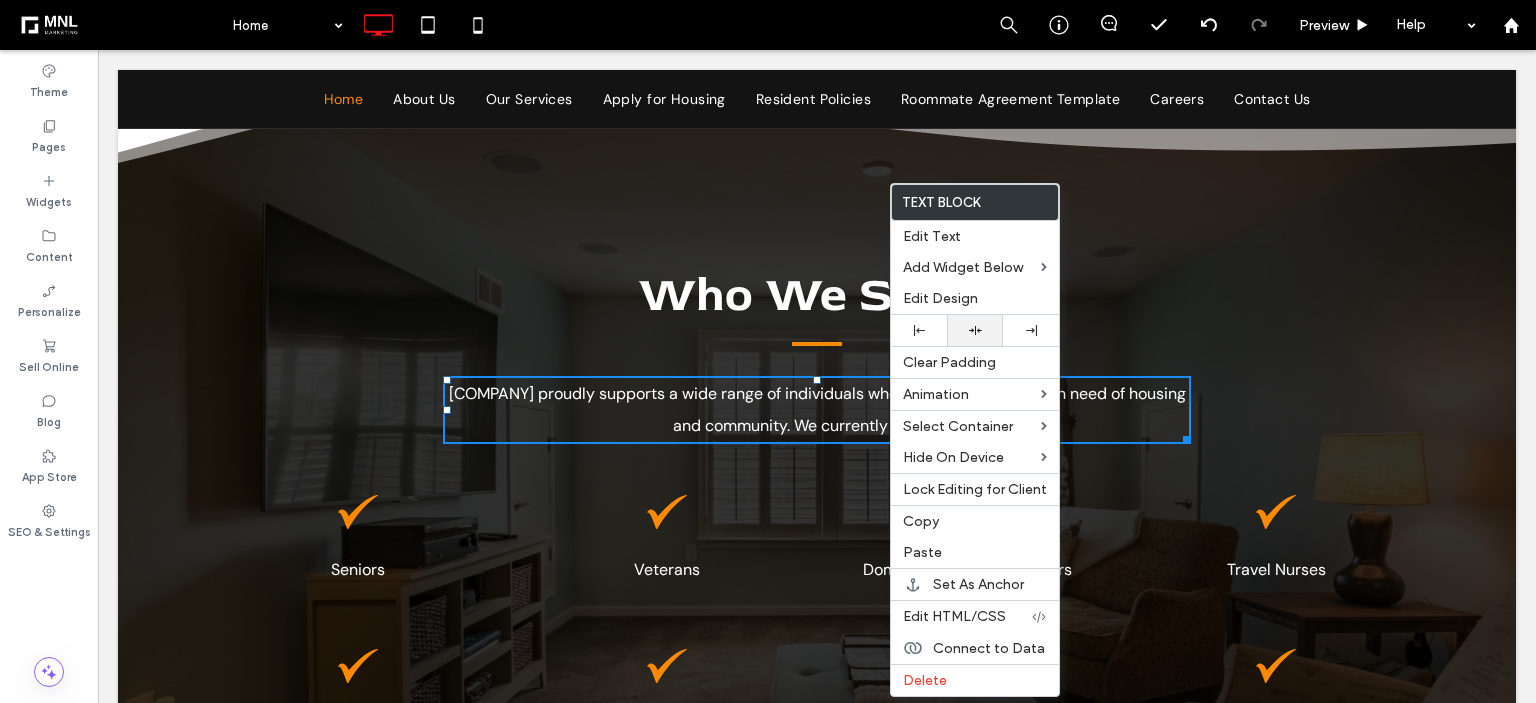 click 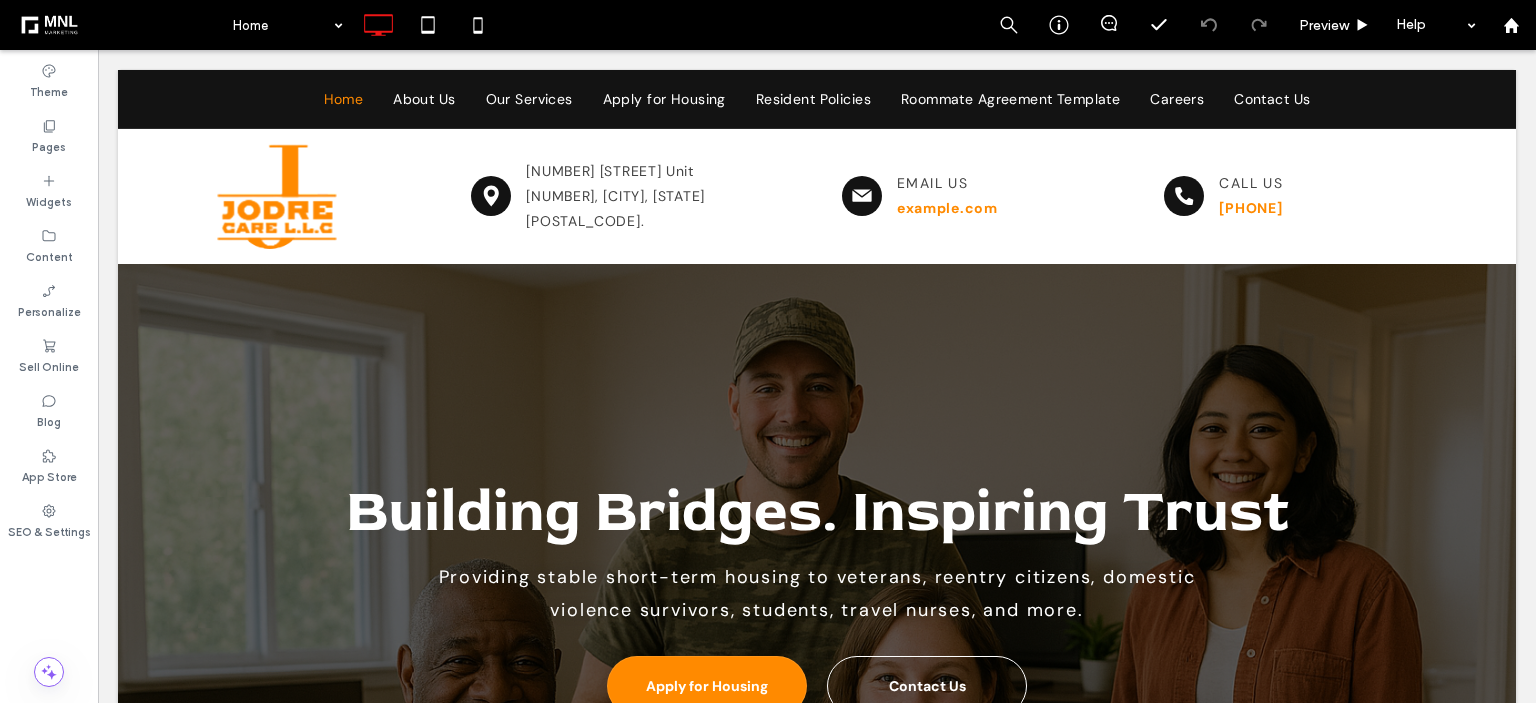 scroll, scrollTop: 0, scrollLeft: 0, axis: both 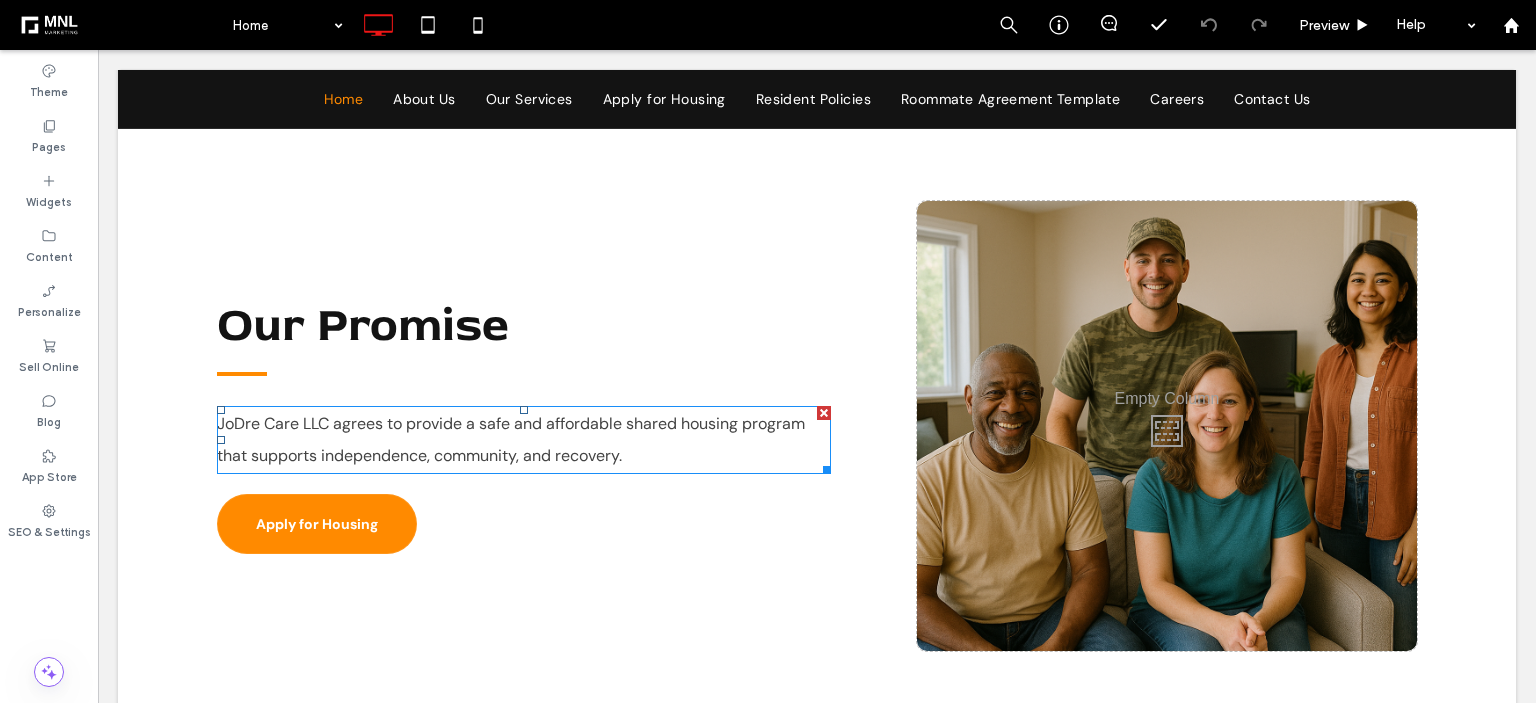 click on "[COMPANY] agrees to provide a safe and affordable shared housing program that supports independence, community, and recovery." at bounding box center [511, 439] 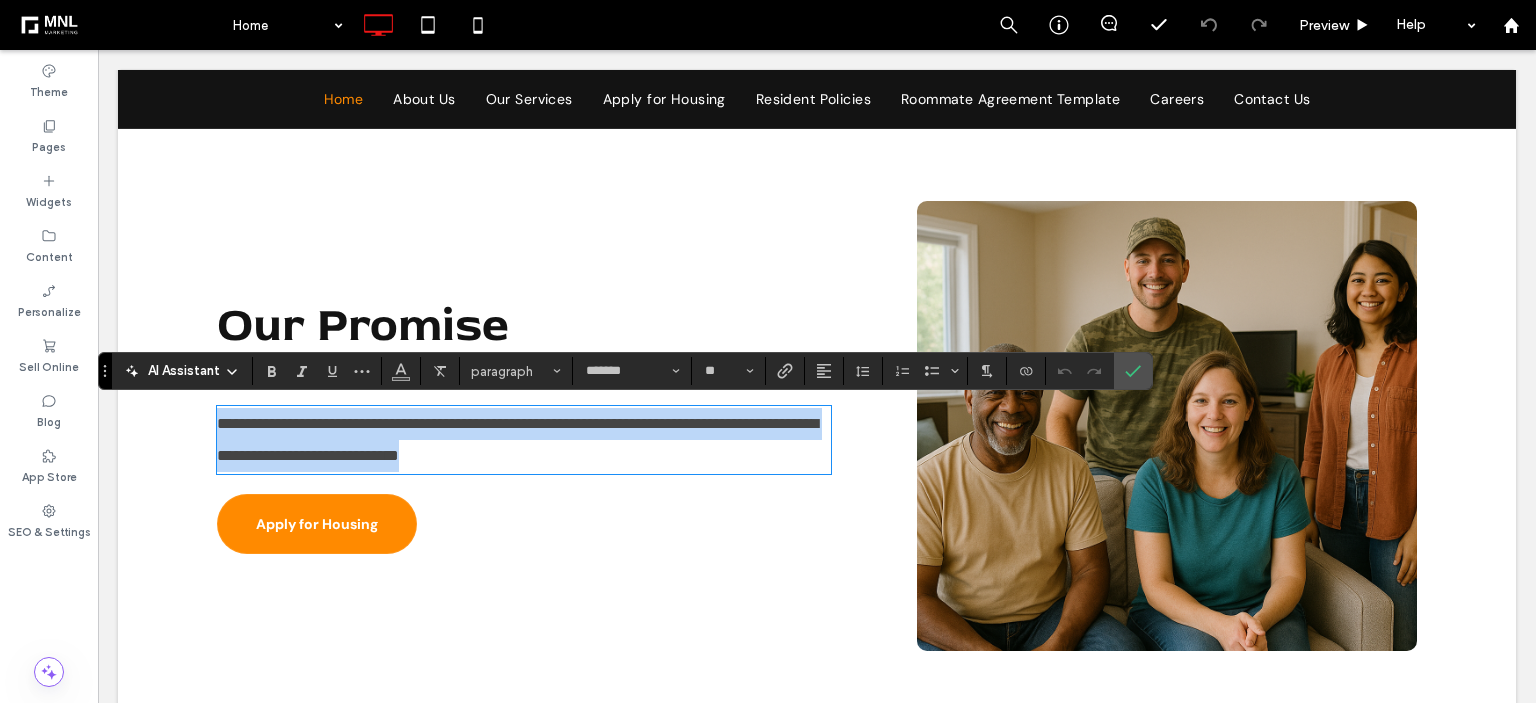 click on "**********" at bounding box center [524, 440] 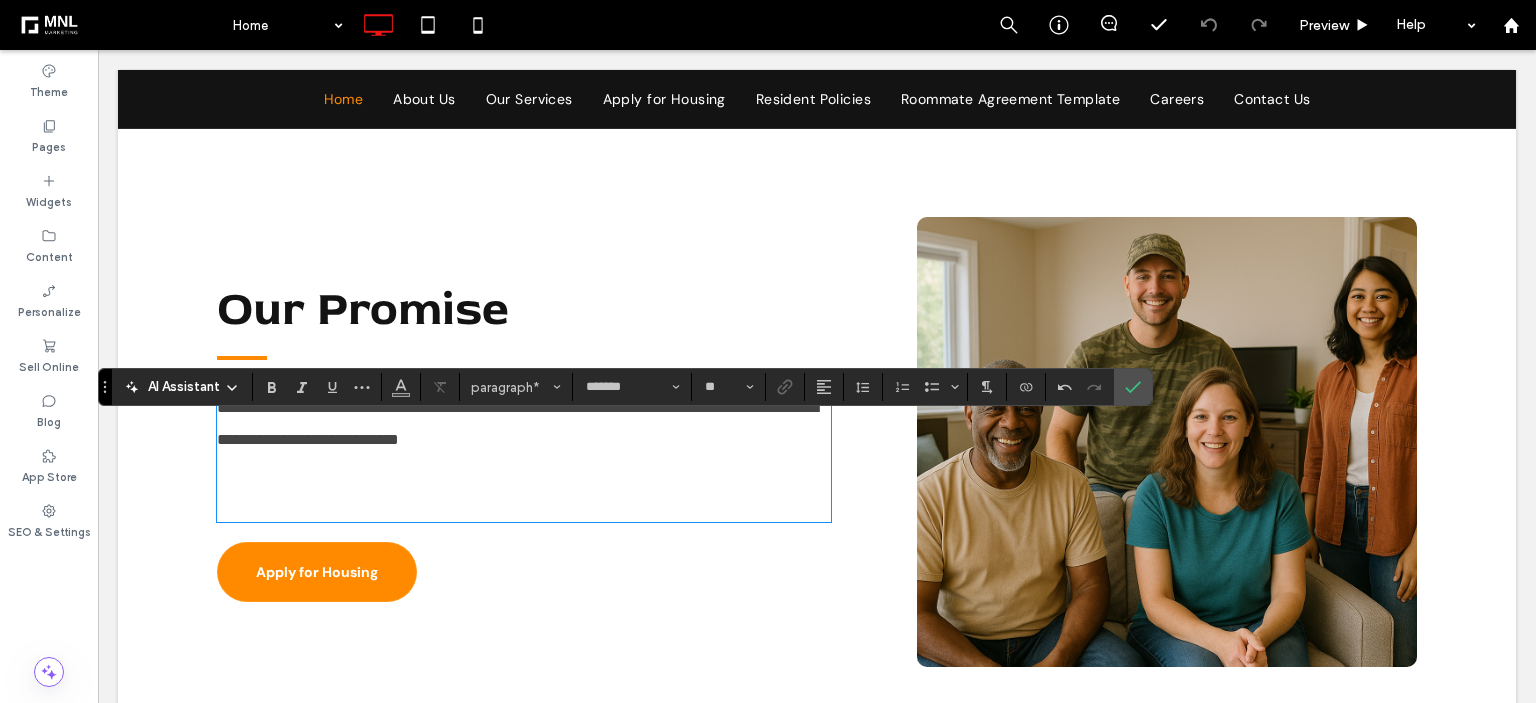 scroll, scrollTop: 2568, scrollLeft: 0, axis: vertical 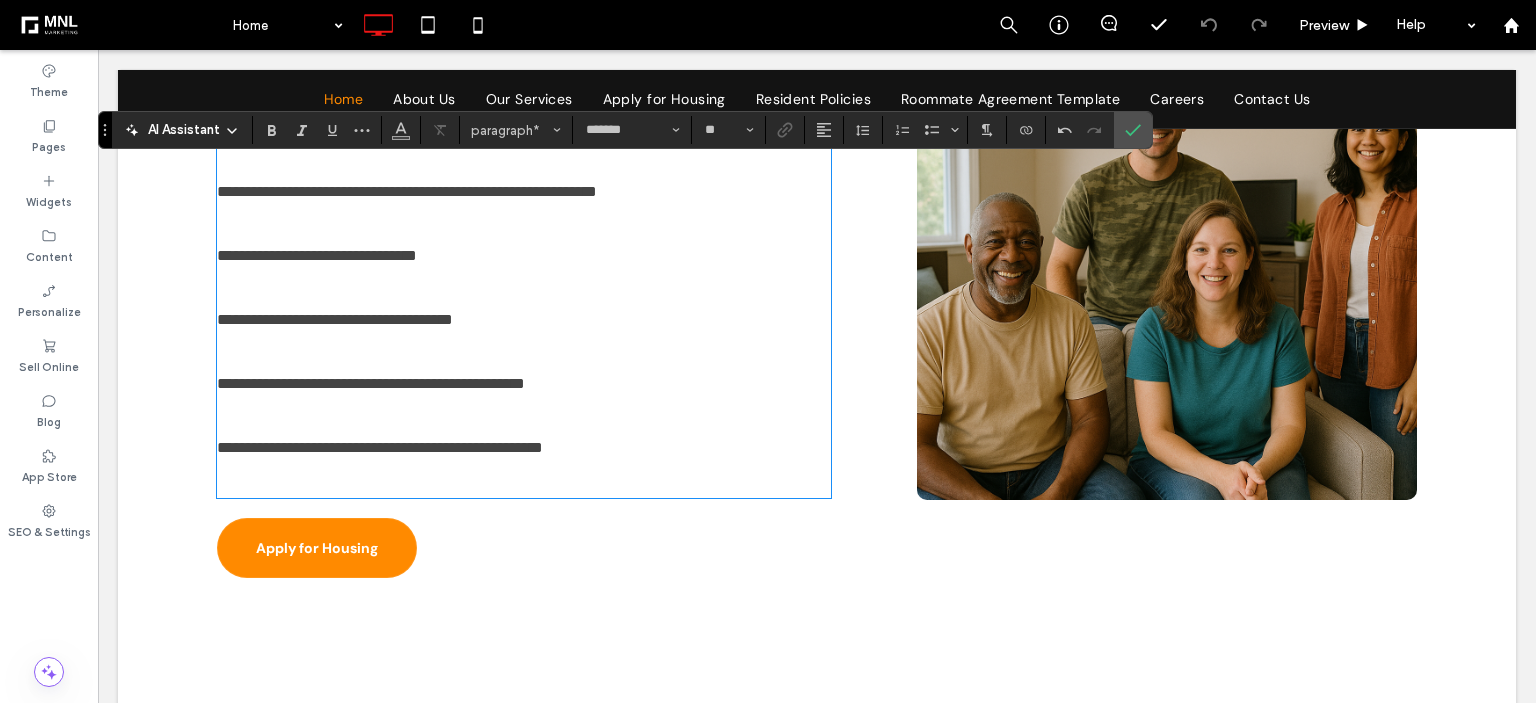 click on "﻿" at bounding box center (524, 224) 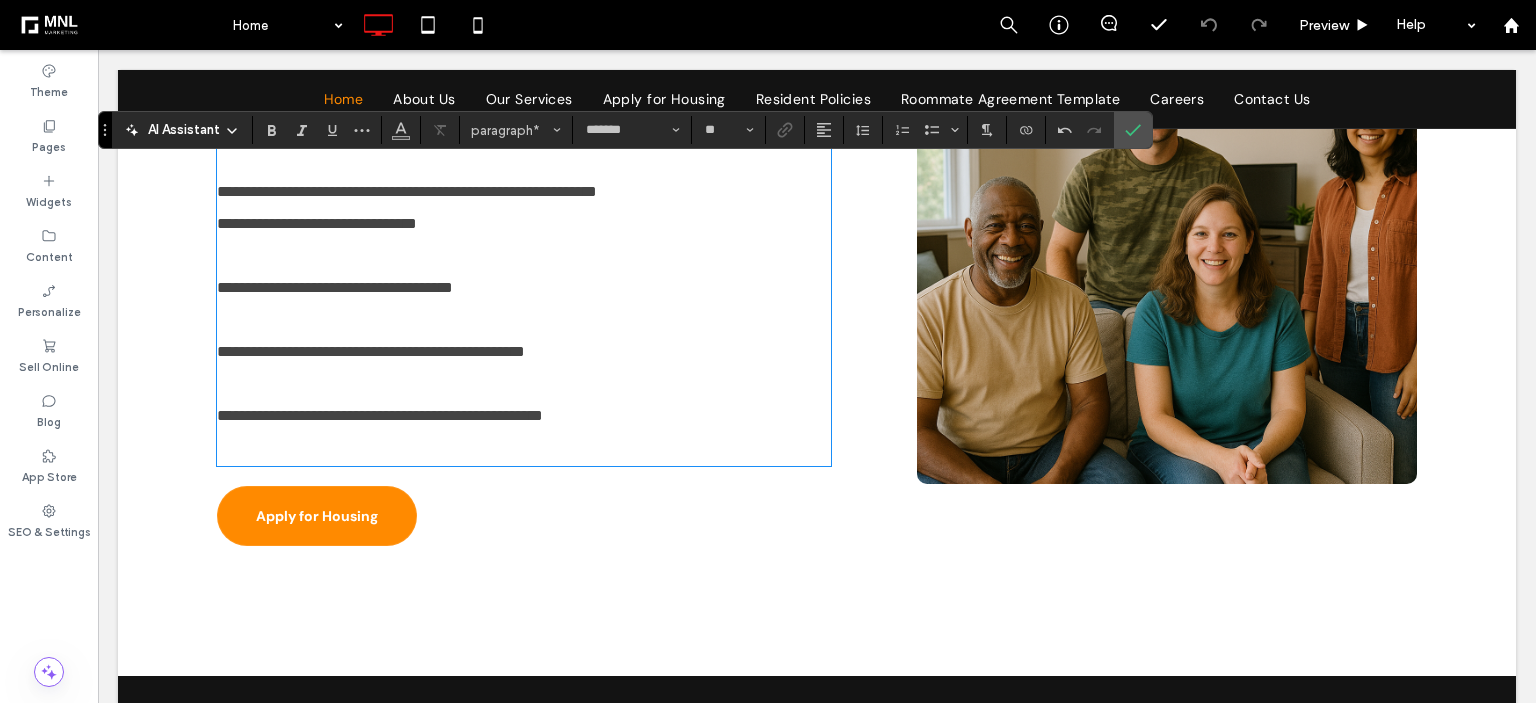 click at bounding box center [524, 256] 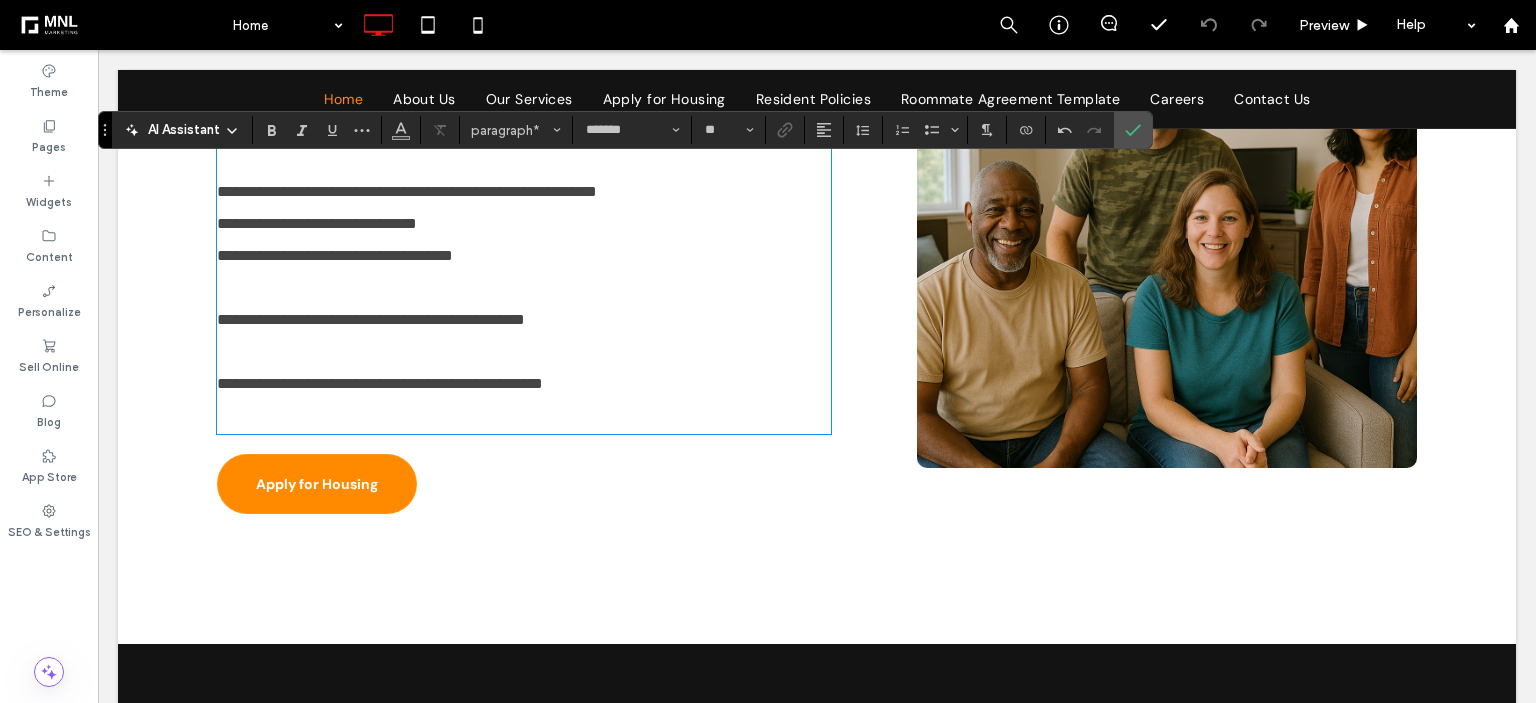 click at bounding box center [524, 288] 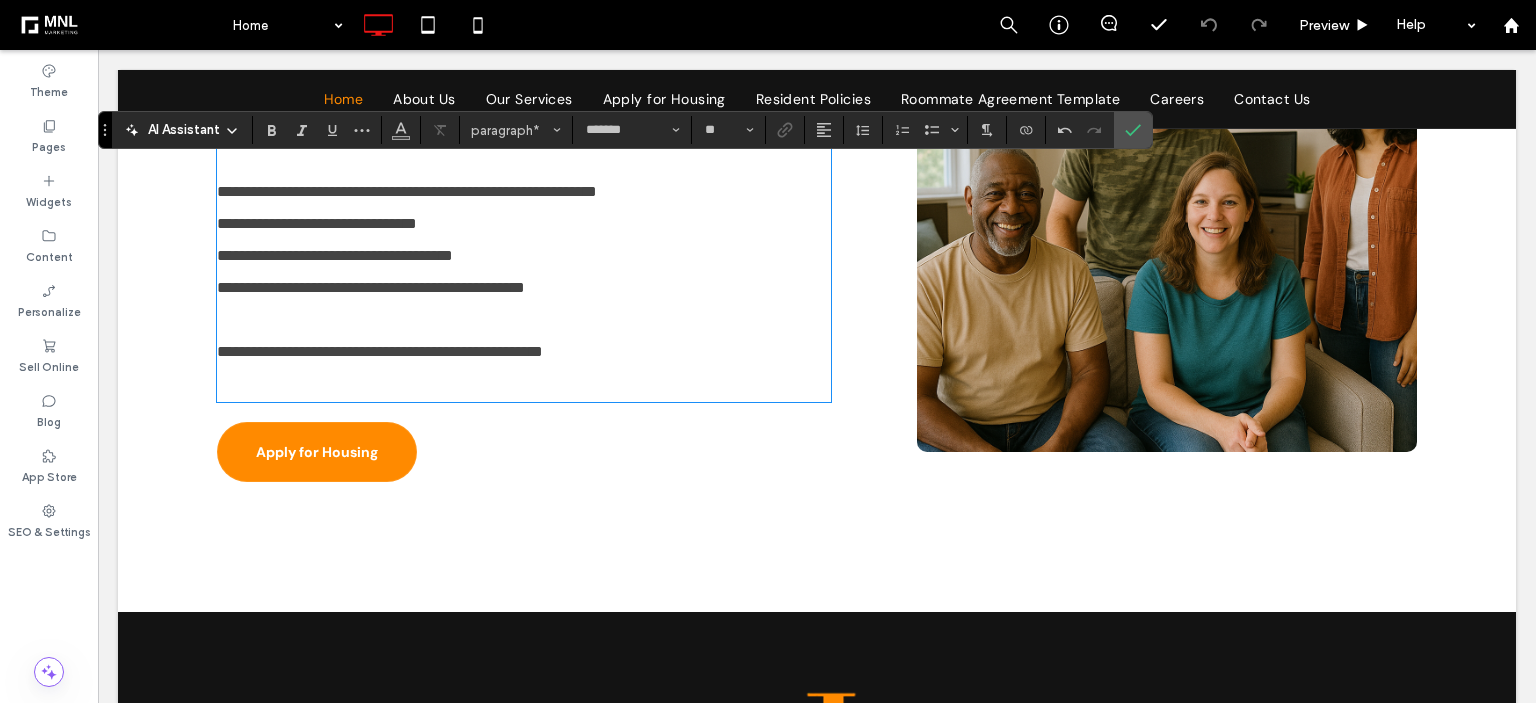 click at bounding box center (524, 320) 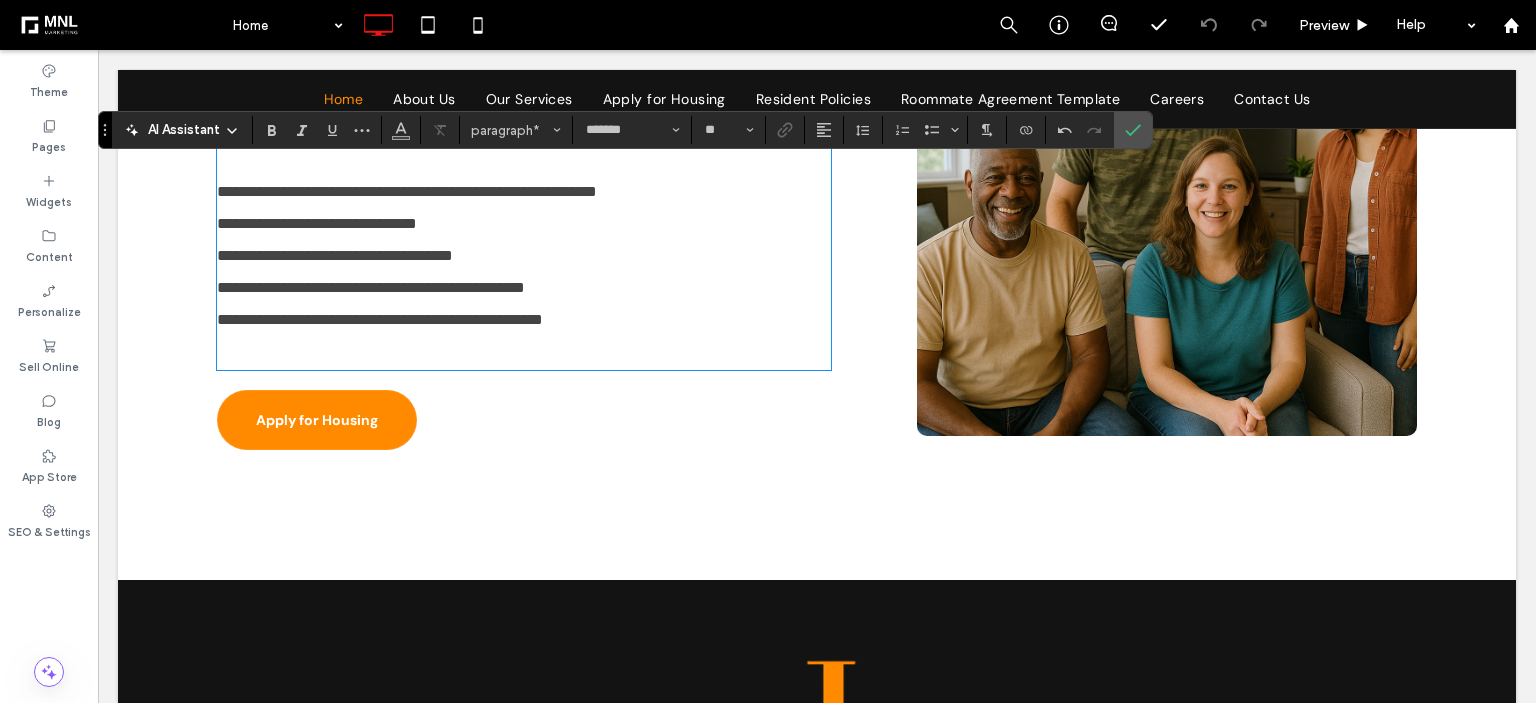 click at bounding box center (524, 352) 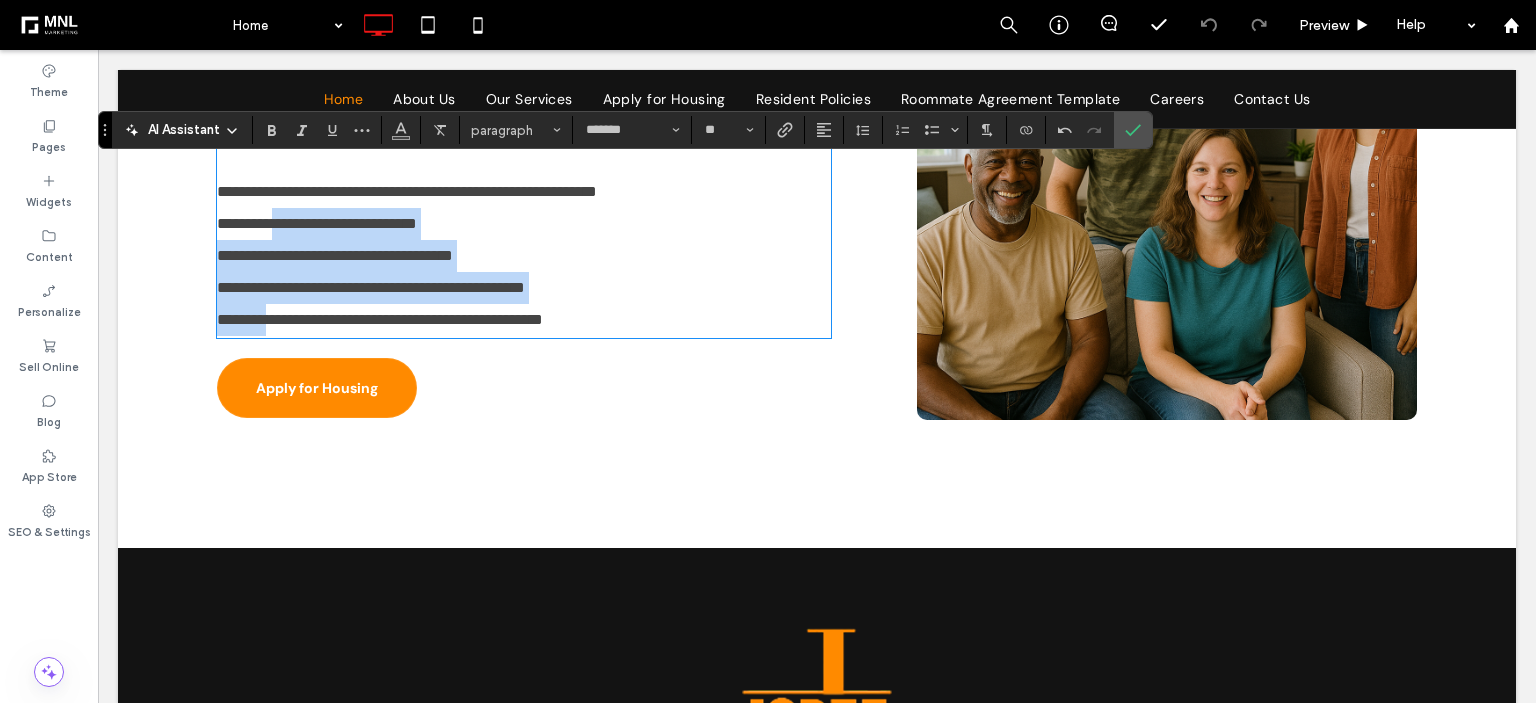drag, startPoint x: 278, startPoint y: 237, endPoint x: 287, endPoint y: 349, distance: 112.36102 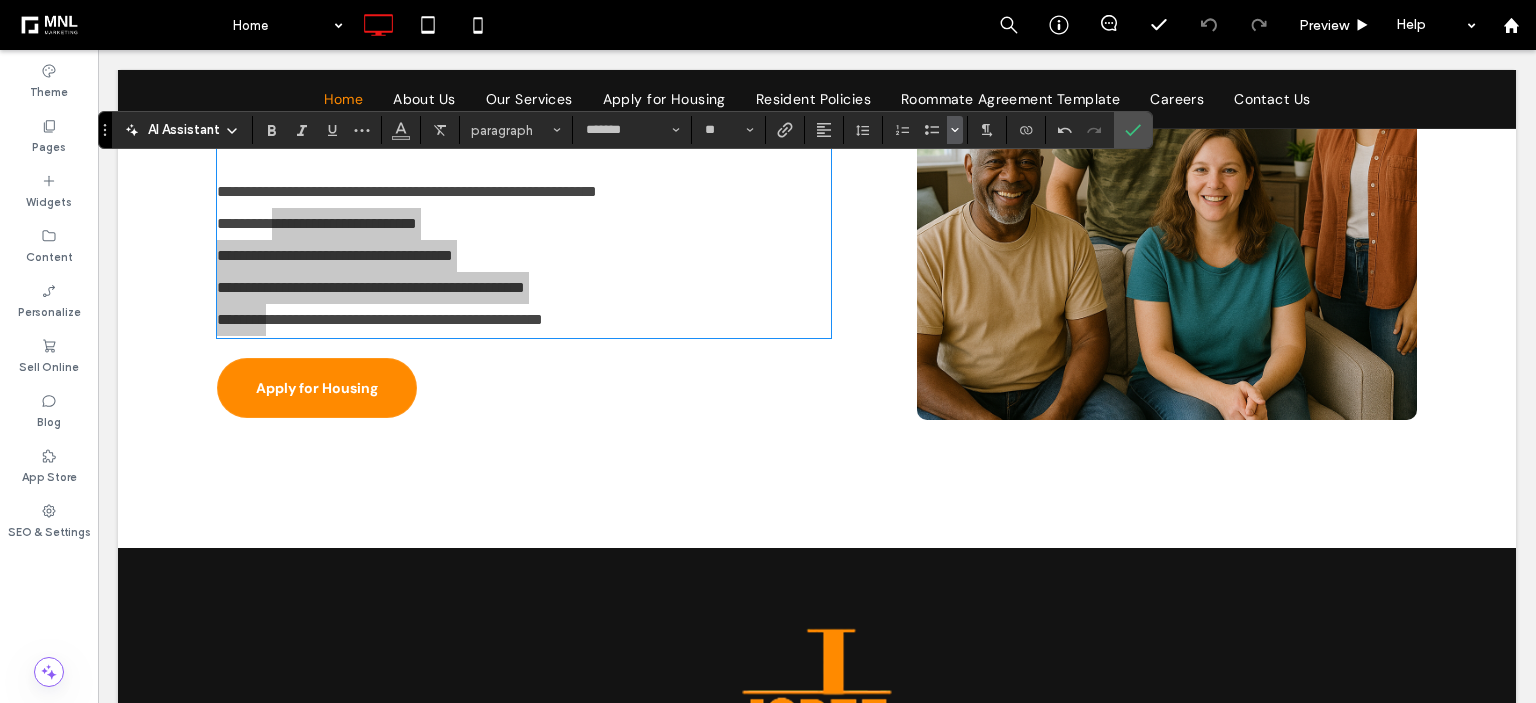 click 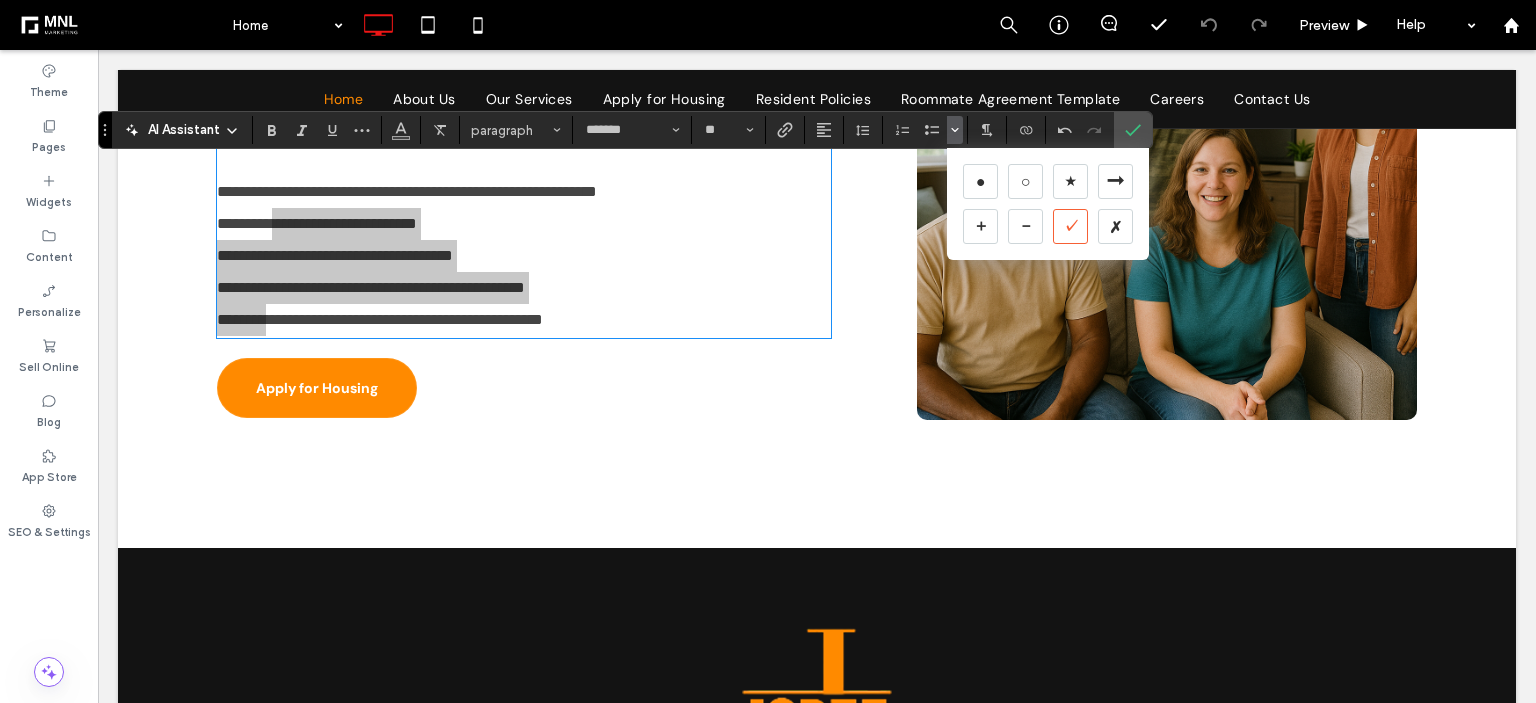 click on "✓" at bounding box center (1070, 226) 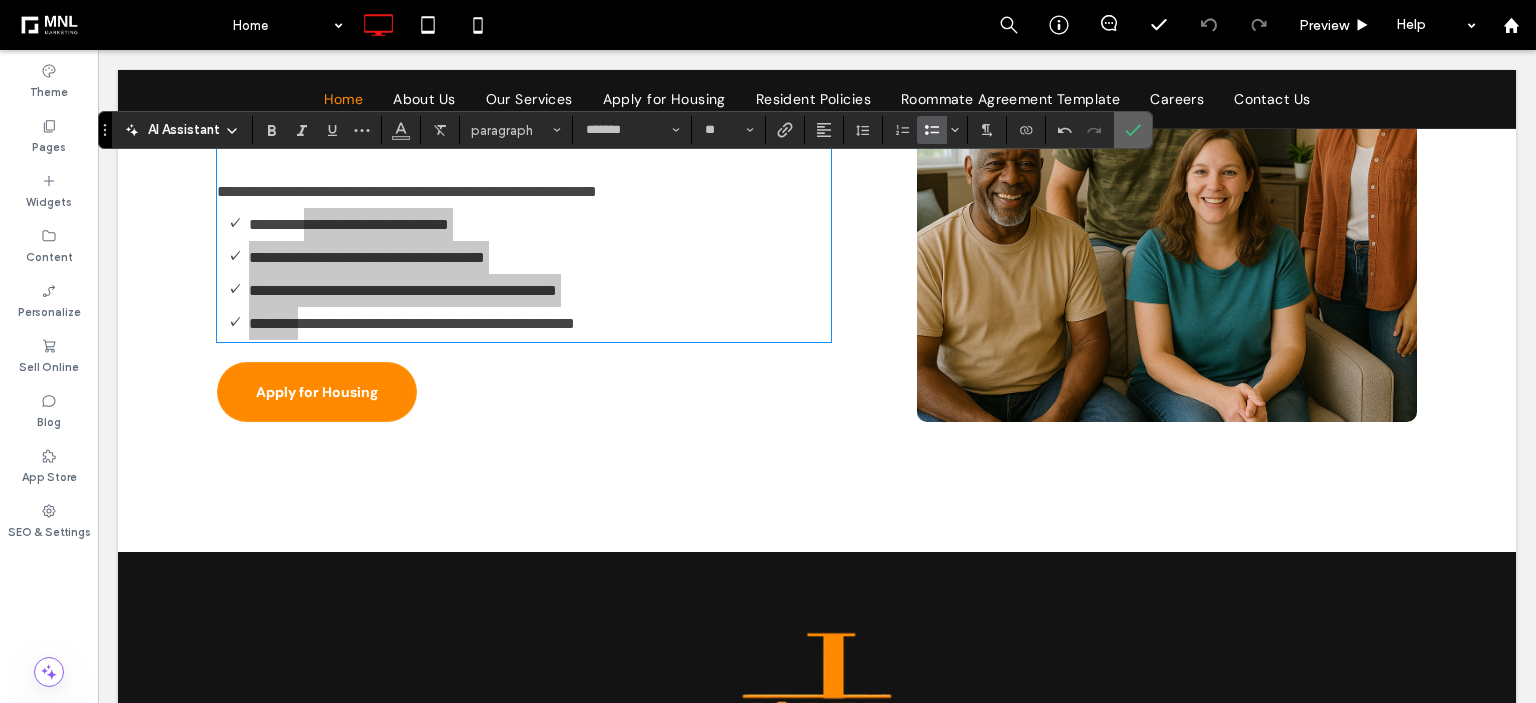 drag, startPoint x: 1128, startPoint y: 120, endPoint x: 1020, endPoint y: 125, distance: 108.11568 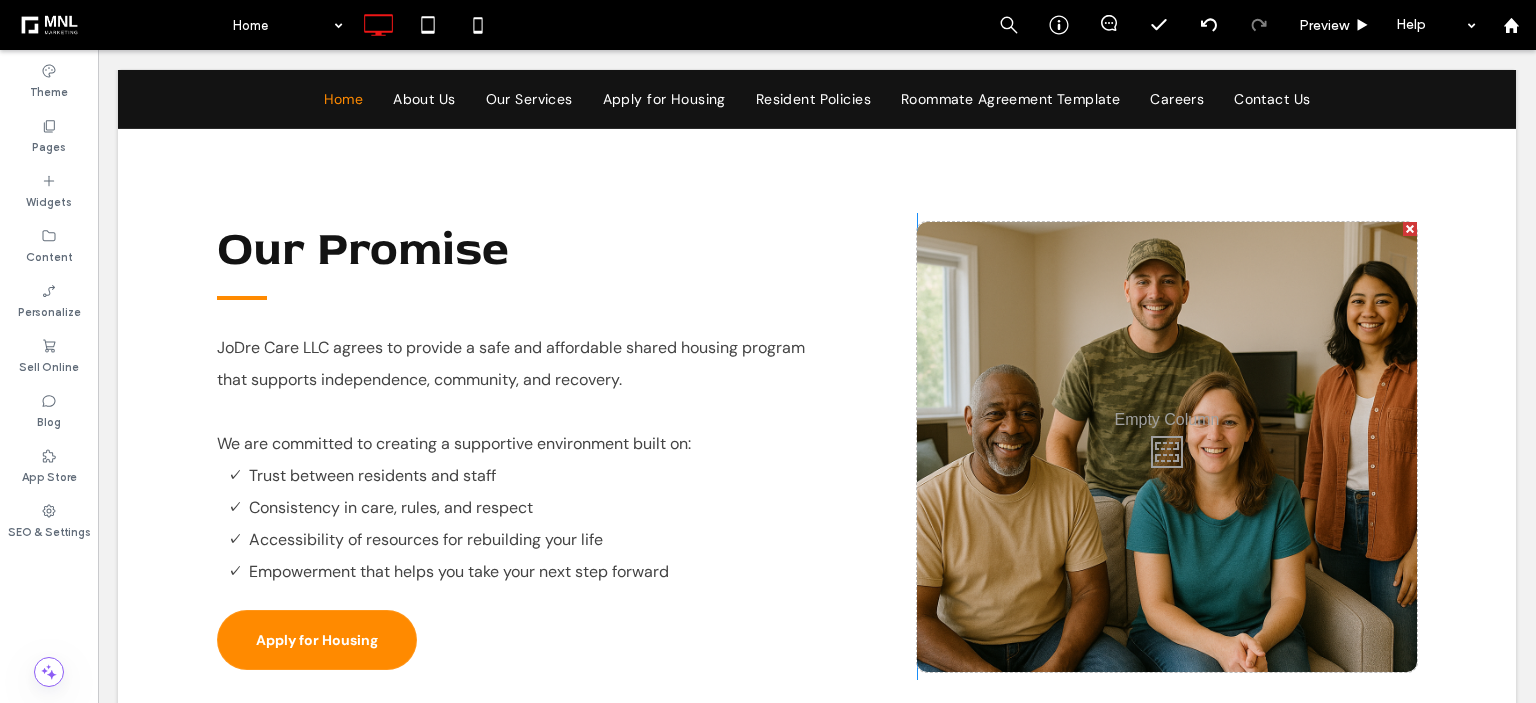 scroll, scrollTop: 2495, scrollLeft: 0, axis: vertical 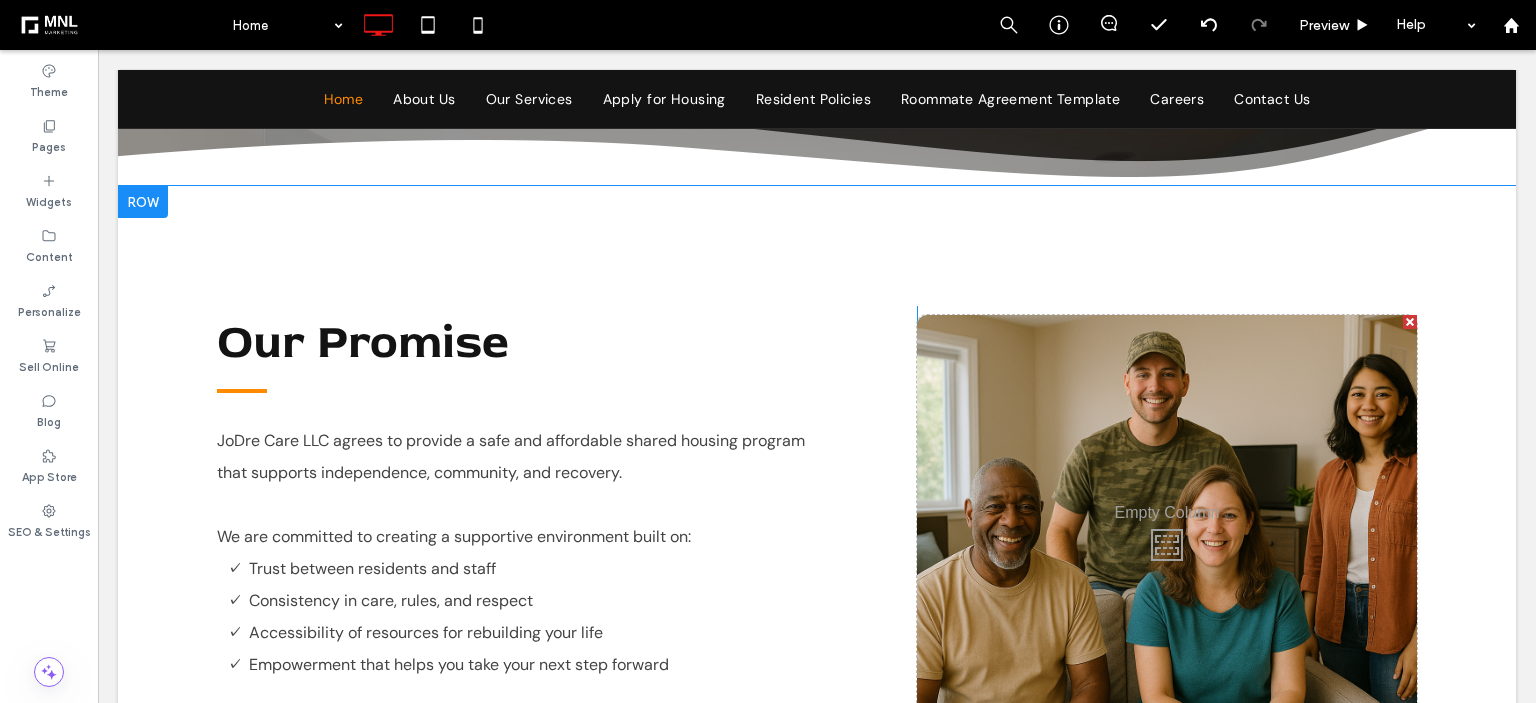 click at bounding box center [143, 202] 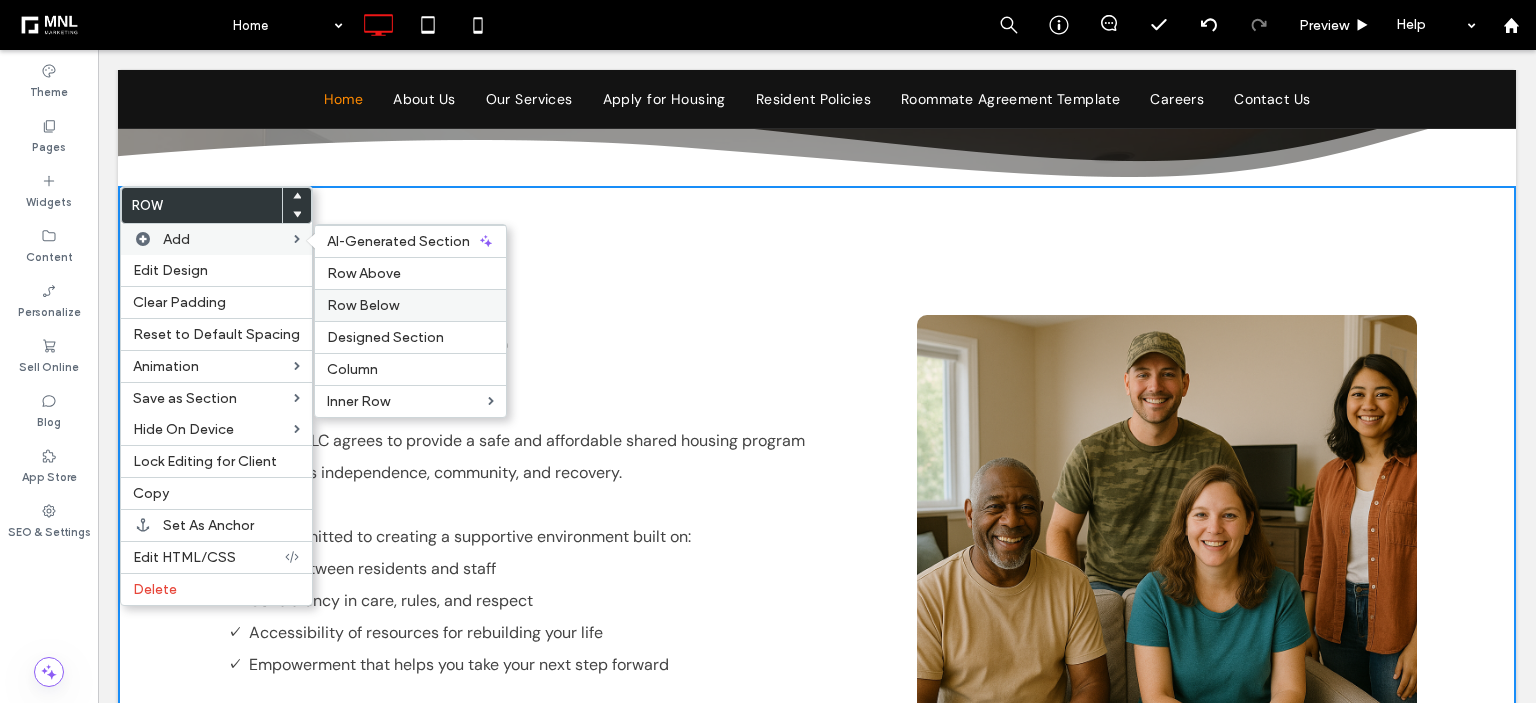 click on "Row Below" at bounding box center (363, 305) 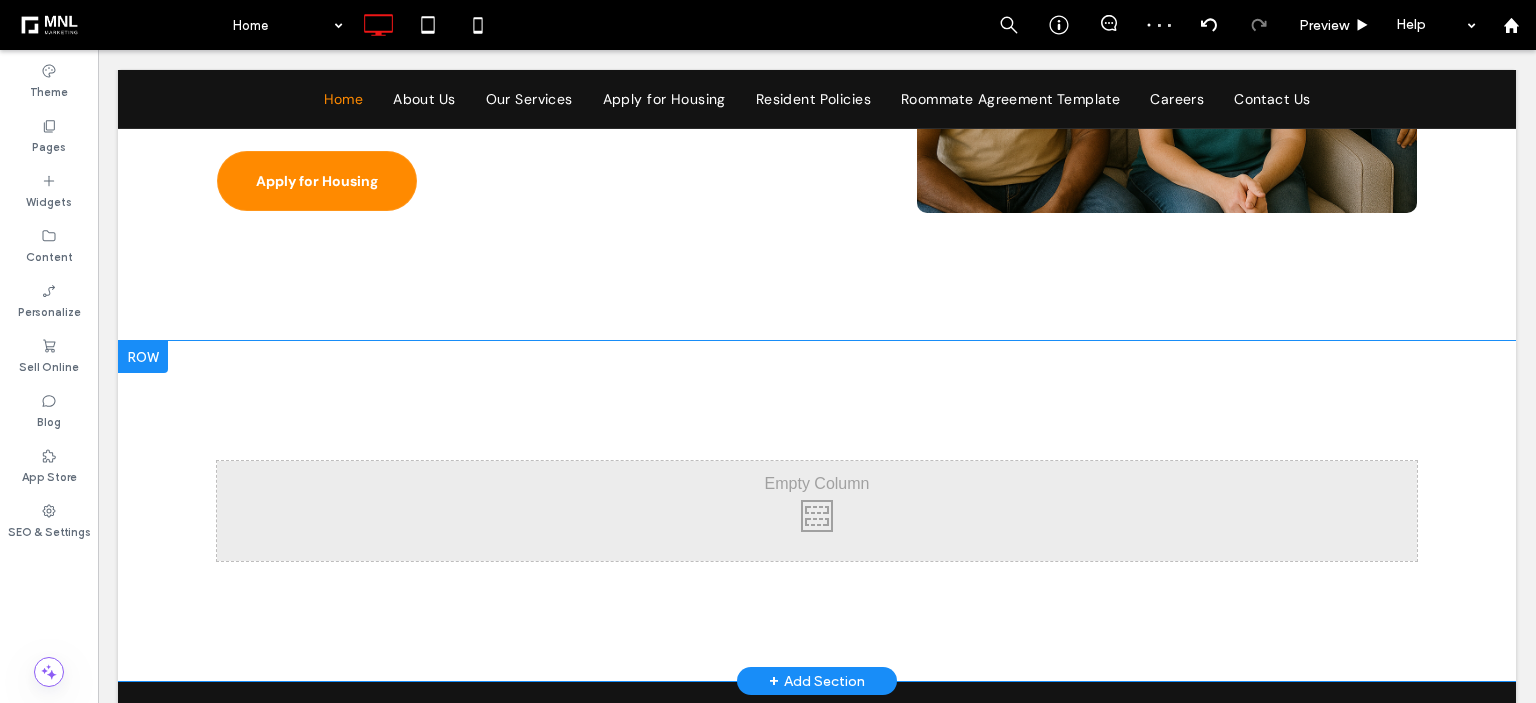 scroll, scrollTop: 3095, scrollLeft: 0, axis: vertical 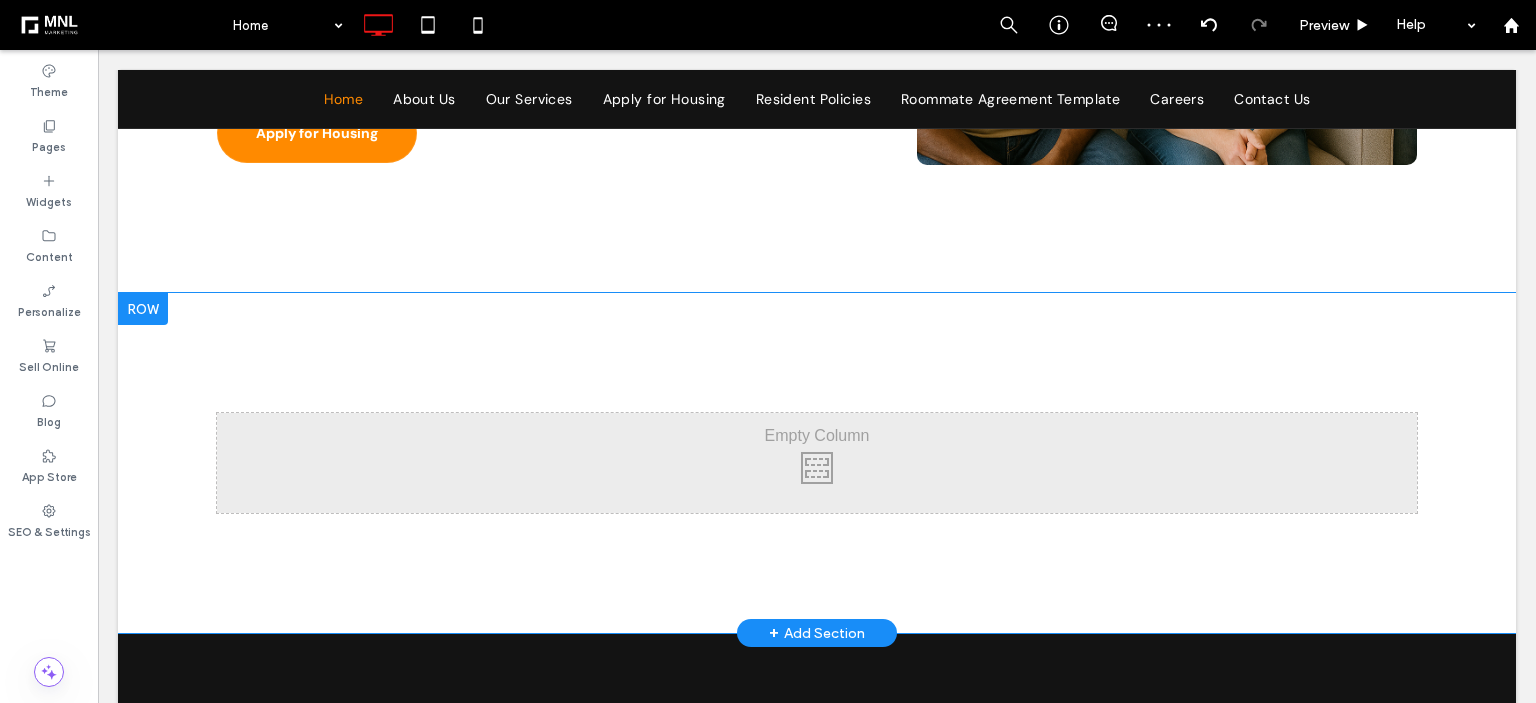 click on "Click To Paste     Click To Paste" at bounding box center [817, 463] 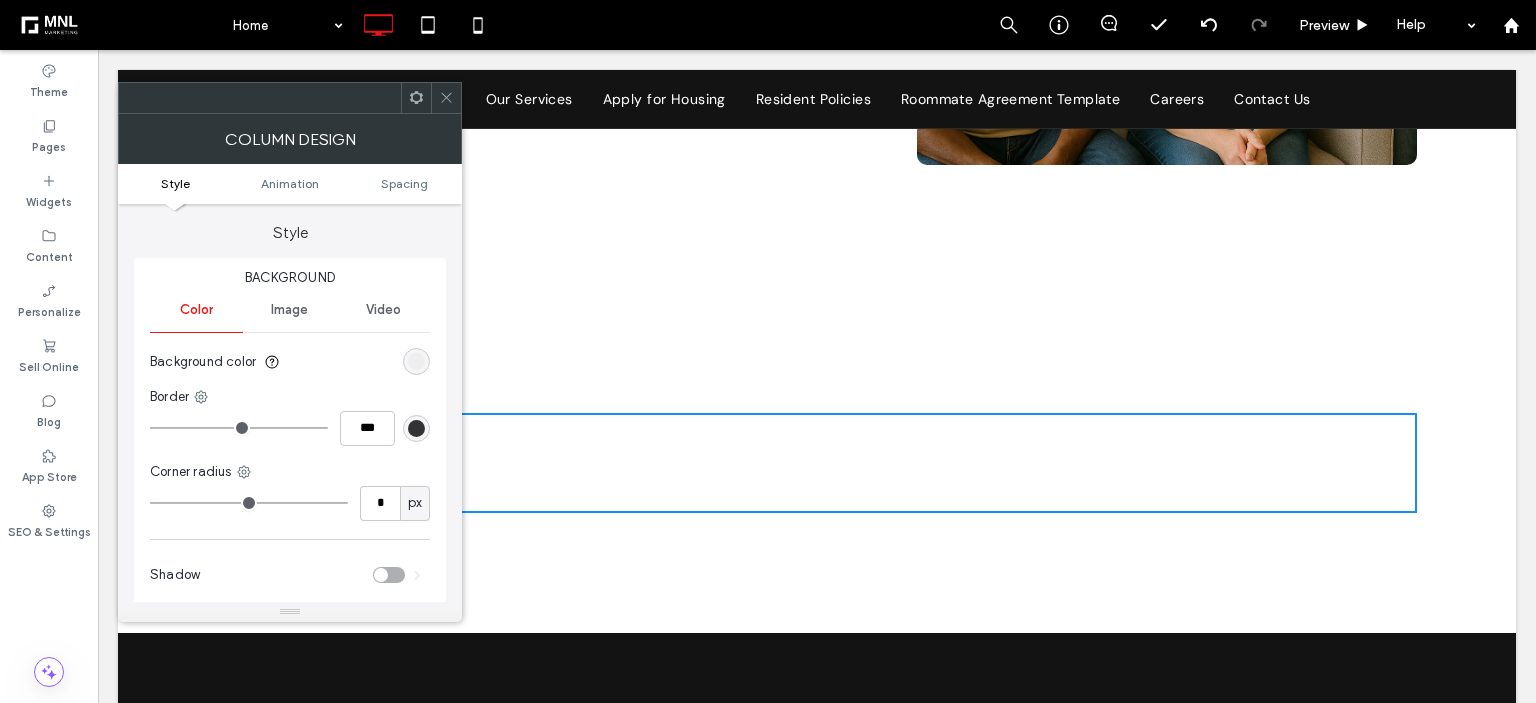 click at bounding box center (416, 361) 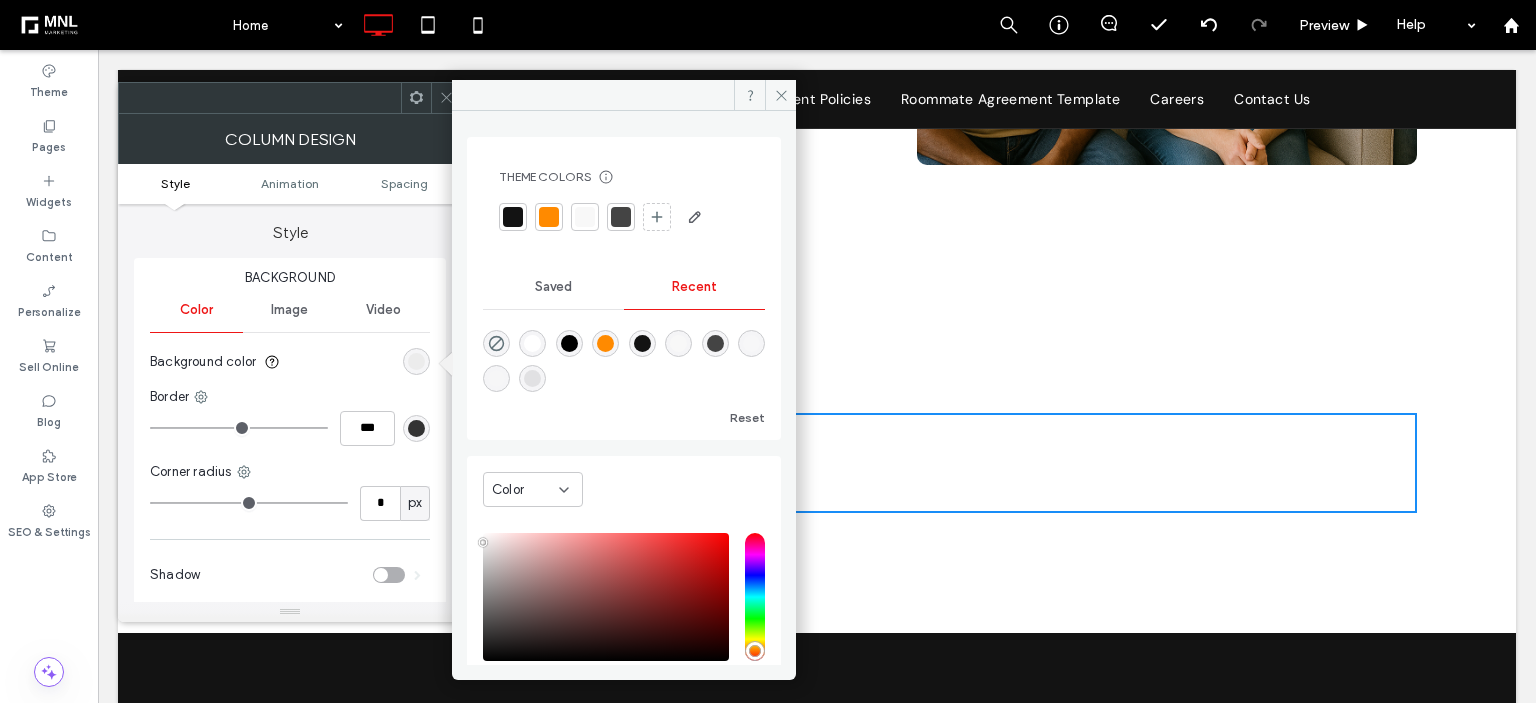 click at bounding box center (549, 217) 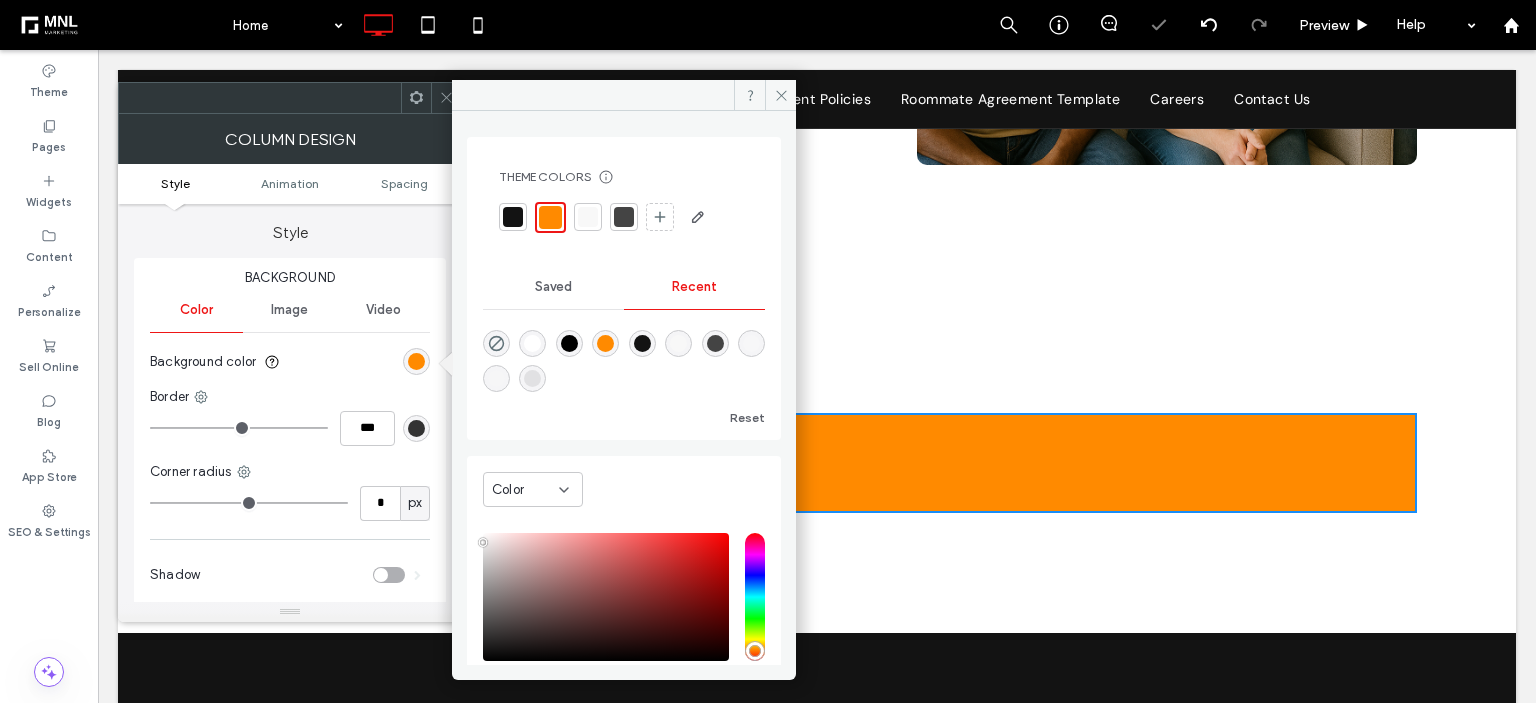 click at bounding box center [446, 98] 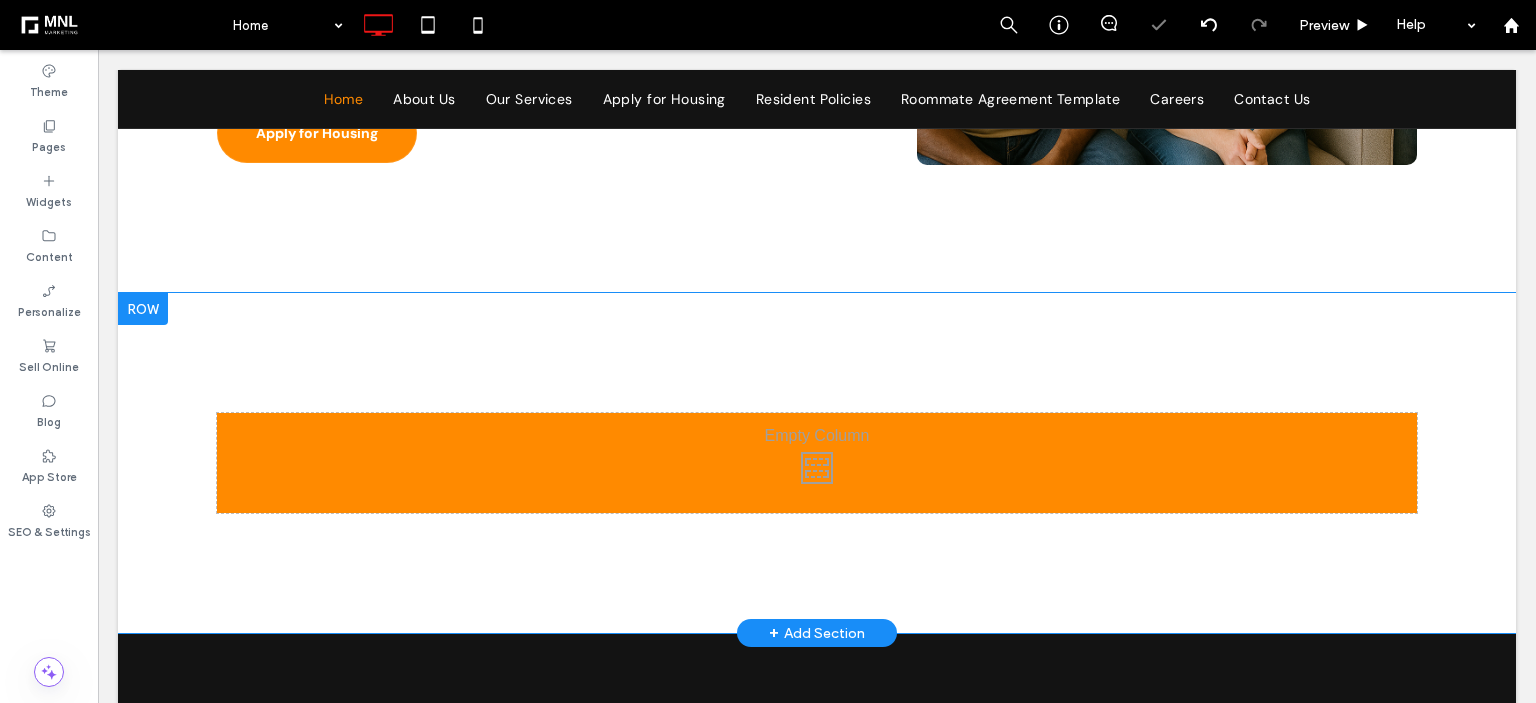 click on "Click To Paste     Click To Paste" at bounding box center (817, 463) 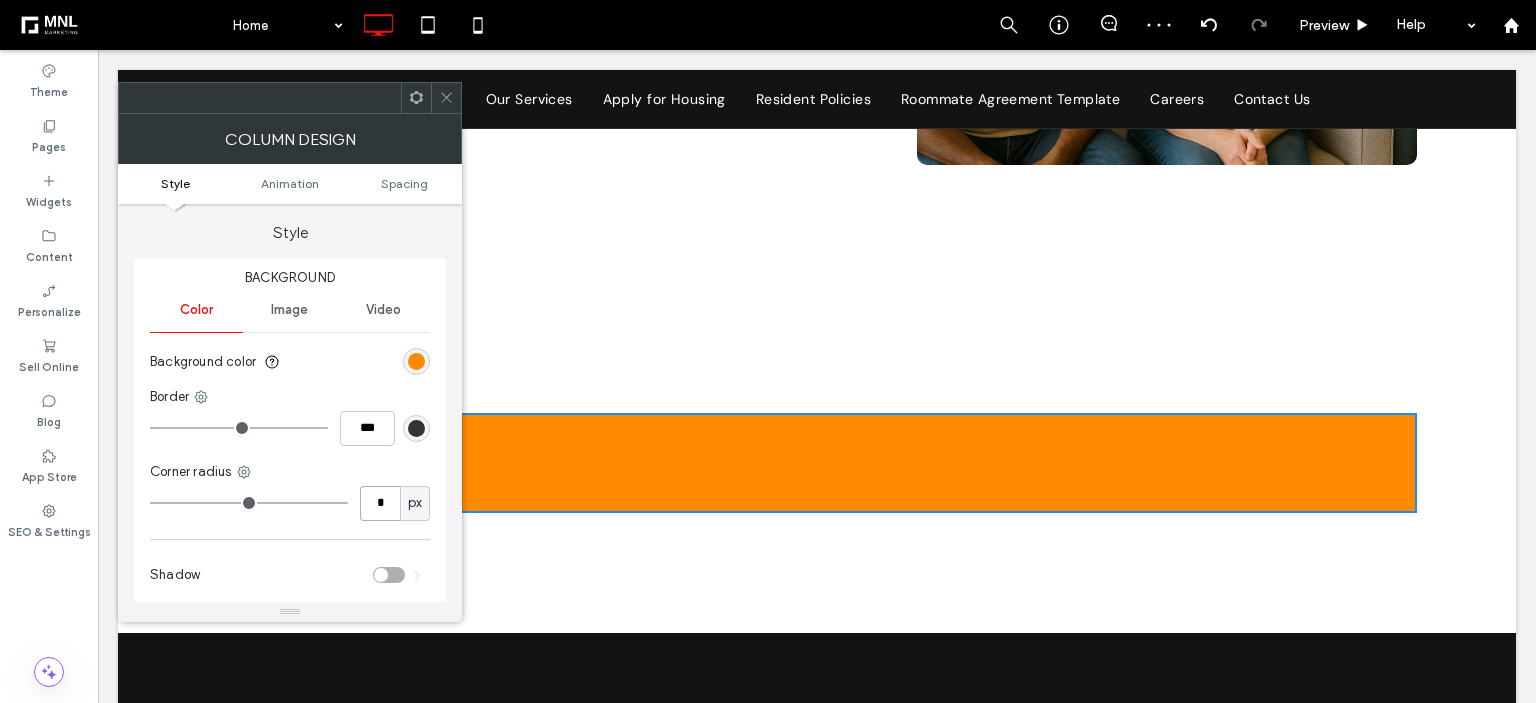 click on "*" at bounding box center (380, 503) 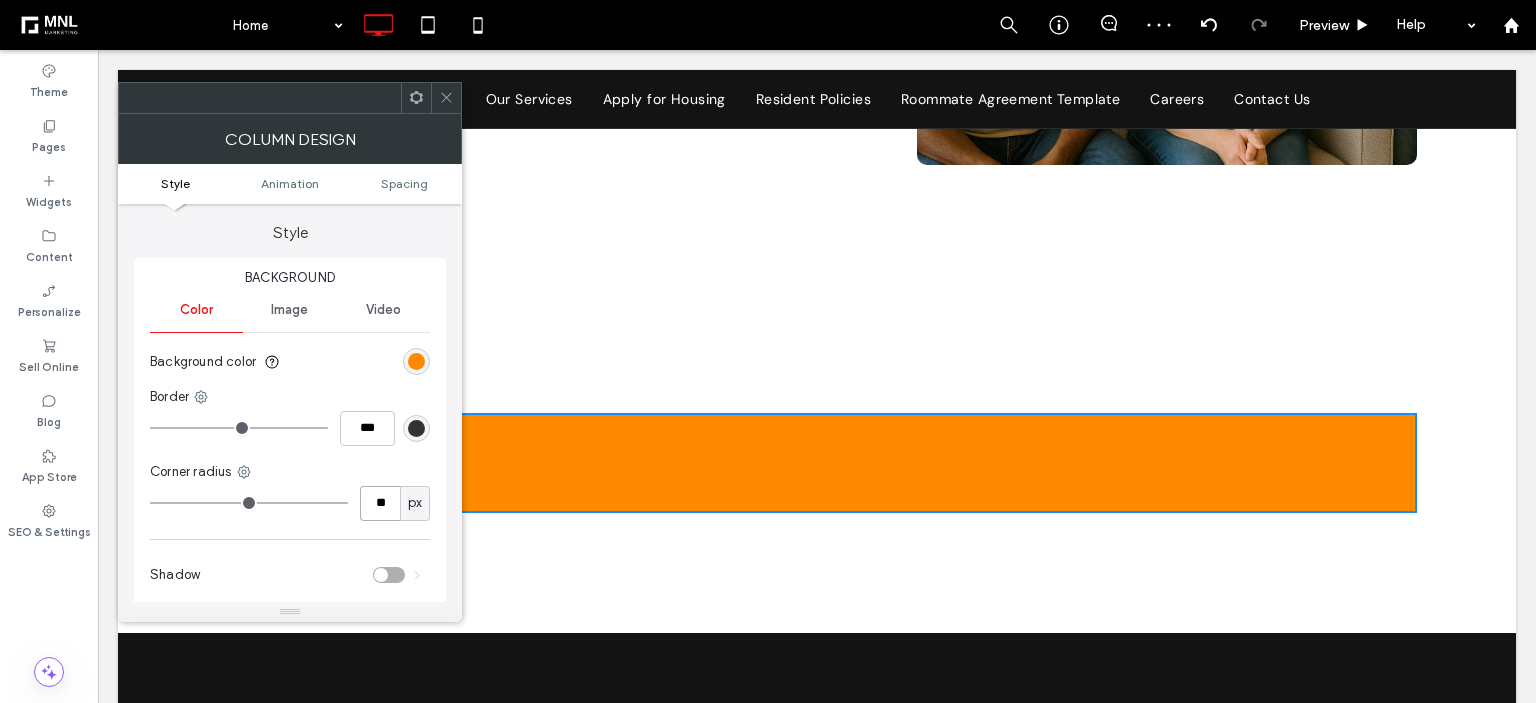 type on "**" 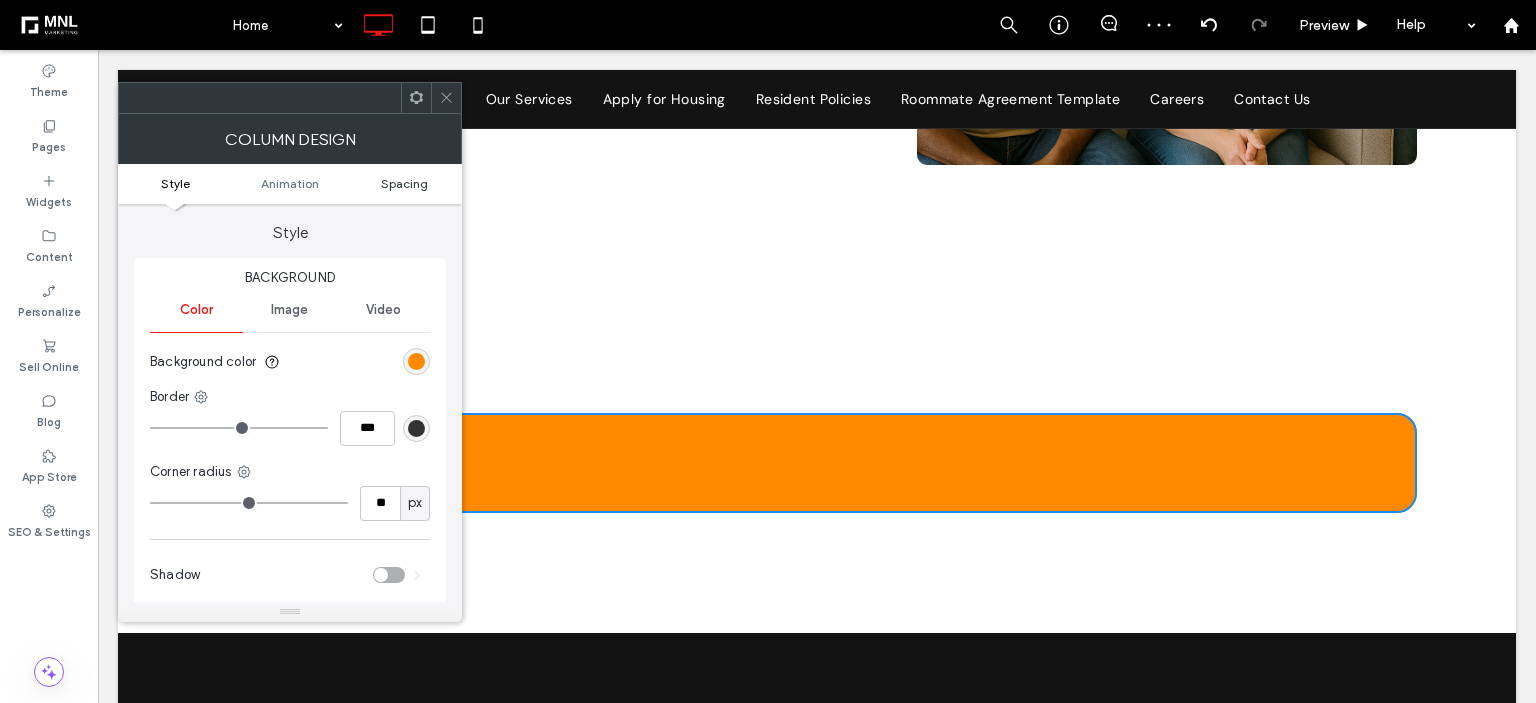 click on "Spacing" at bounding box center (404, 183) 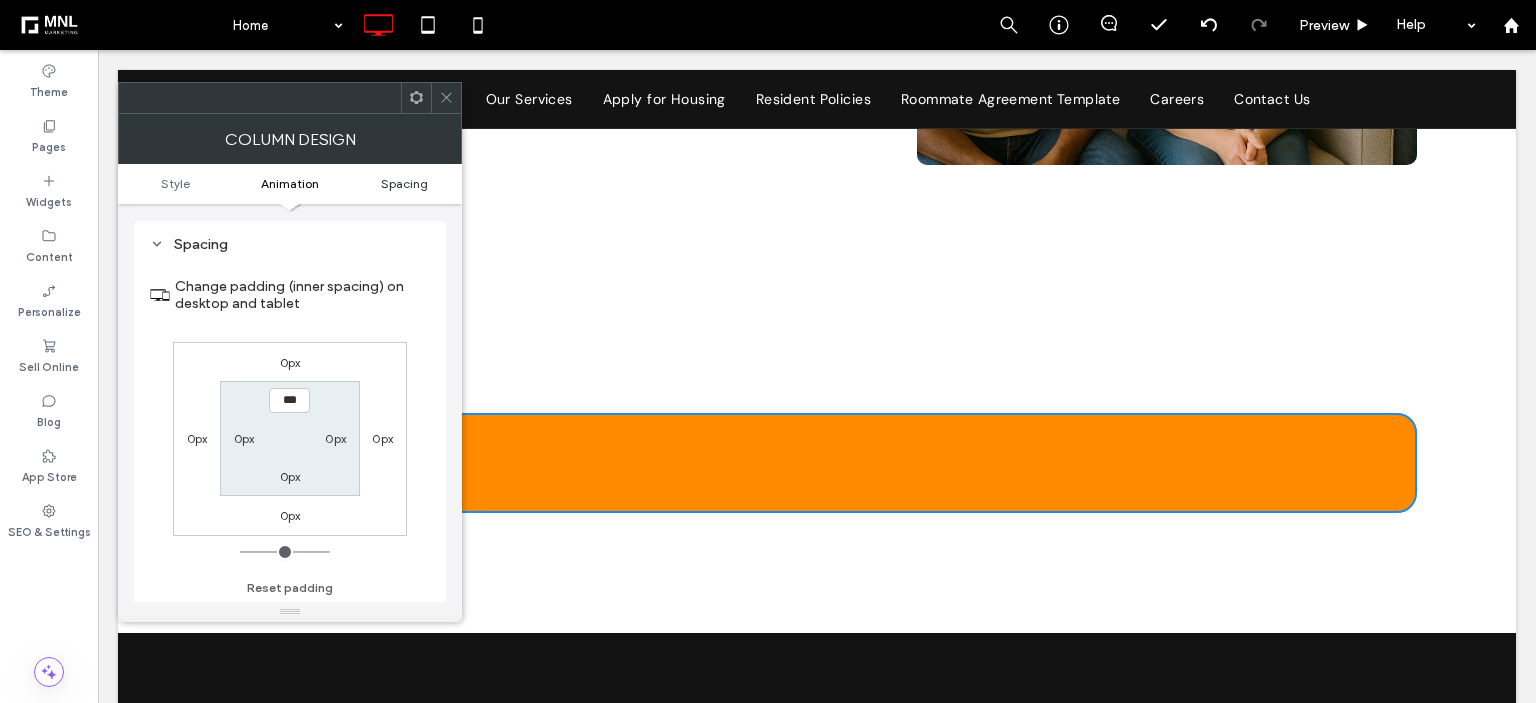 scroll, scrollTop: 468, scrollLeft: 0, axis: vertical 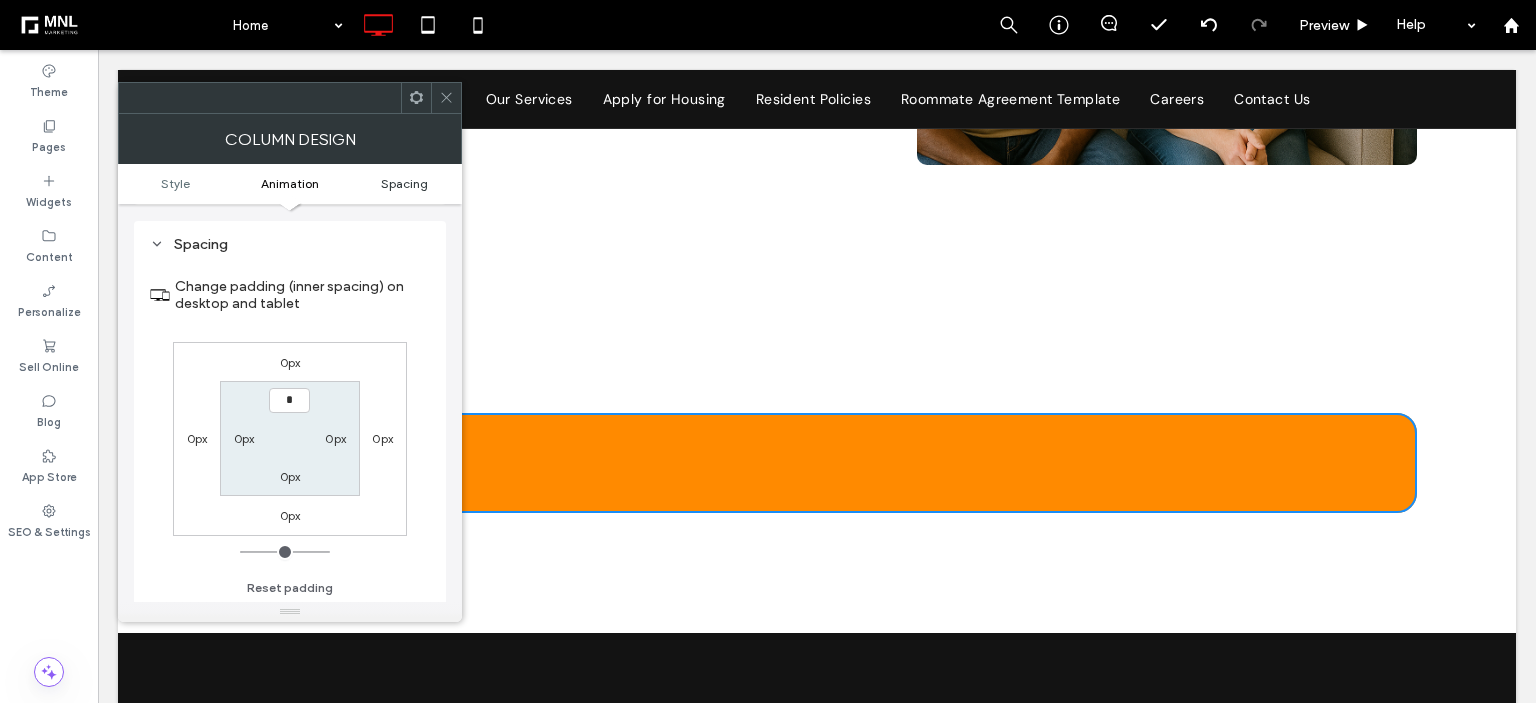 type on "**" 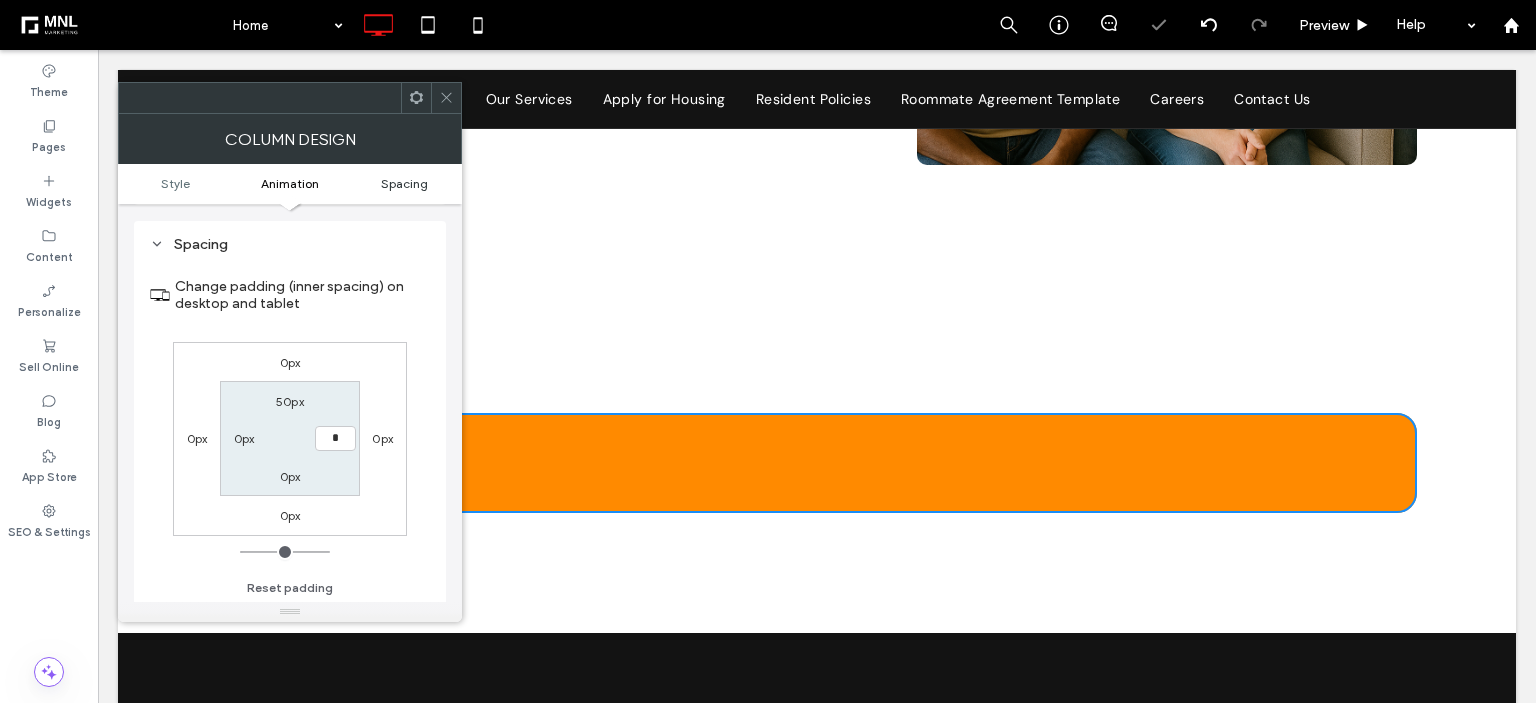 type on "**" 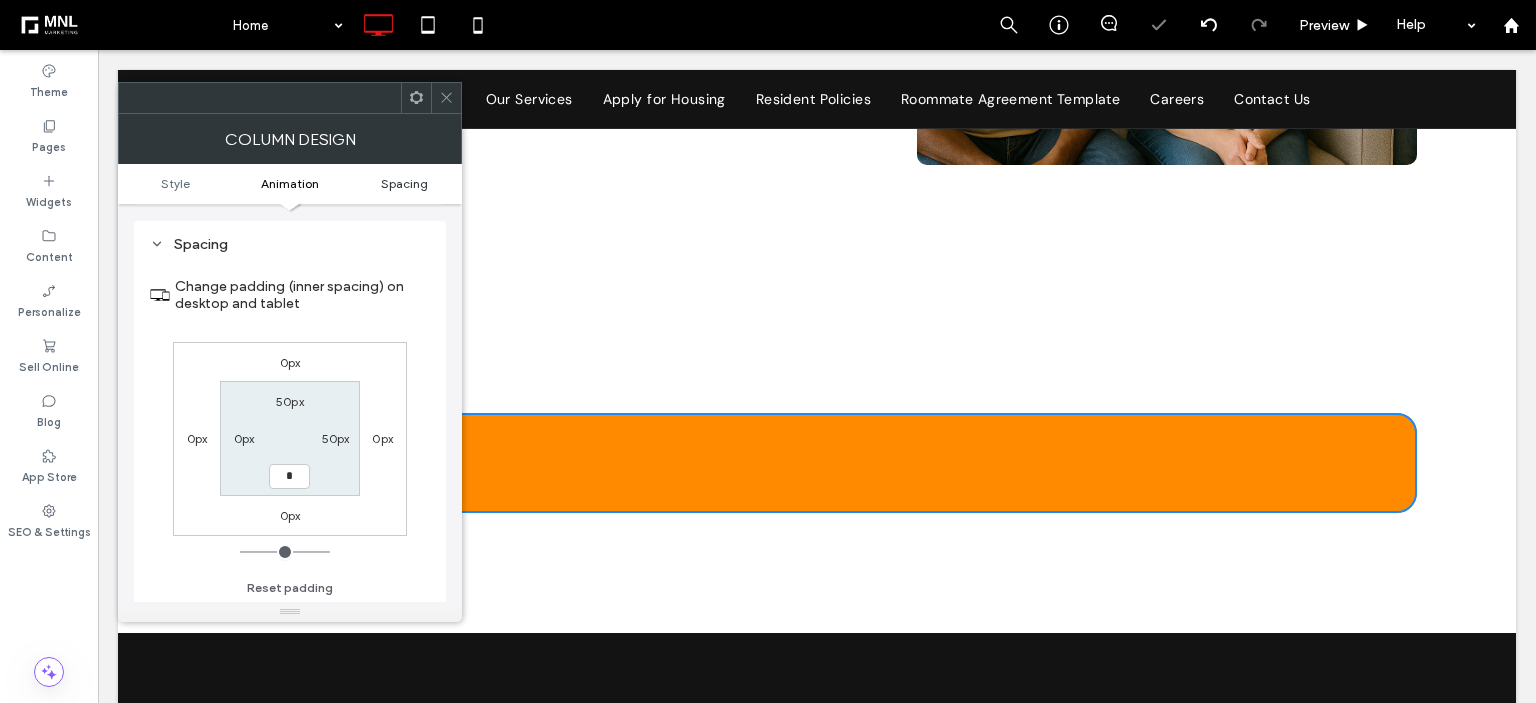 type on "**" 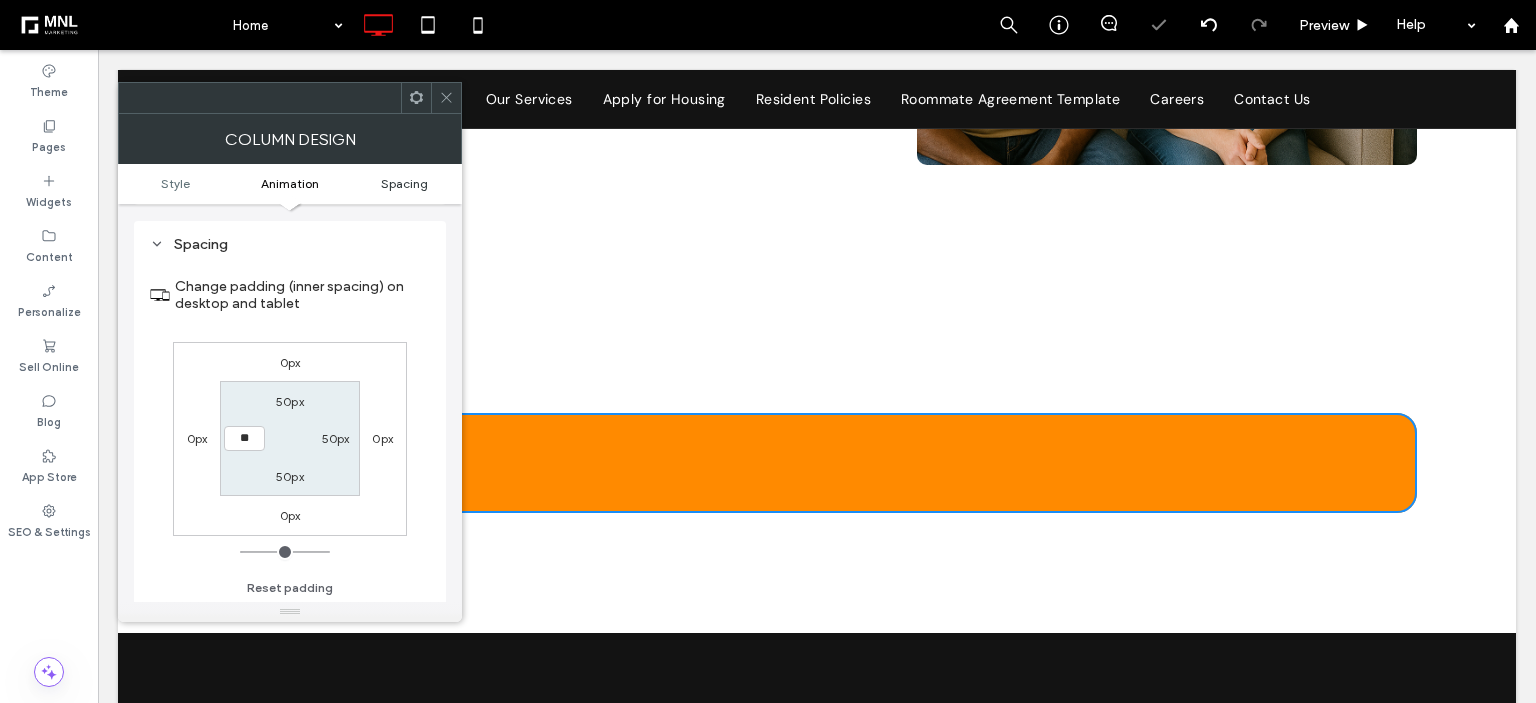 type on "**" 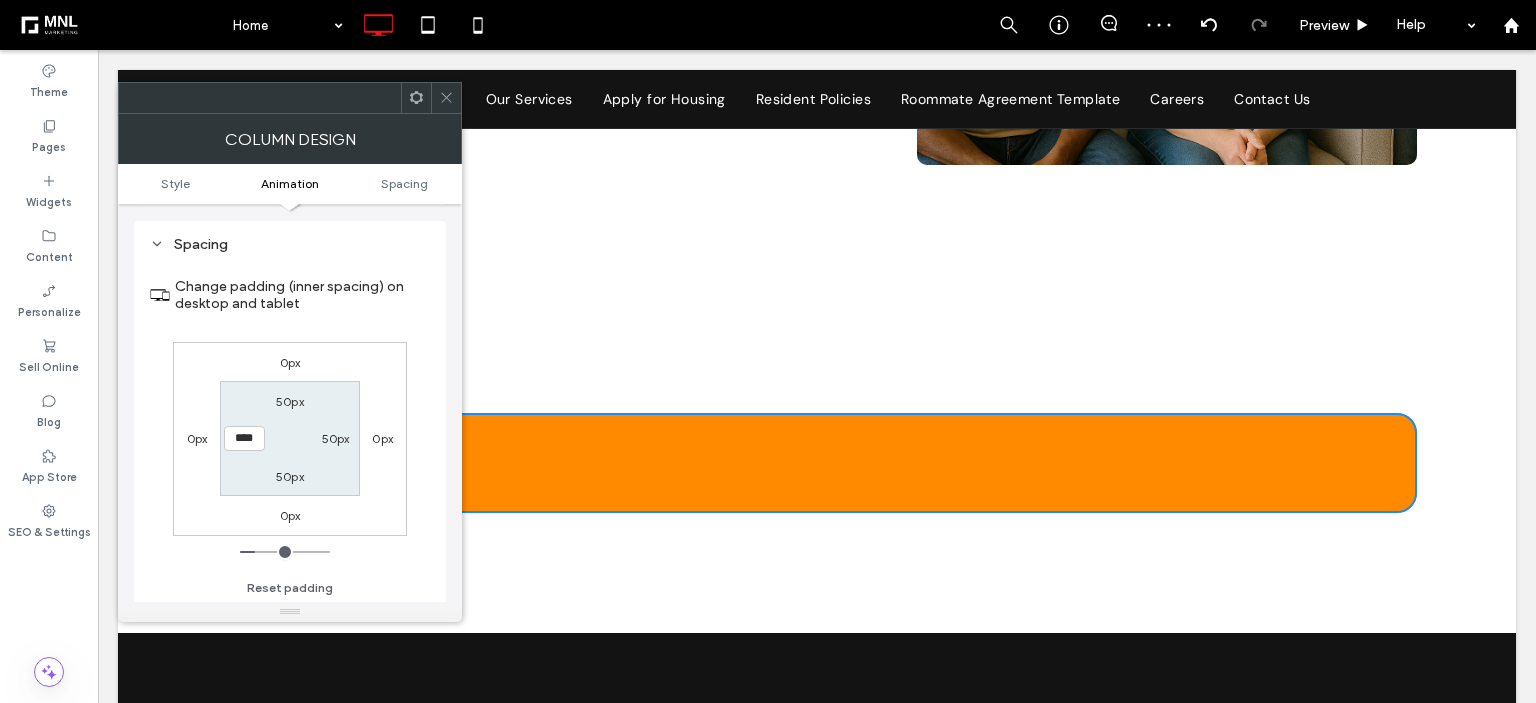 click 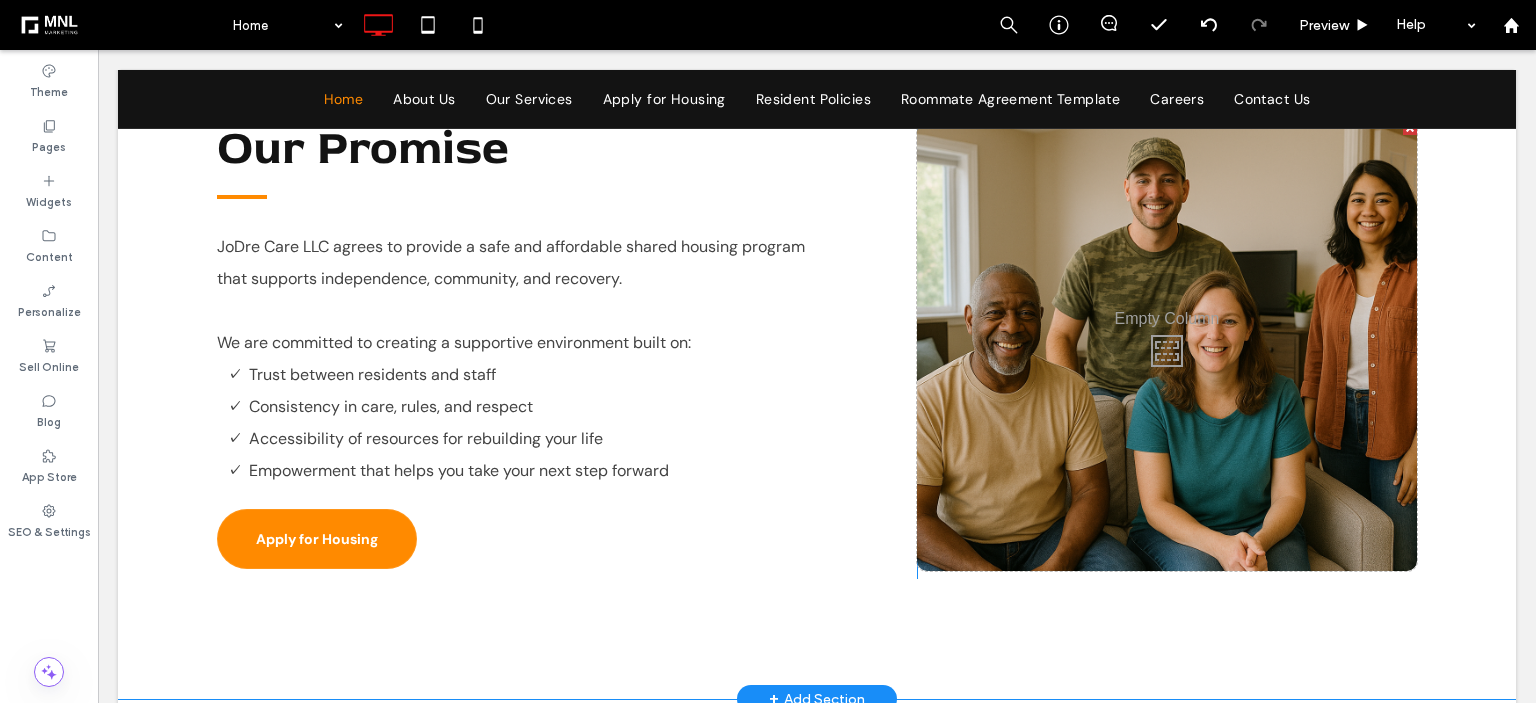 scroll, scrollTop: 2695, scrollLeft: 0, axis: vertical 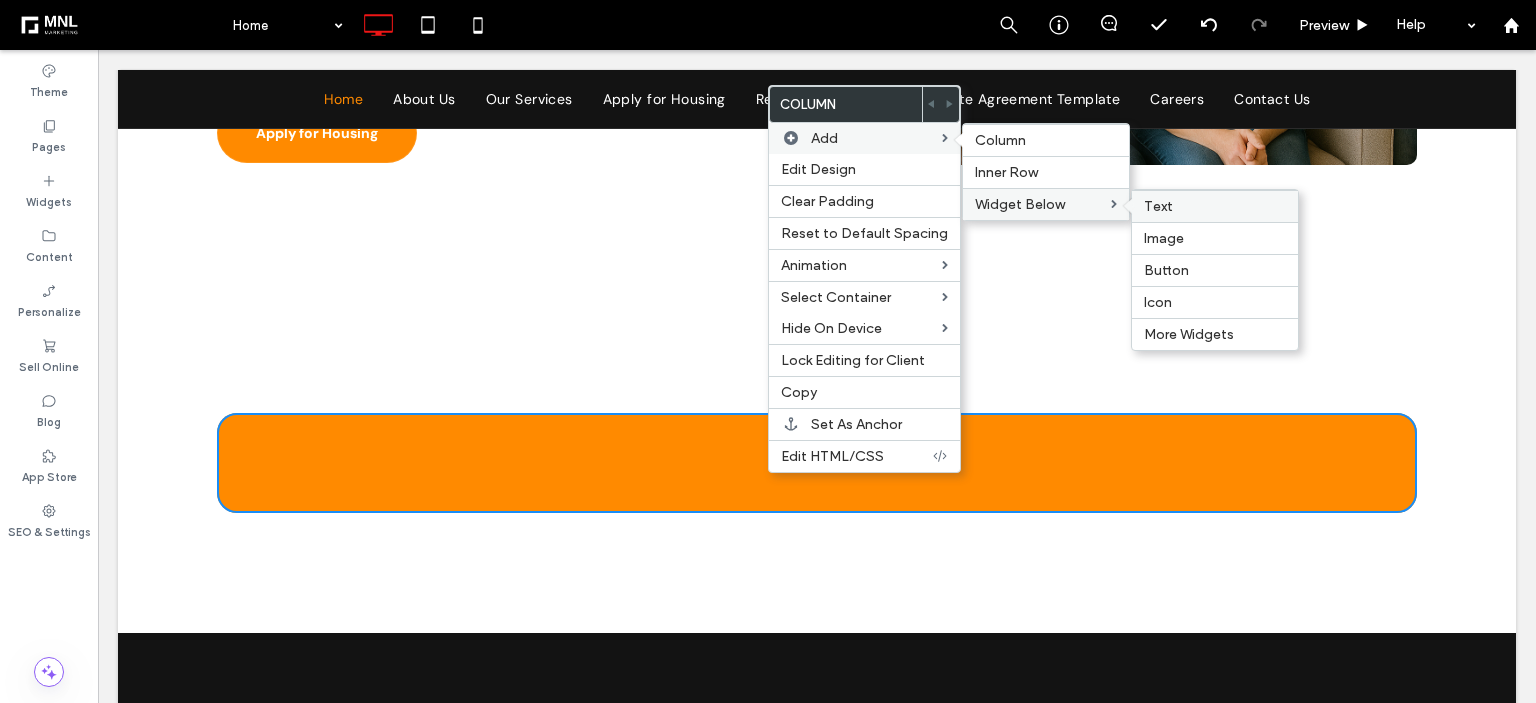 click on "Text" at bounding box center (1158, 206) 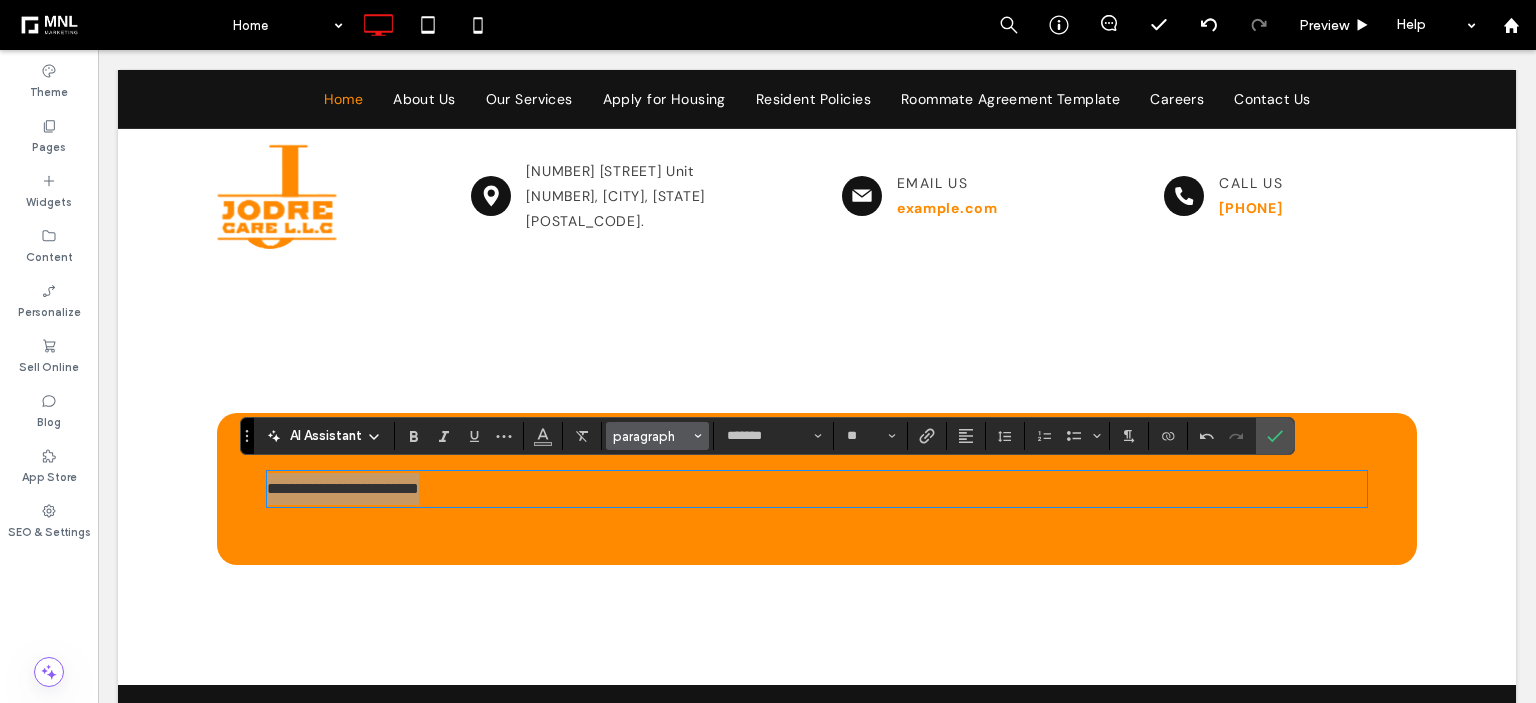 click on "paragraph" at bounding box center (652, 436) 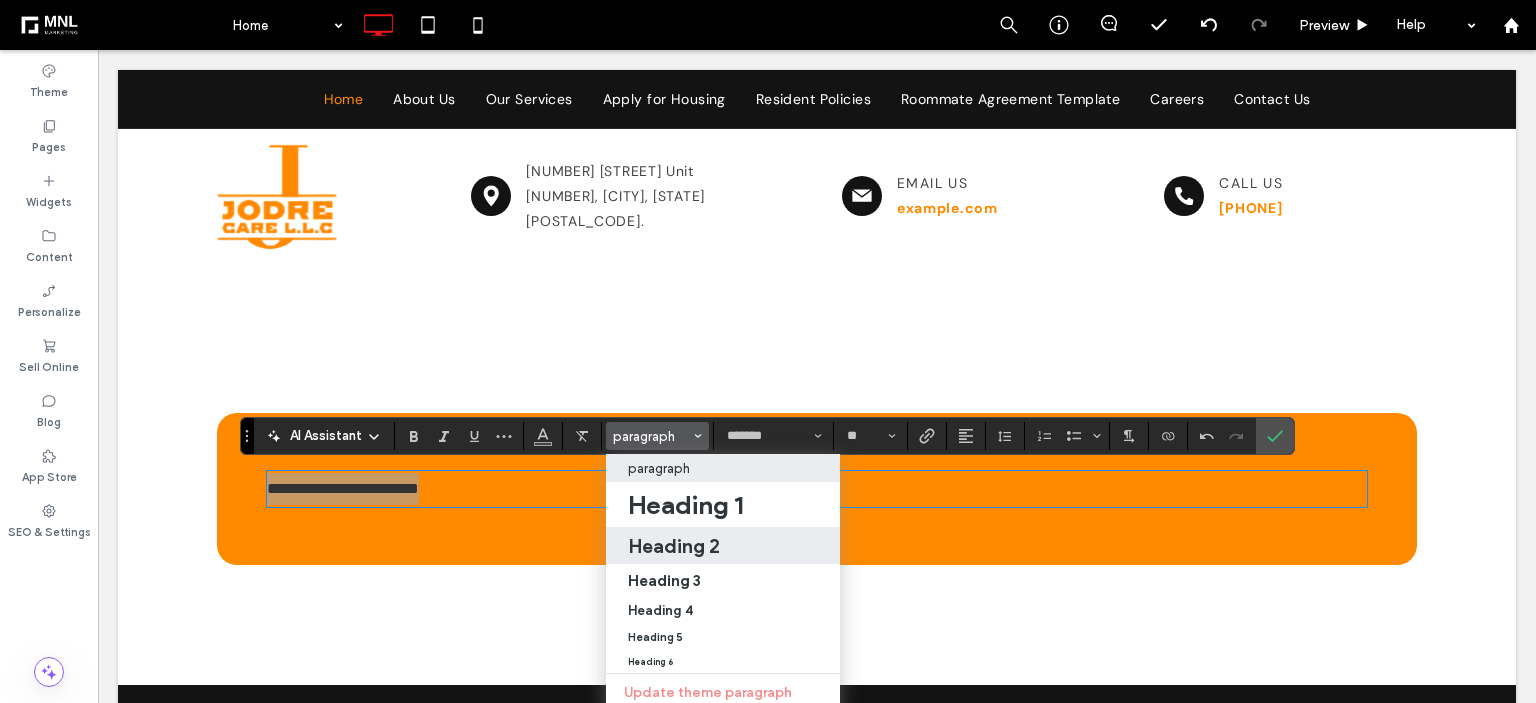 drag, startPoint x: 663, startPoint y: 550, endPoint x: 570, endPoint y: 504, distance: 103.75452 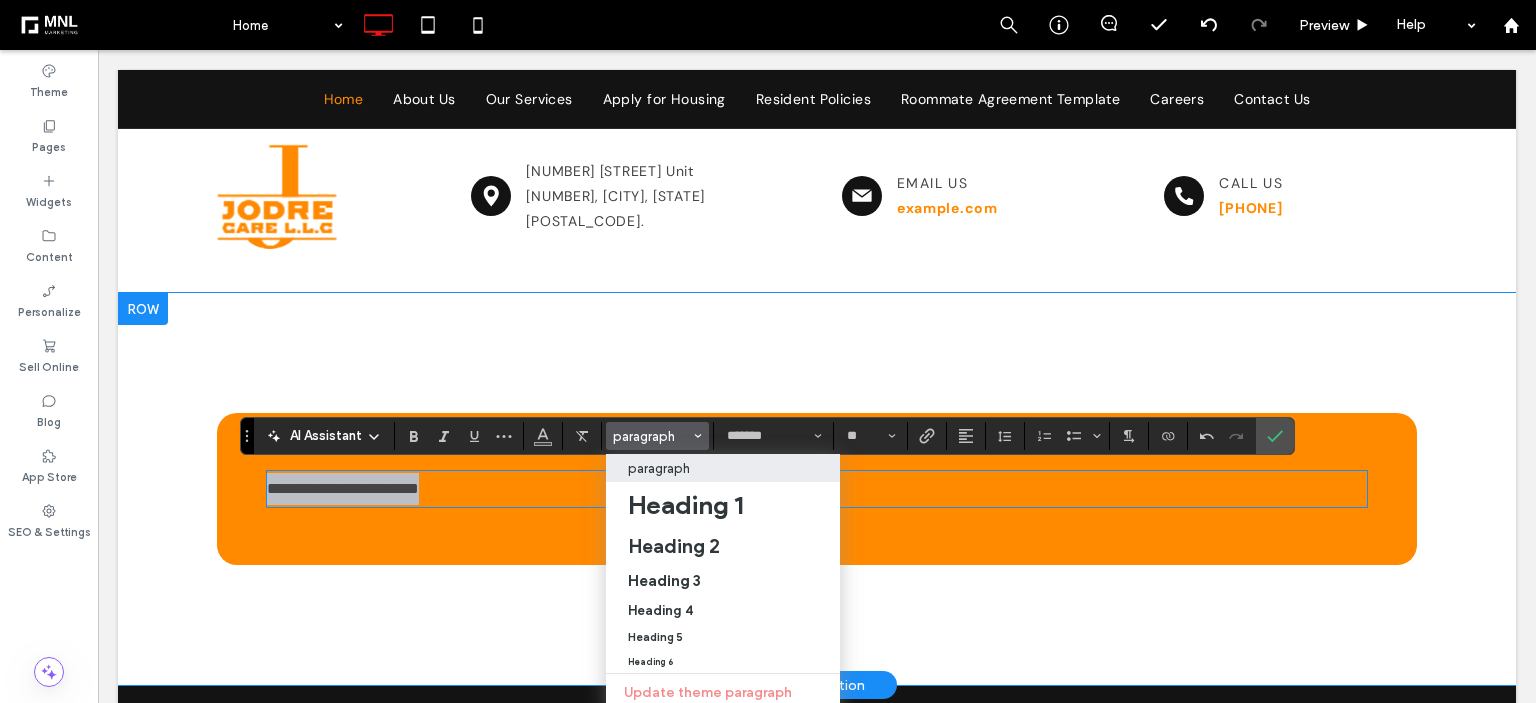 type on "********" 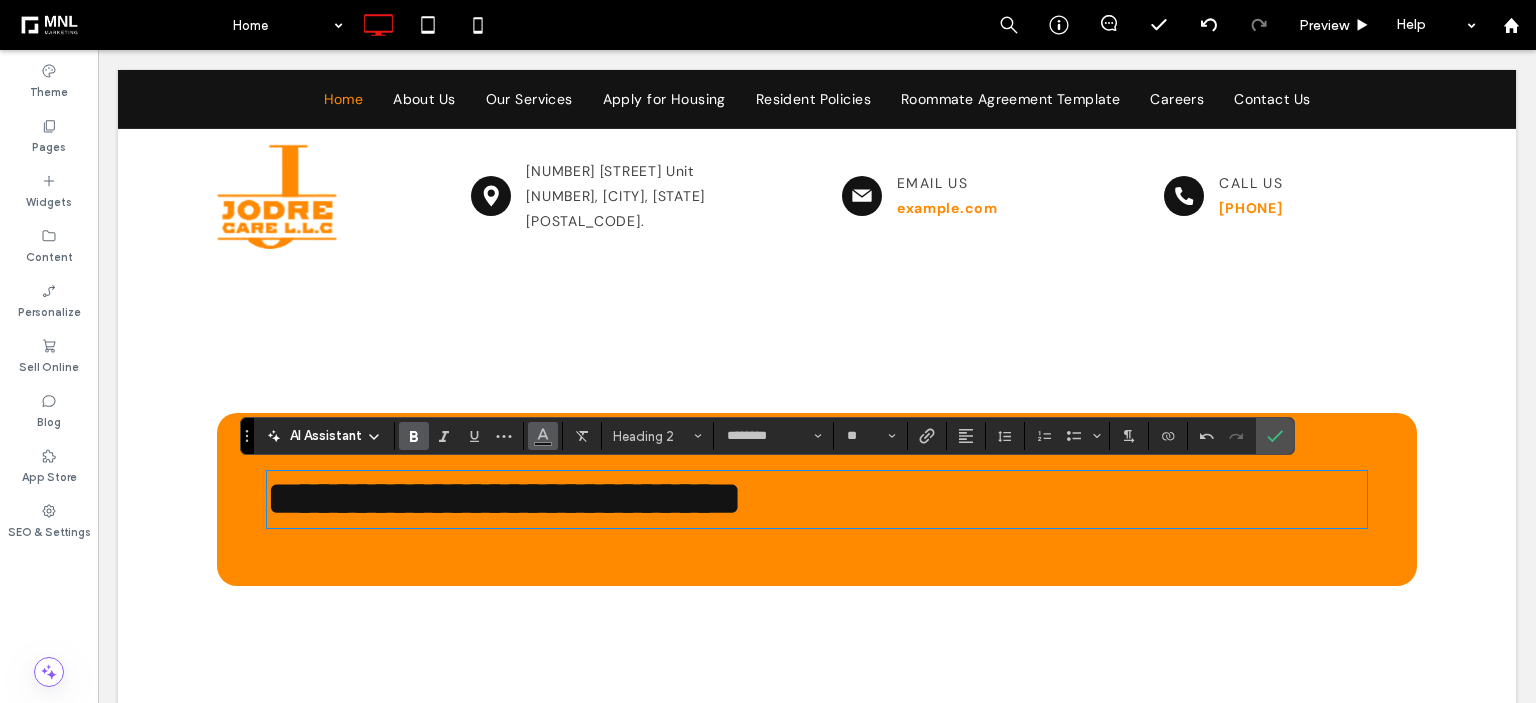 click 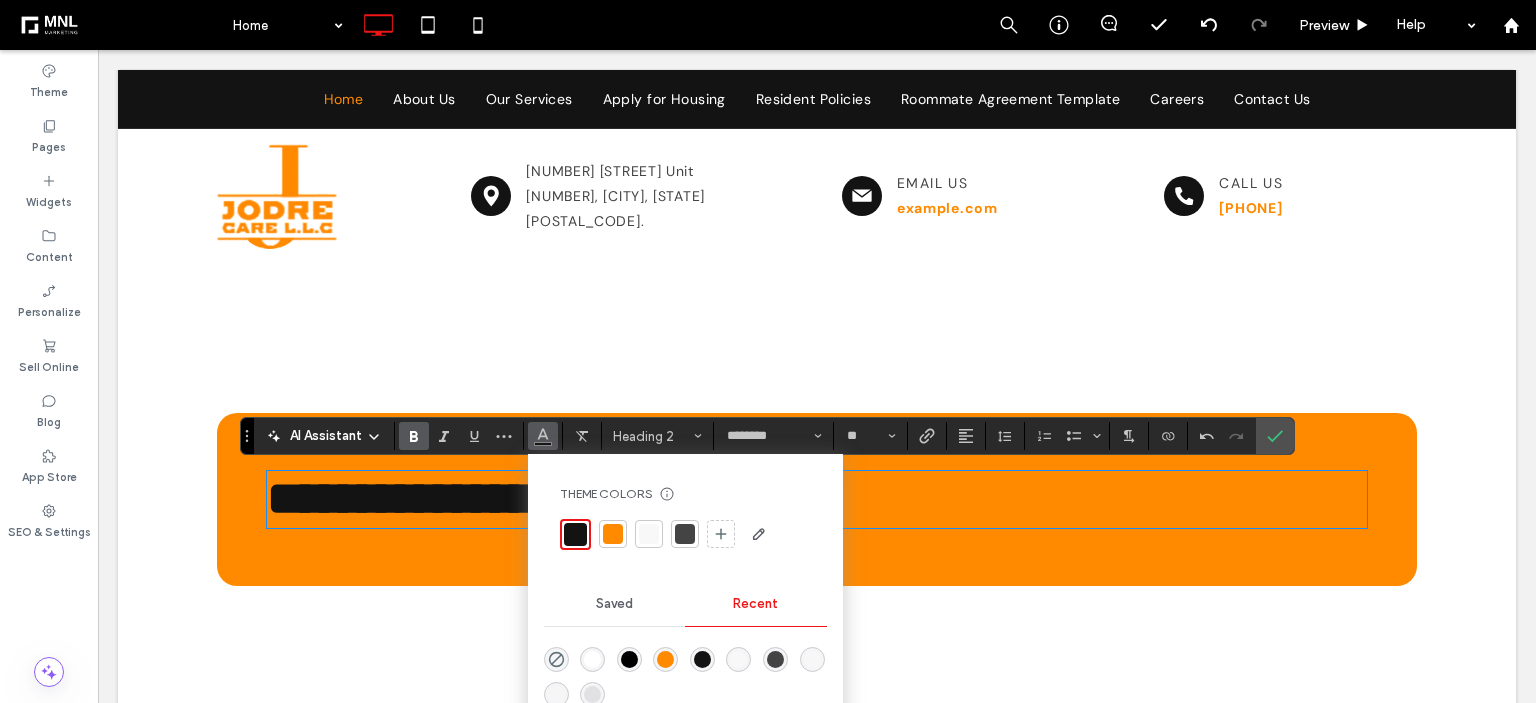 drag, startPoint x: 592, startPoint y: 661, endPoint x: 581, endPoint y: 565, distance: 96.62815 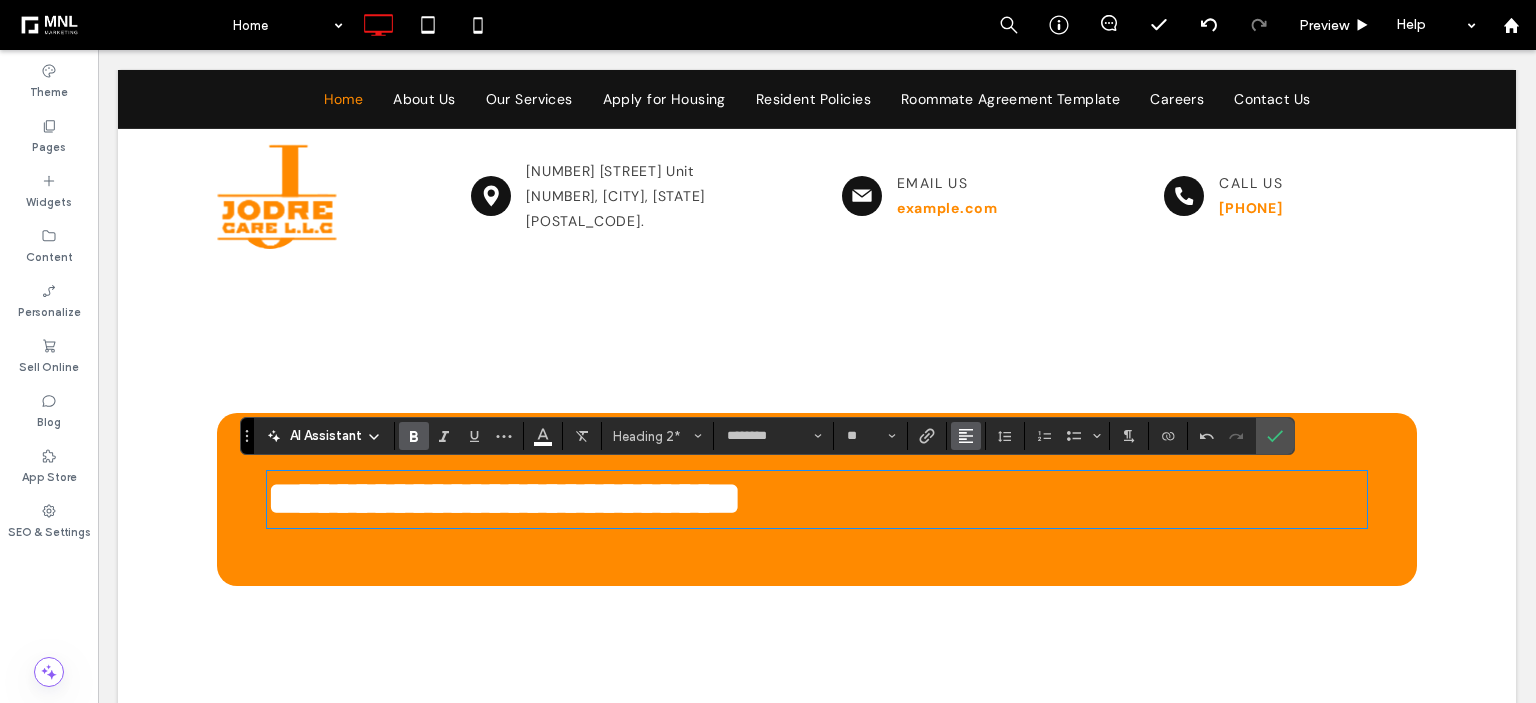 click 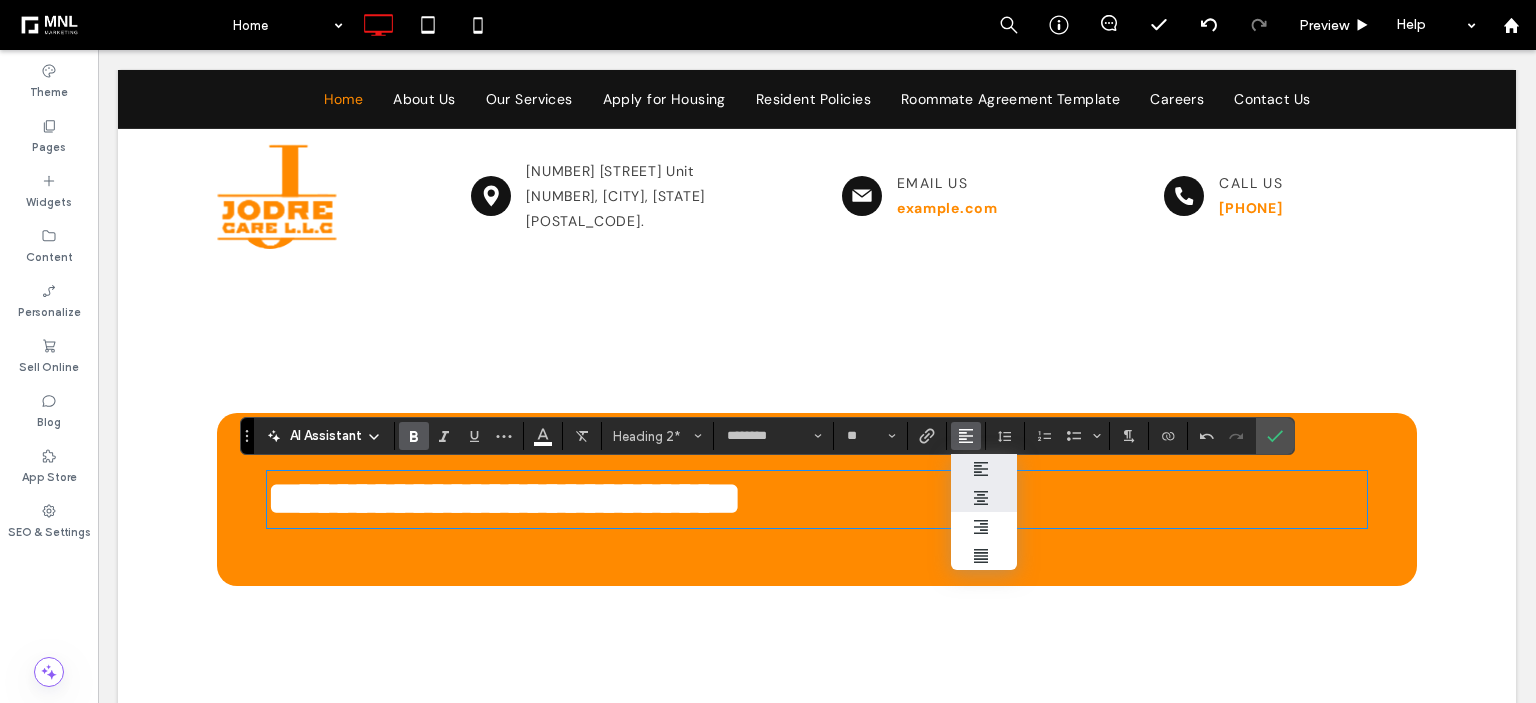 drag, startPoint x: 967, startPoint y: 497, endPoint x: 931, endPoint y: 446, distance: 62.425957 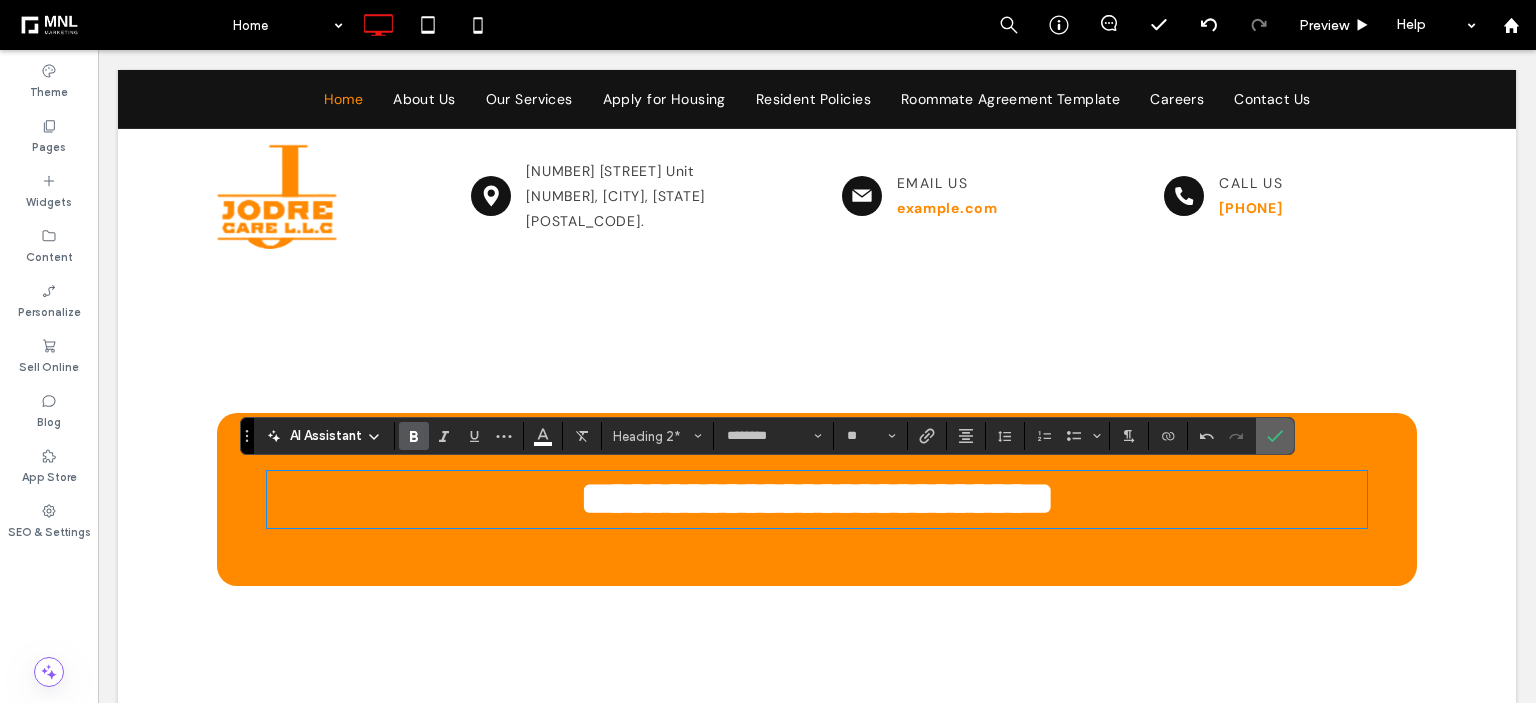 click 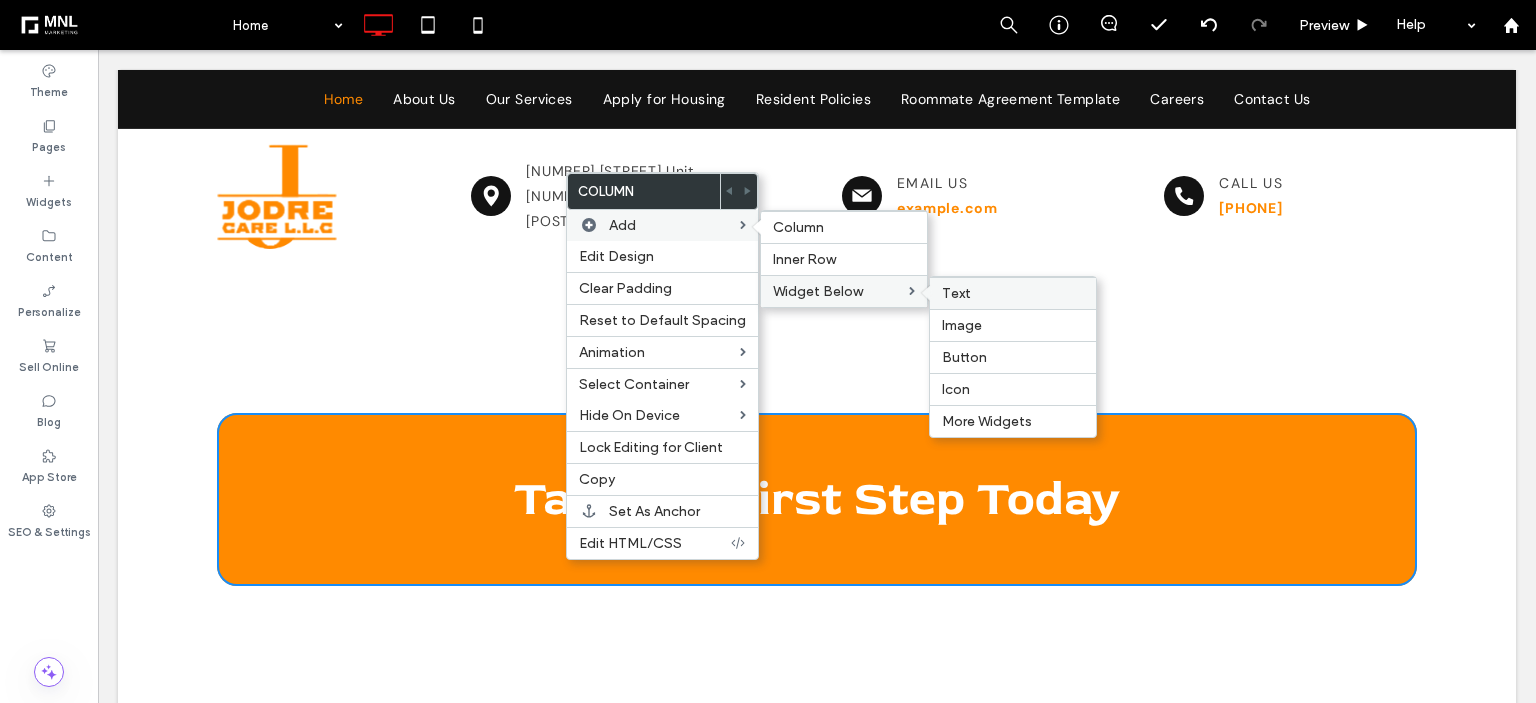click on "Text" at bounding box center [956, 293] 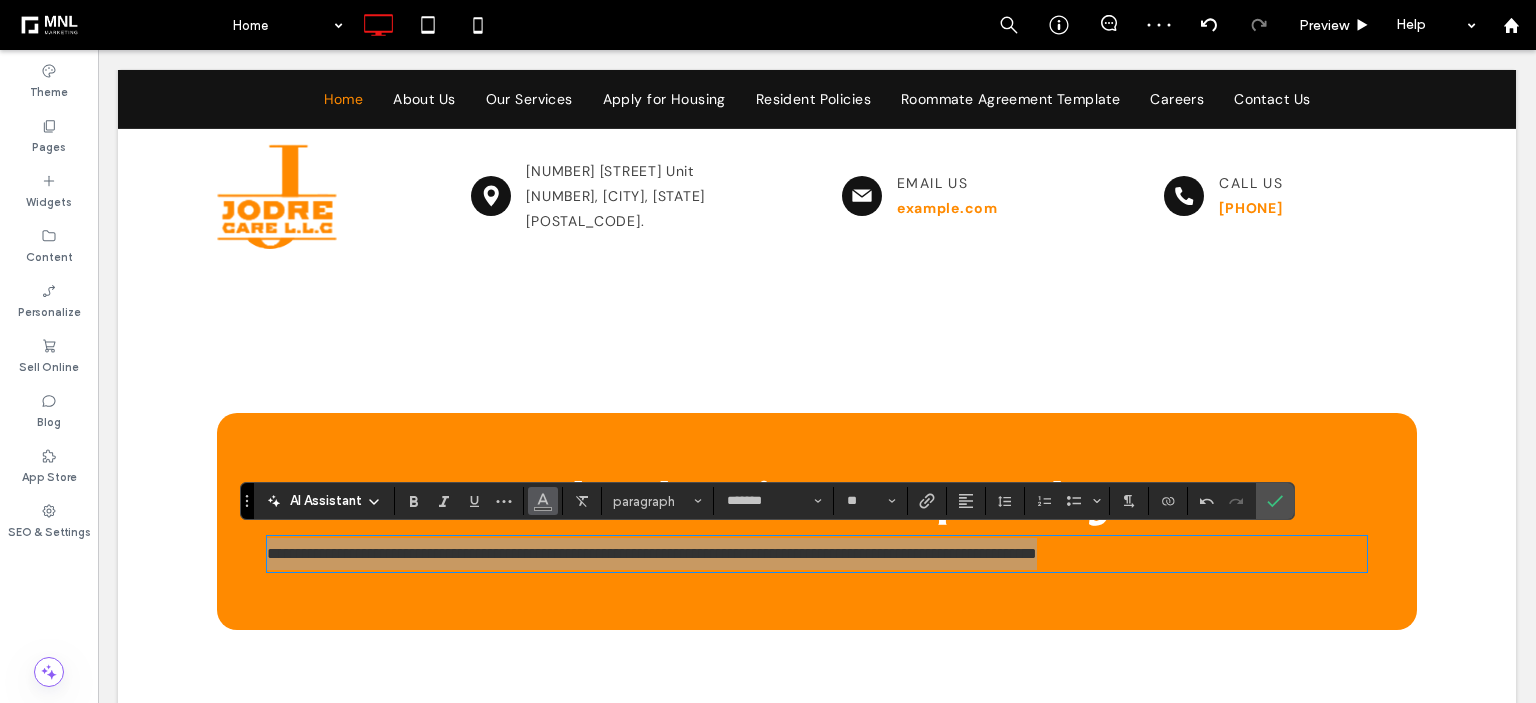 click 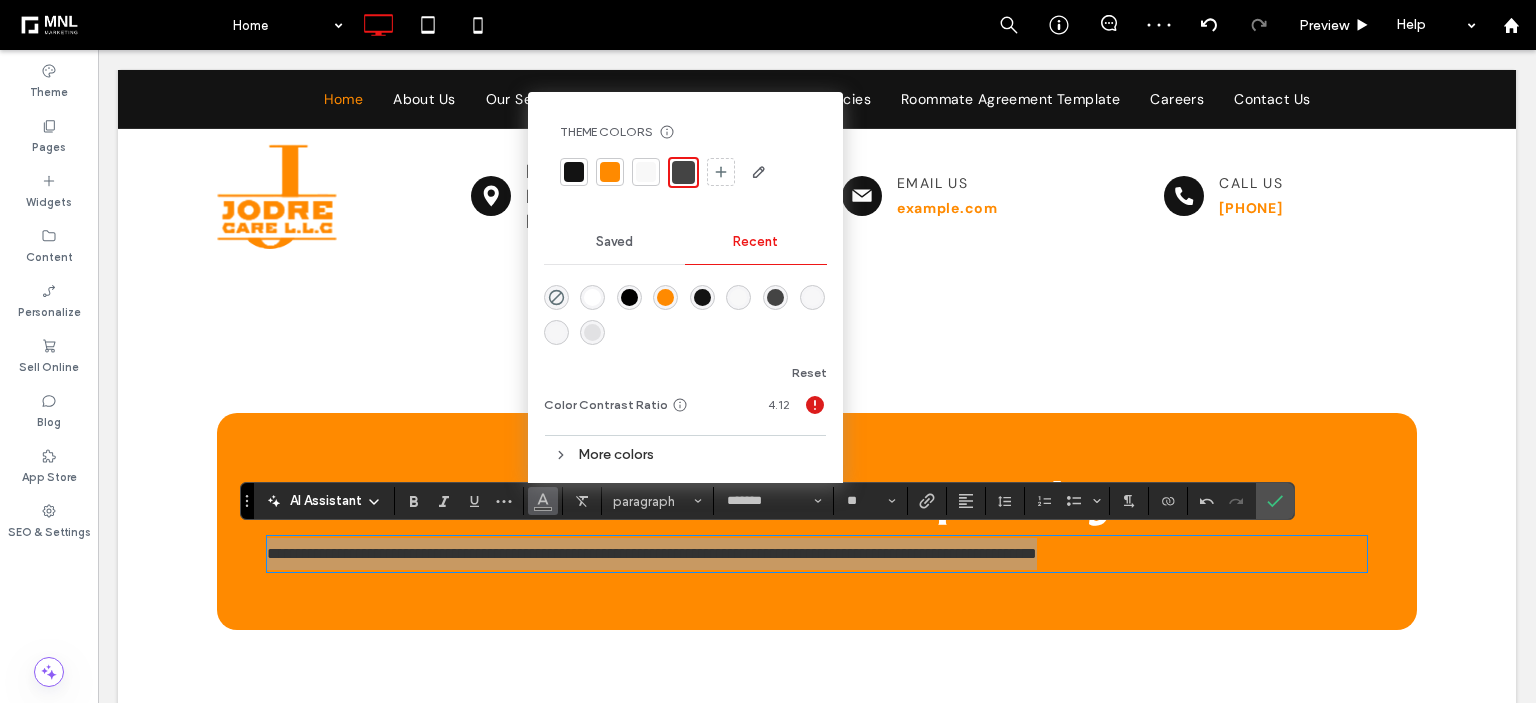 drag, startPoint x: 584, startPoint y: 291, endPoint x: 690, endPoint y: 361, distance: 127.02756 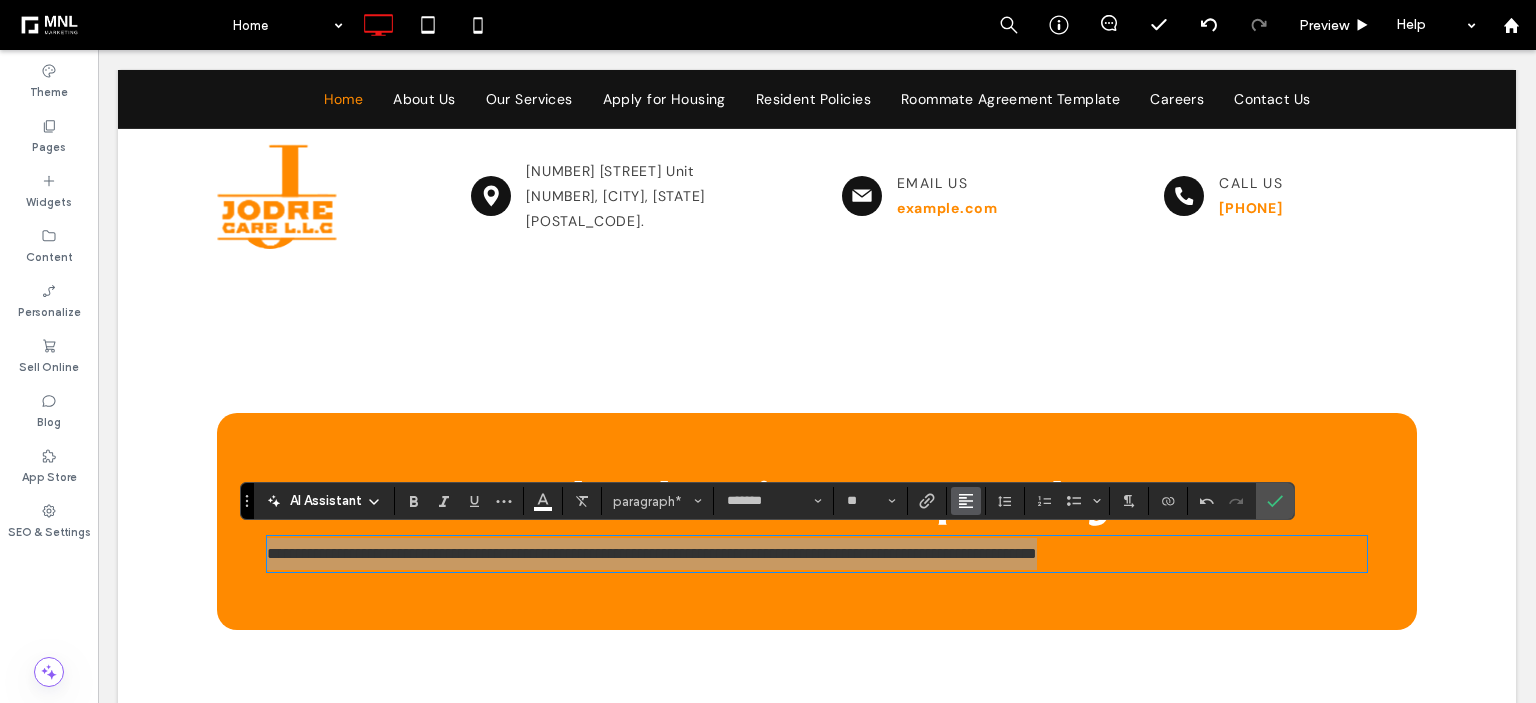click 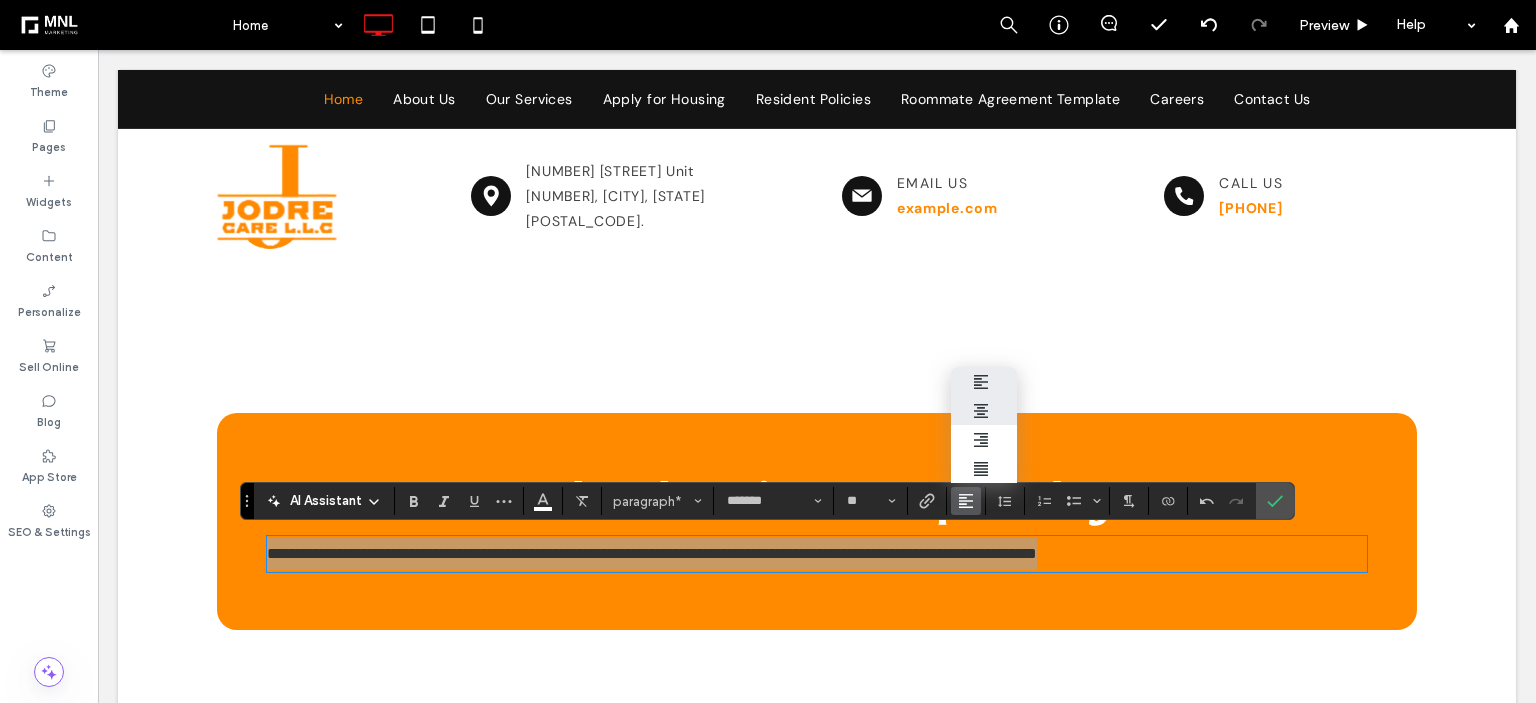 drag, startPoint x: 980, startPoint y: 413, endPoint x: 1093, endPoint y: 471, distance: 127.01575 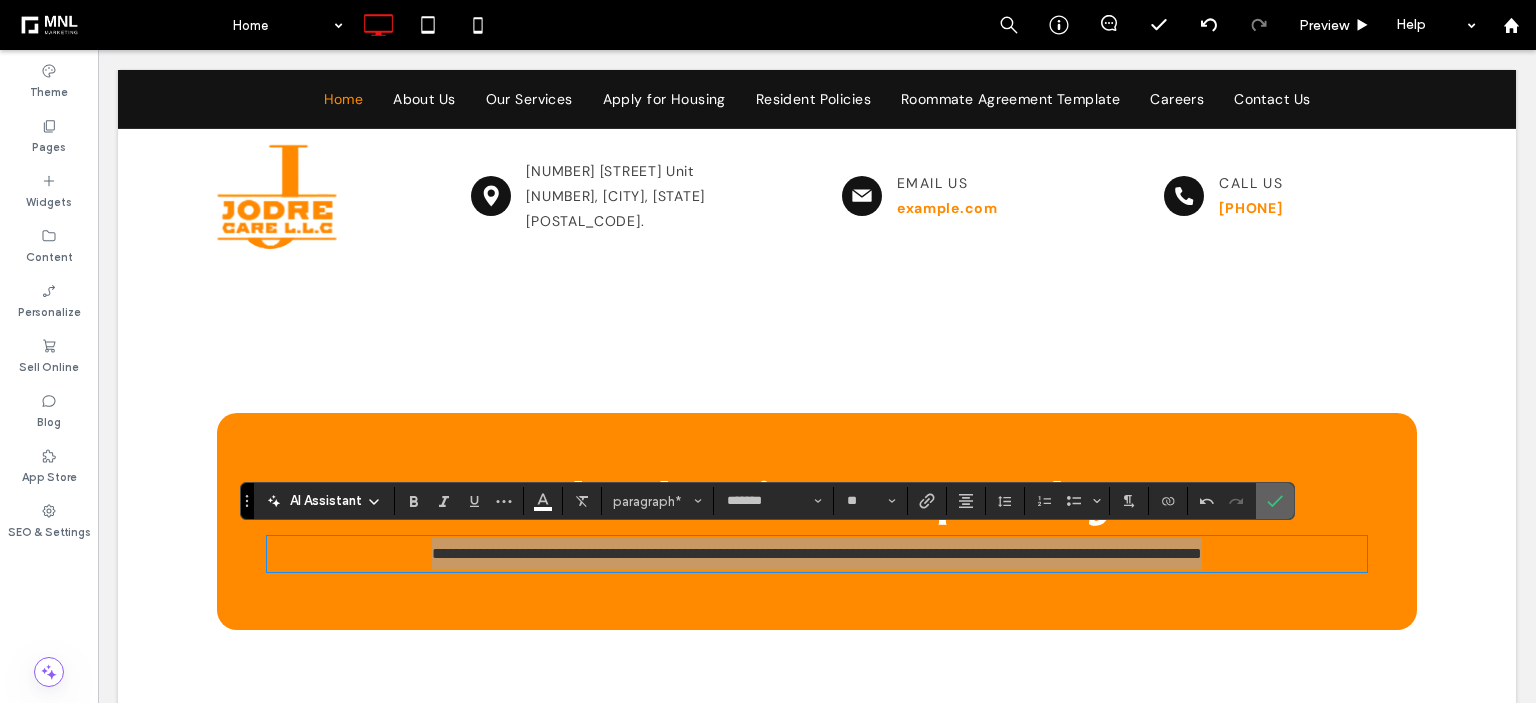 drag, startPoint x: 1266, startPoint y: 498, endPoint x: 1185, endPoint y: 449, distance: 94.66784 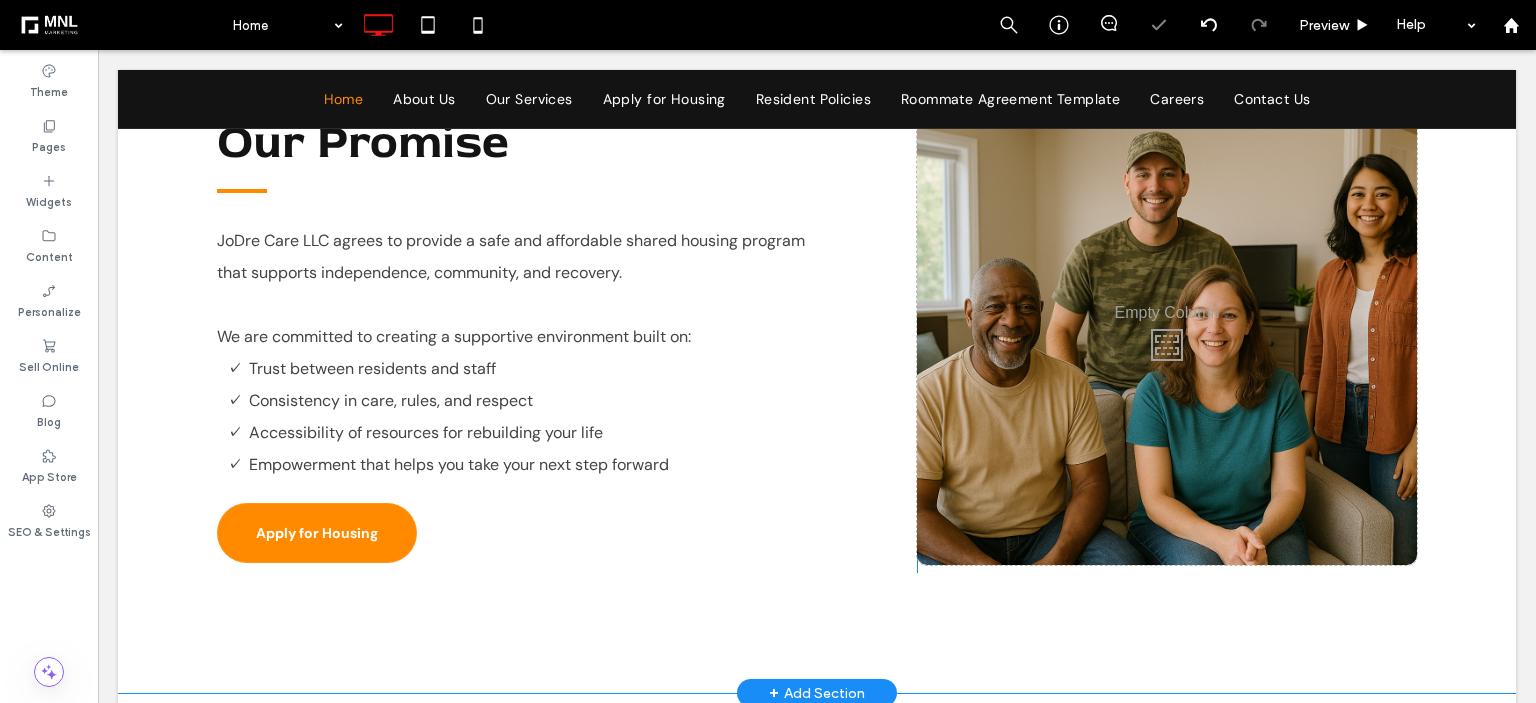 scroll, scrollTop: 2795, scrollLeft: 0, axis: vertical 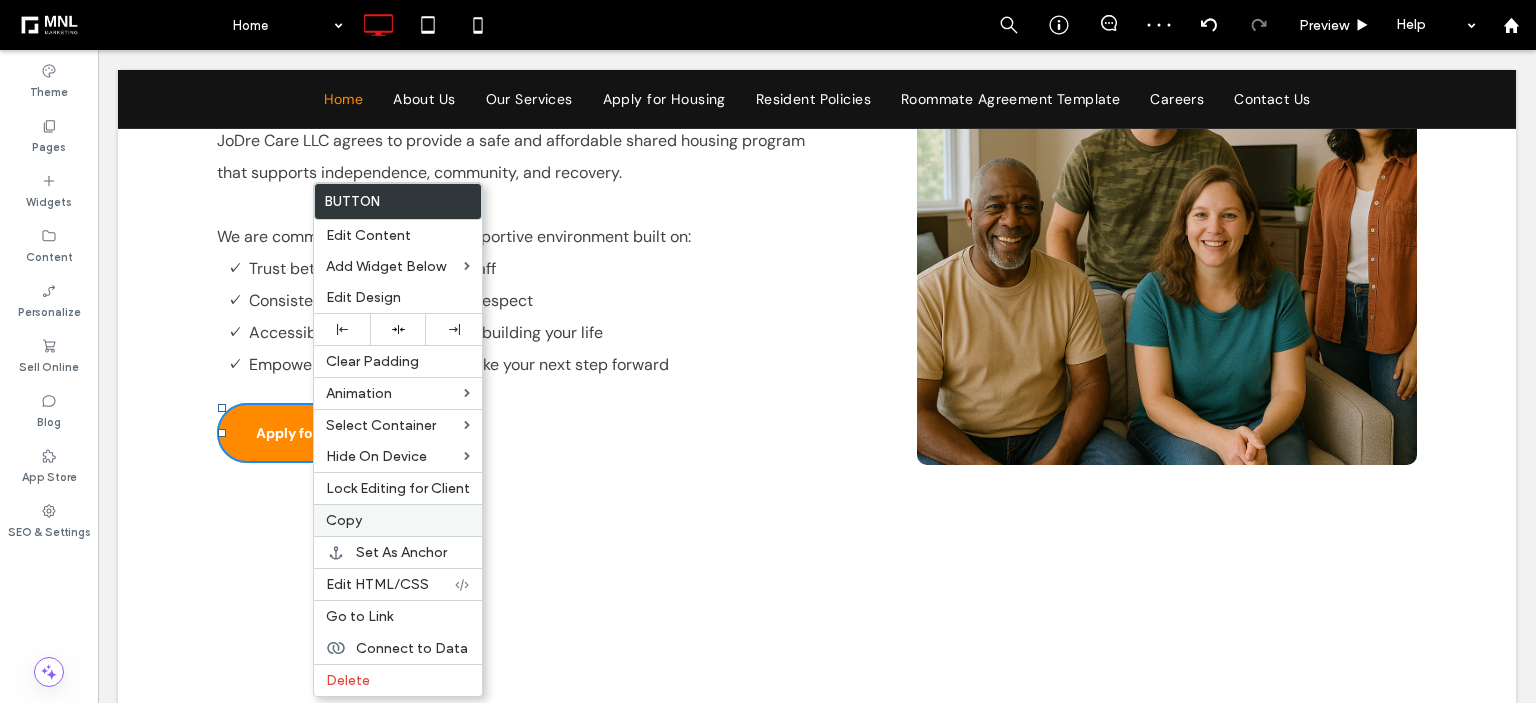 click on "Copy" at bounding box center (344, 520) 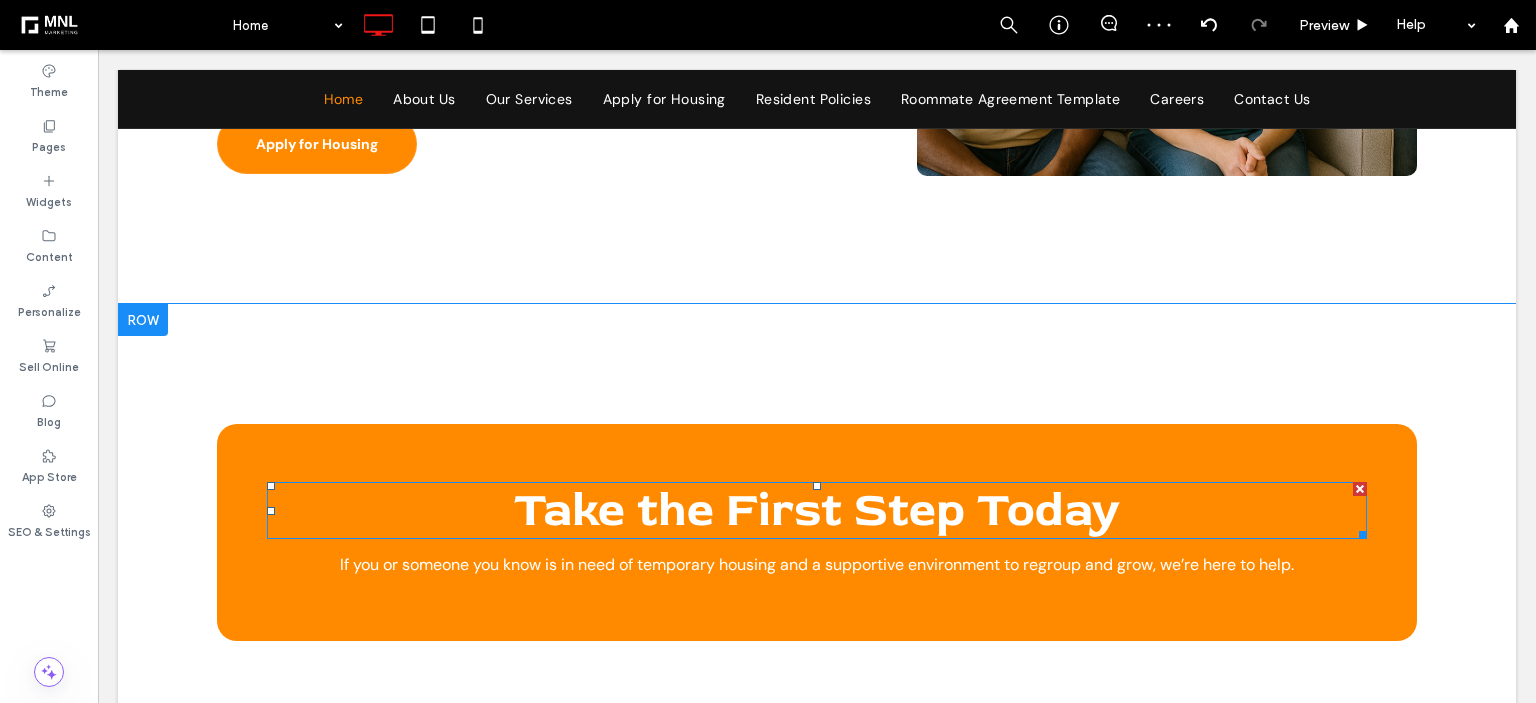 scroll, scrollTop: 3095, scrollLeft: 0, axis: vertical 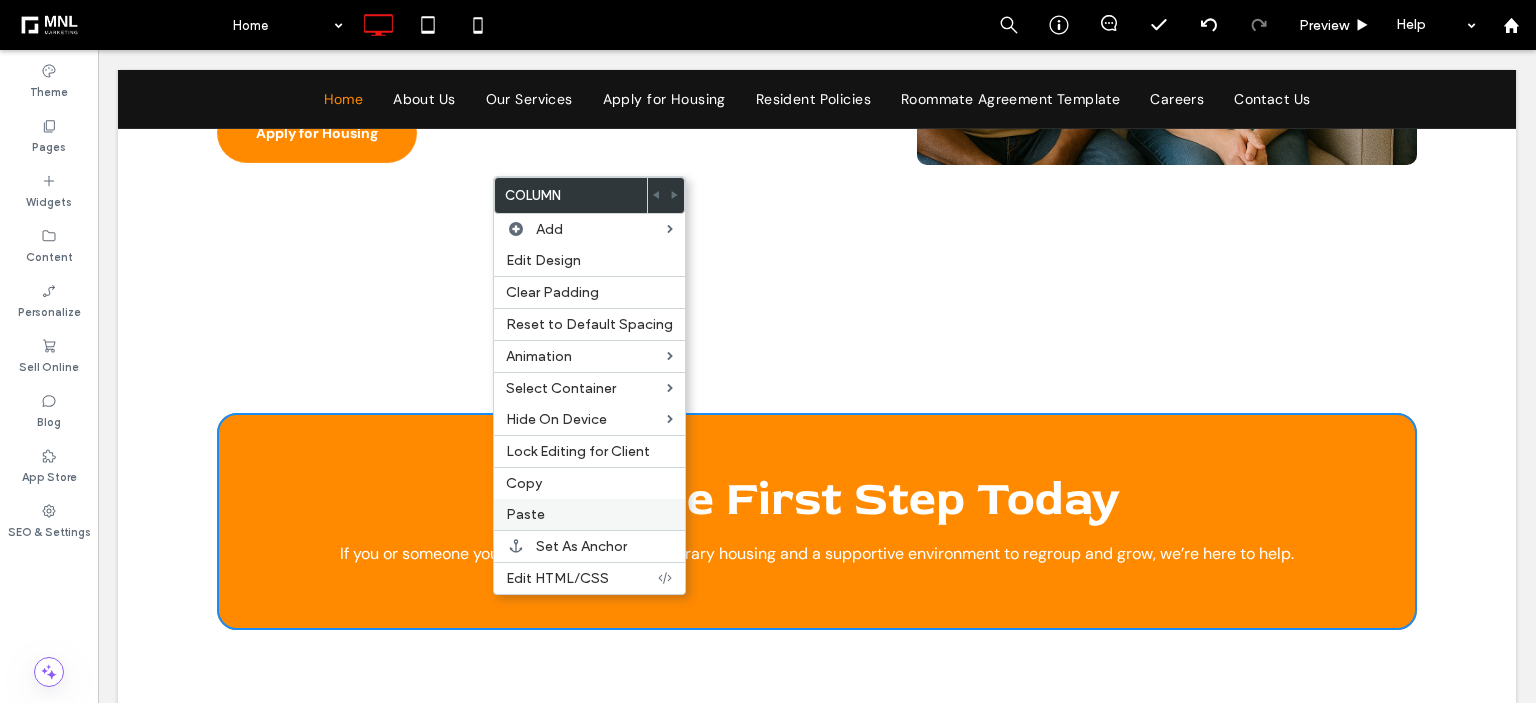 click on "Paste" at bounding box center [525, 514] 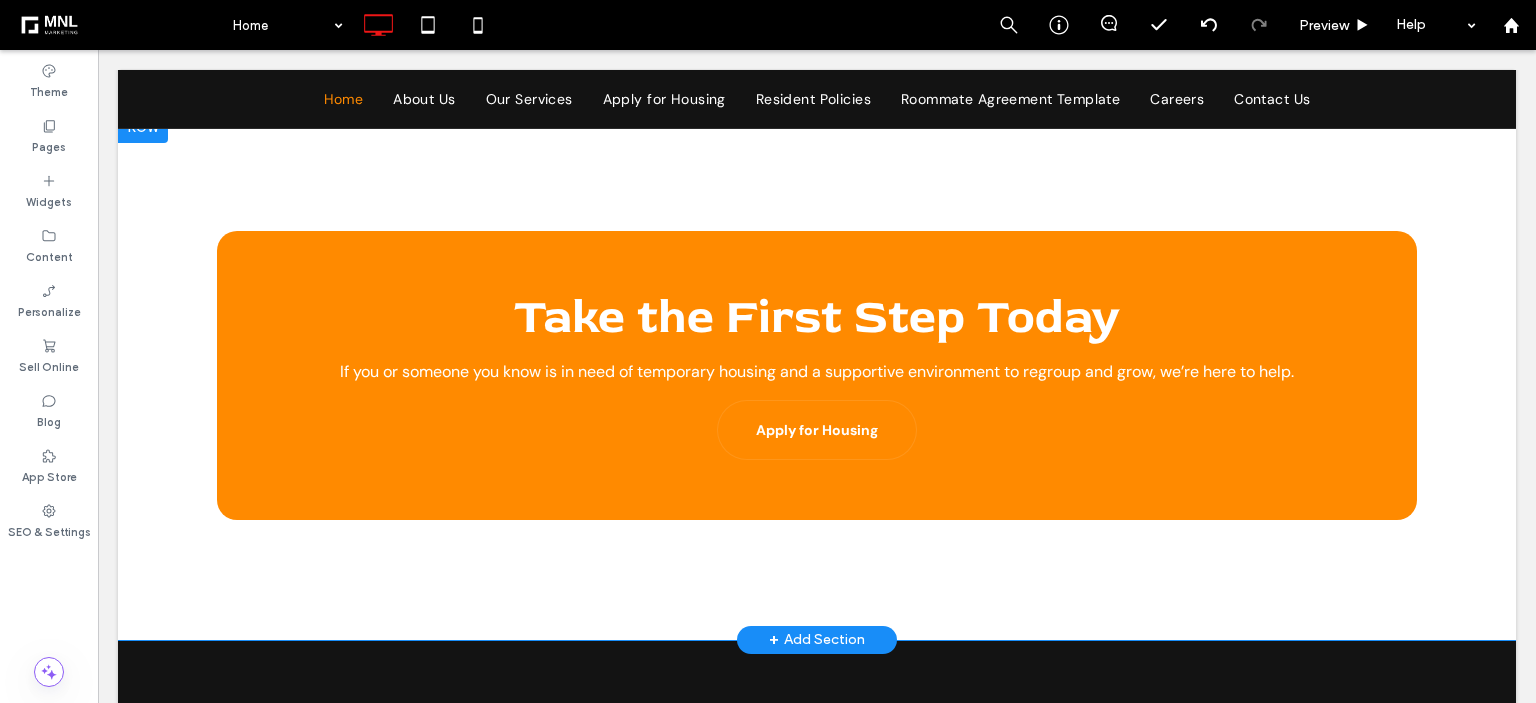 scroll, scrollTop: 3300, scrollLeft: 0, axis: vertical 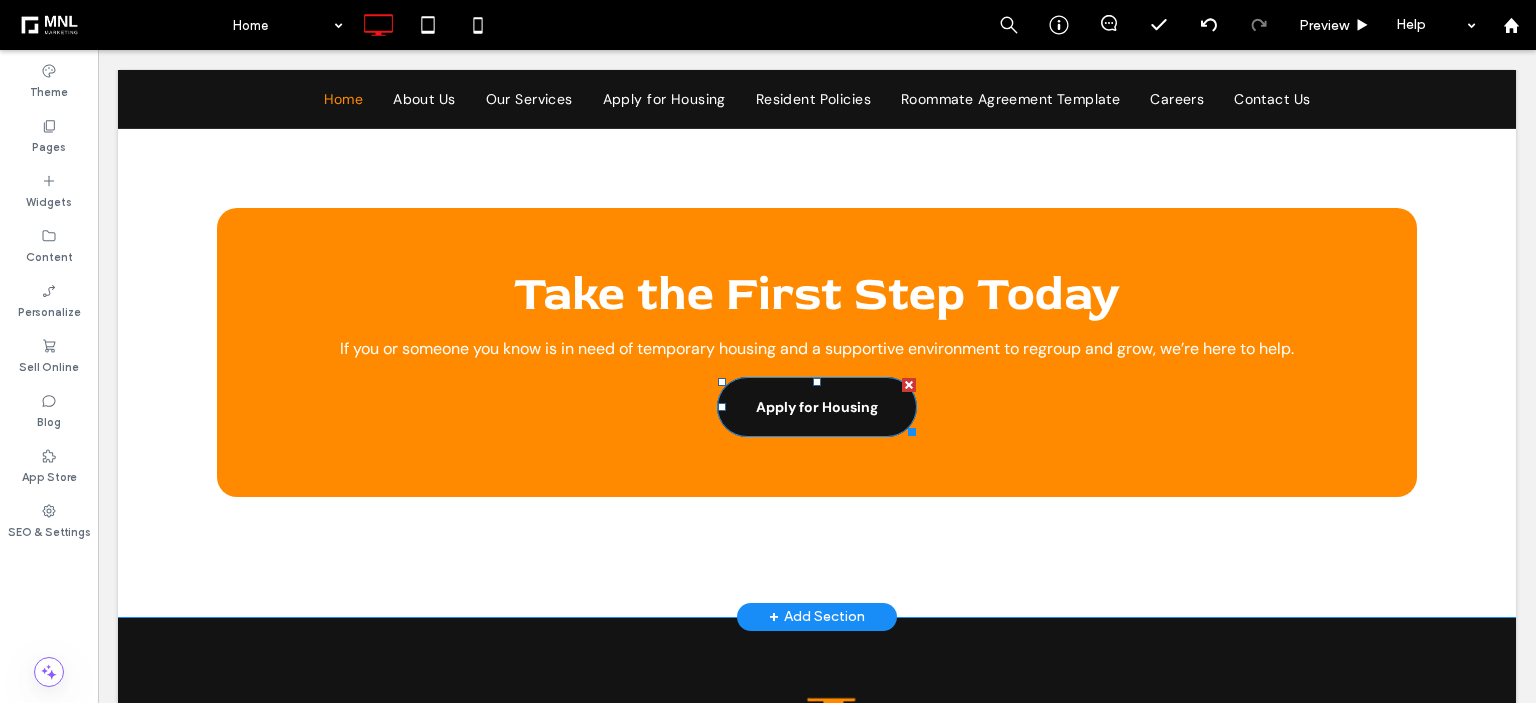click on "Apply for Housing" at bounding box center [817, 407] 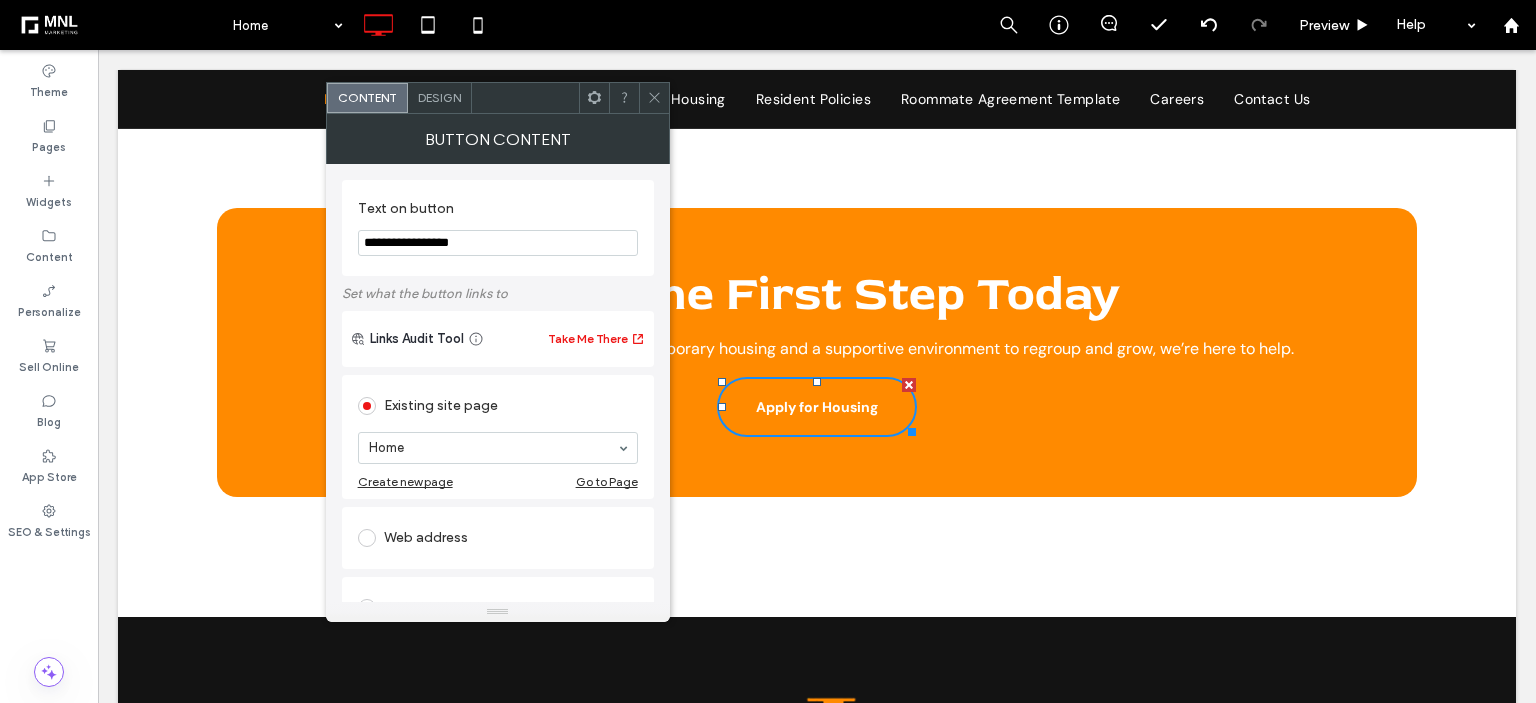 click on "Design" at bounding box center [439, 97] 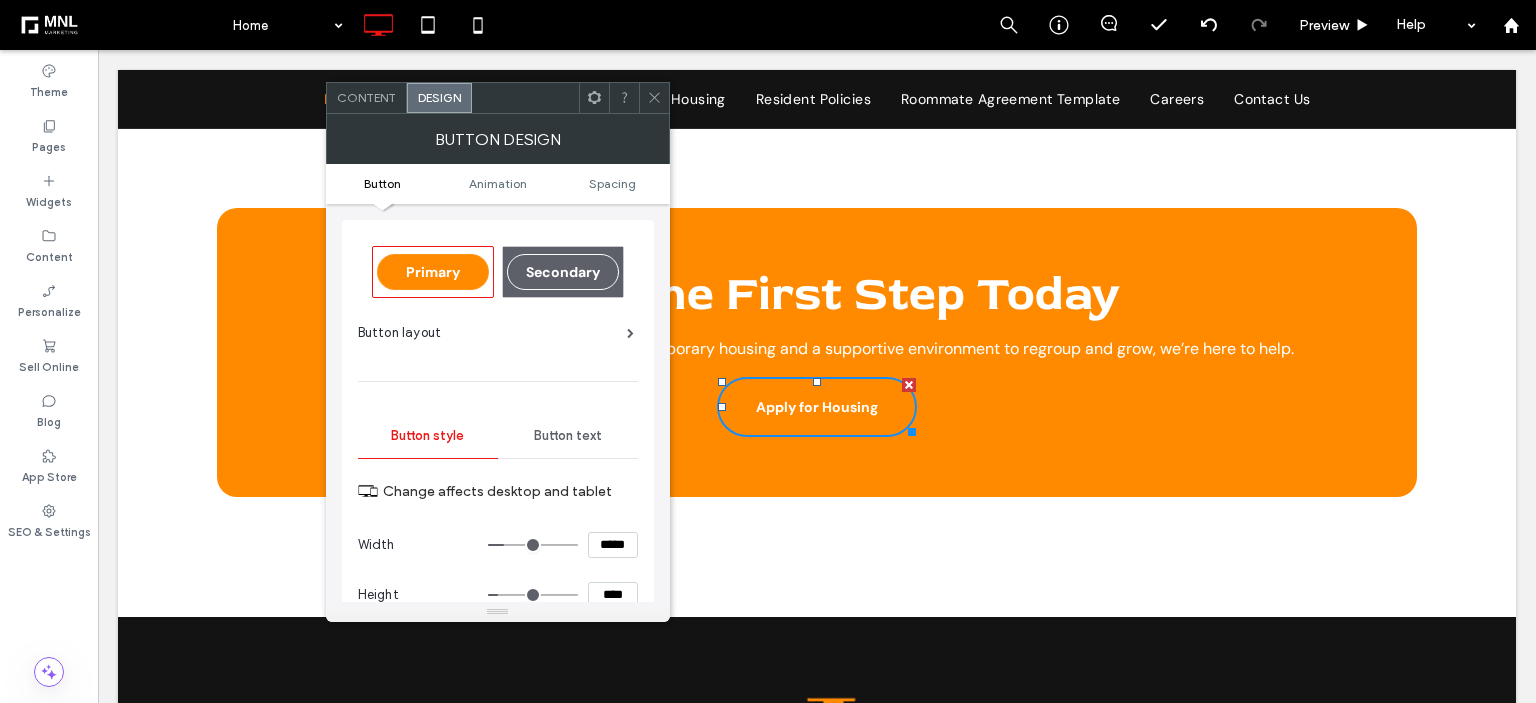 click on "Secondary" at bounding box center (563, 272) 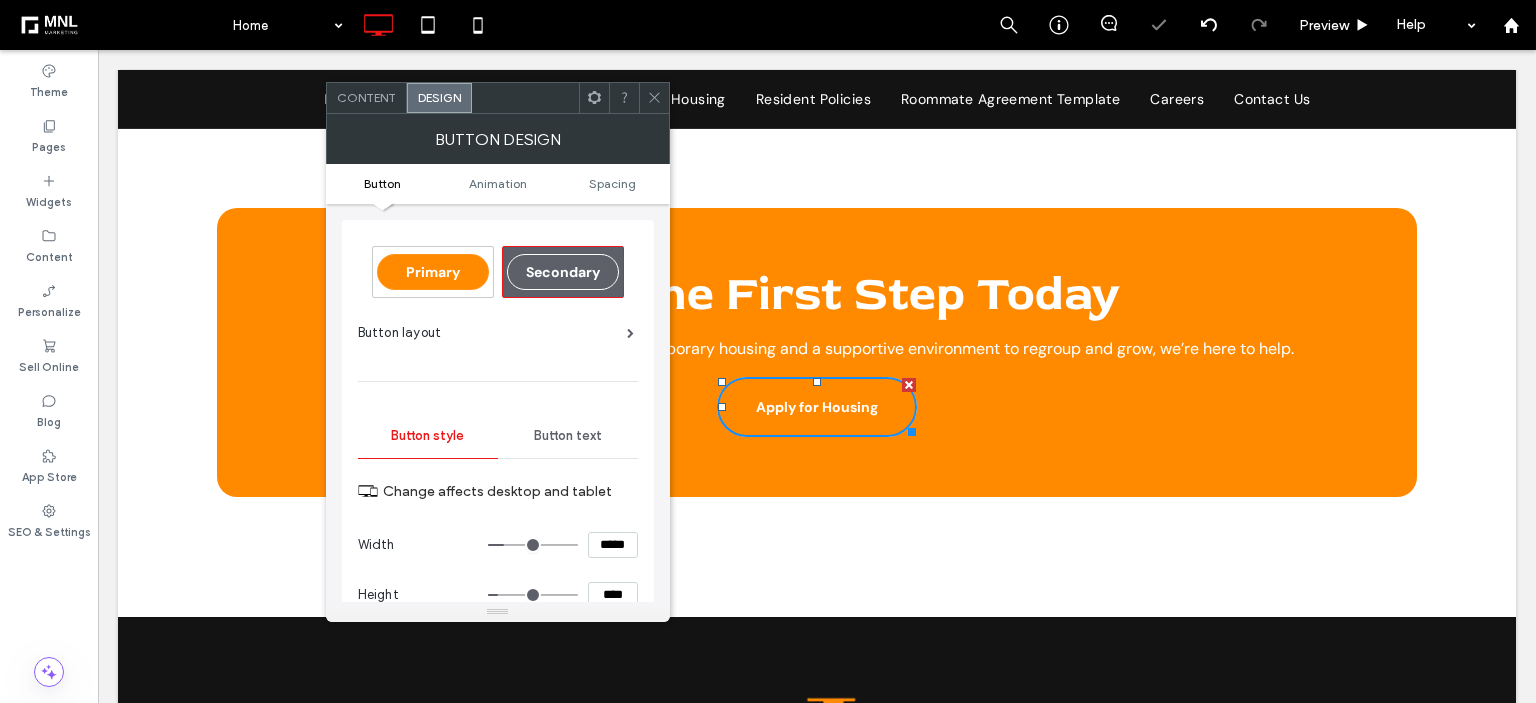 type on "*" 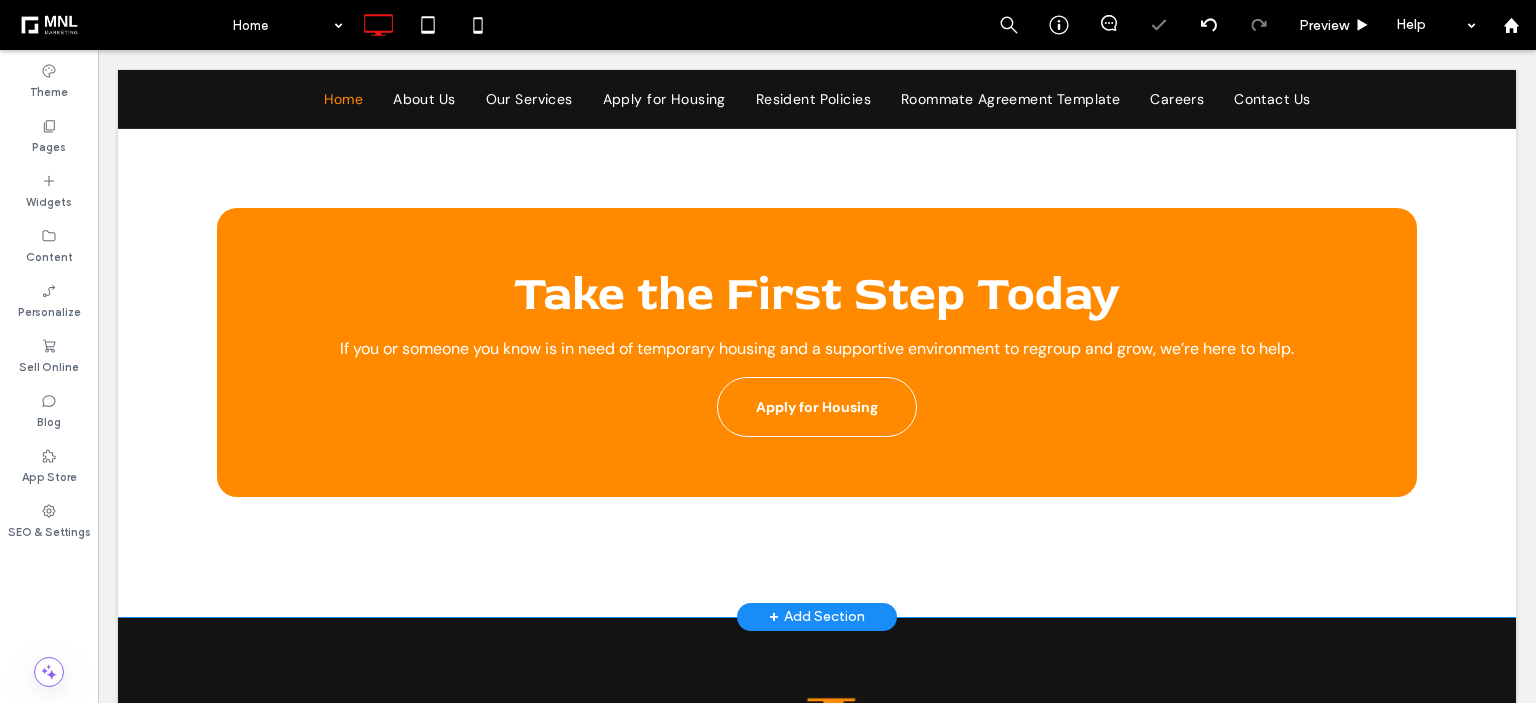 click on "Click To Paste     Click To Paste     Take the First Step Today If you or someone you know is in need of temporary housing and a supportive environment to regroup and grow, we’re here to help.
Apply for Housing" at bounding box center [817, 352] 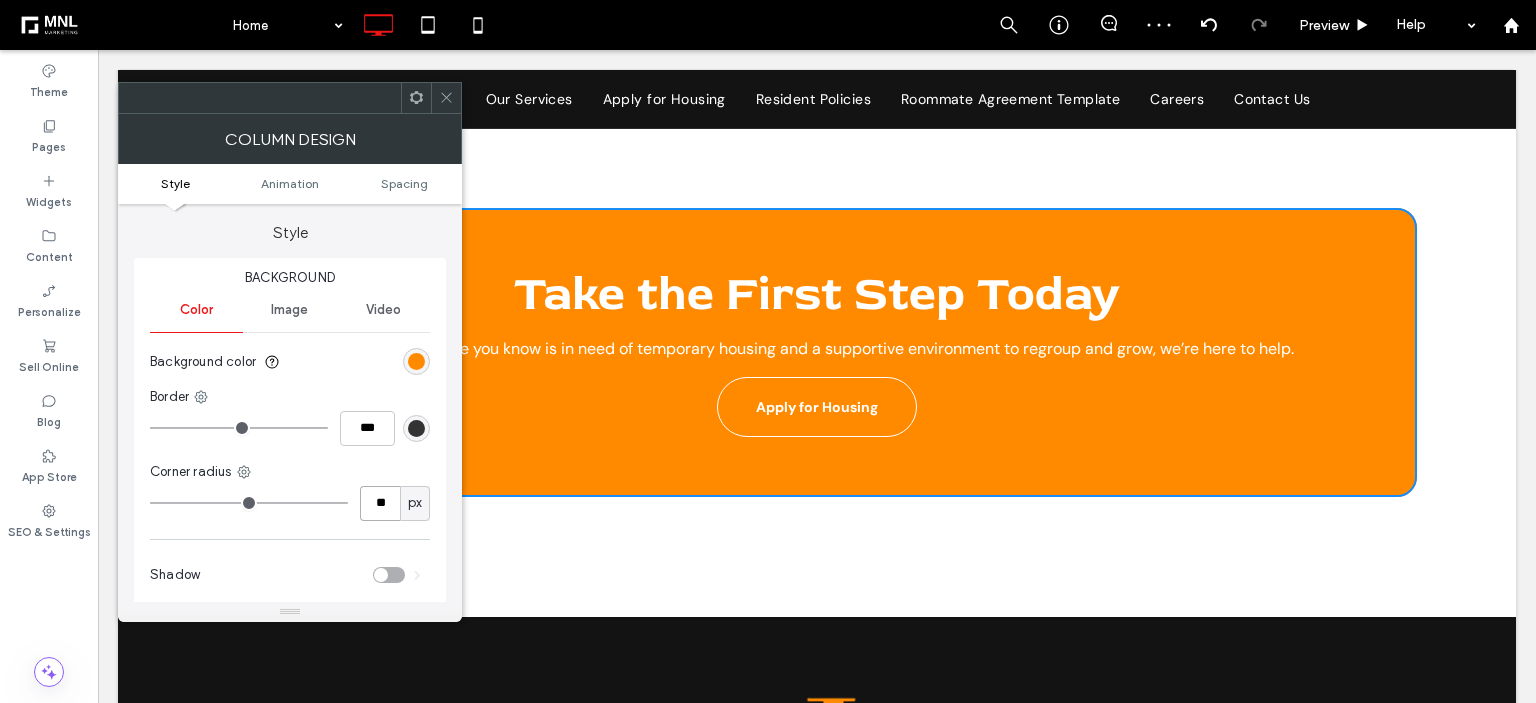click on "**" at bounding box center [380, 503] 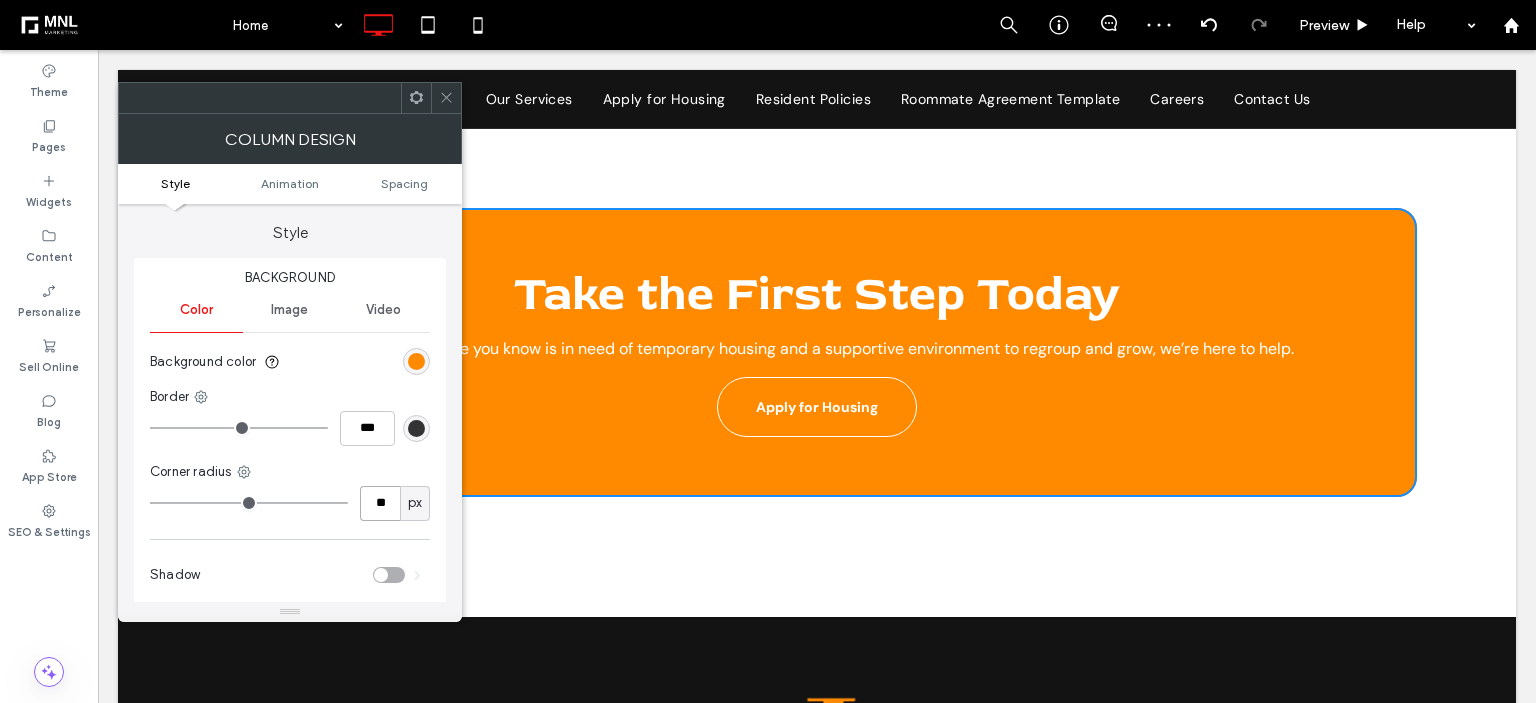 type on "**" 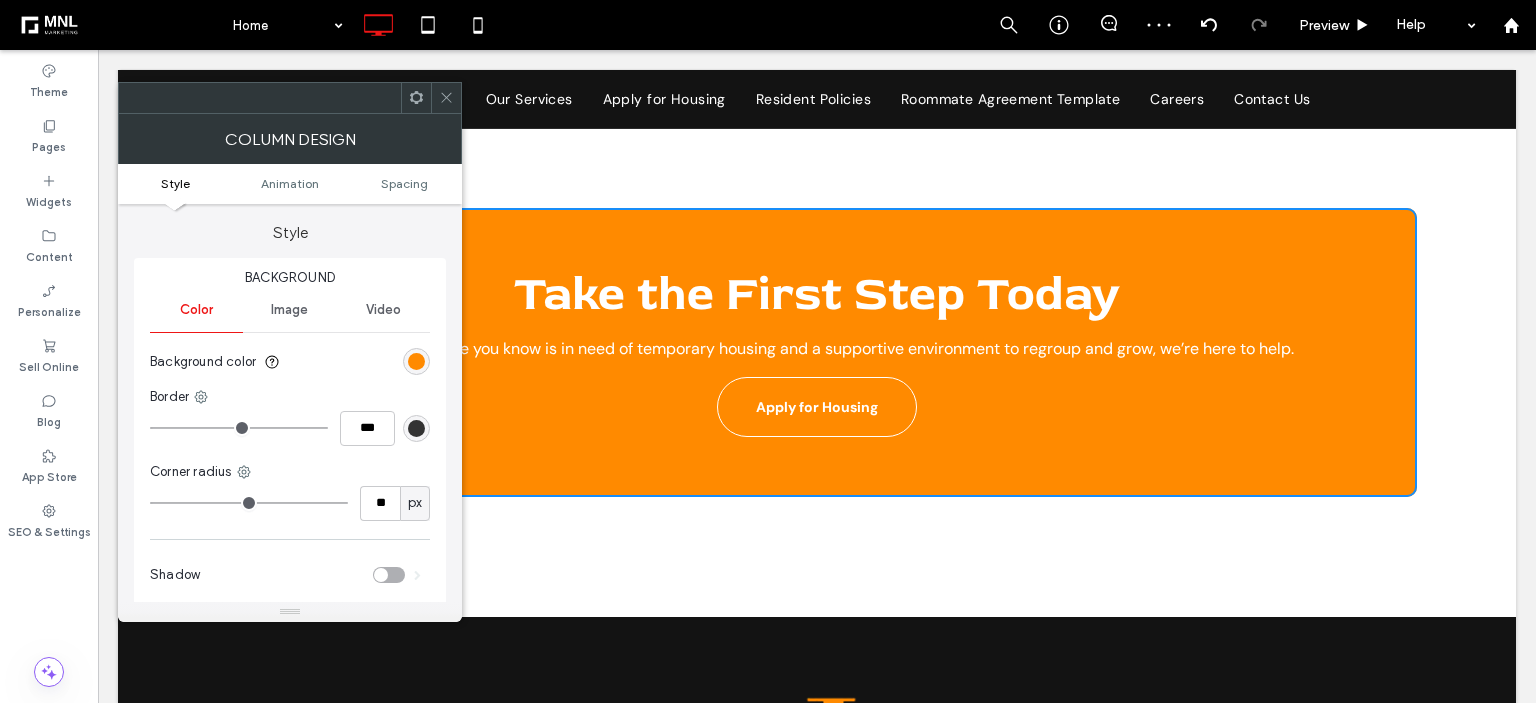 click 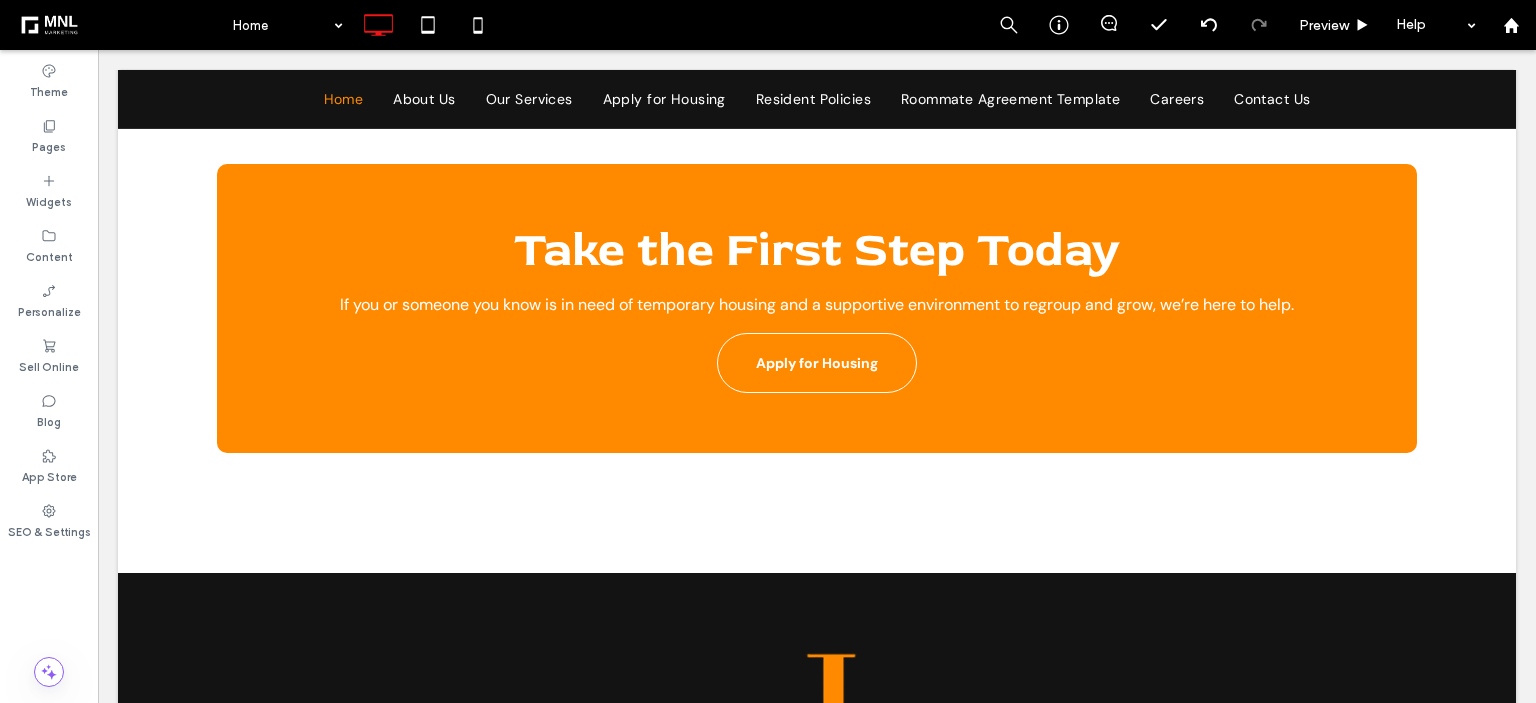 scroll, scrollTop: 3300, scrollLeft: 0, axis: vertical 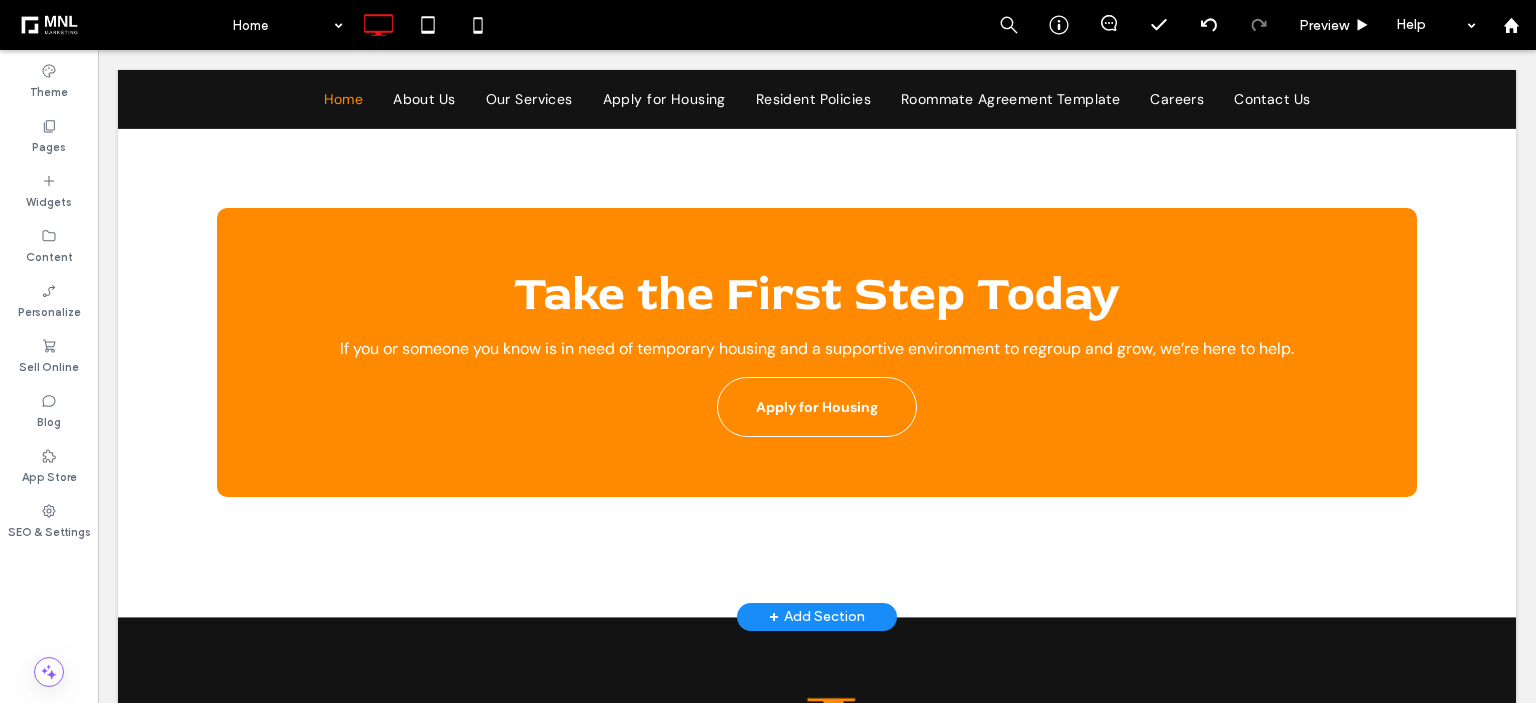 click on "Click To Paste     Click To Paste     Take the First Step Today If you or someone you know is in need of temporary housing and a supportive environment to regroup and grow, we’re here to help.
Apply for Housing" at bounding box center (817, 352) 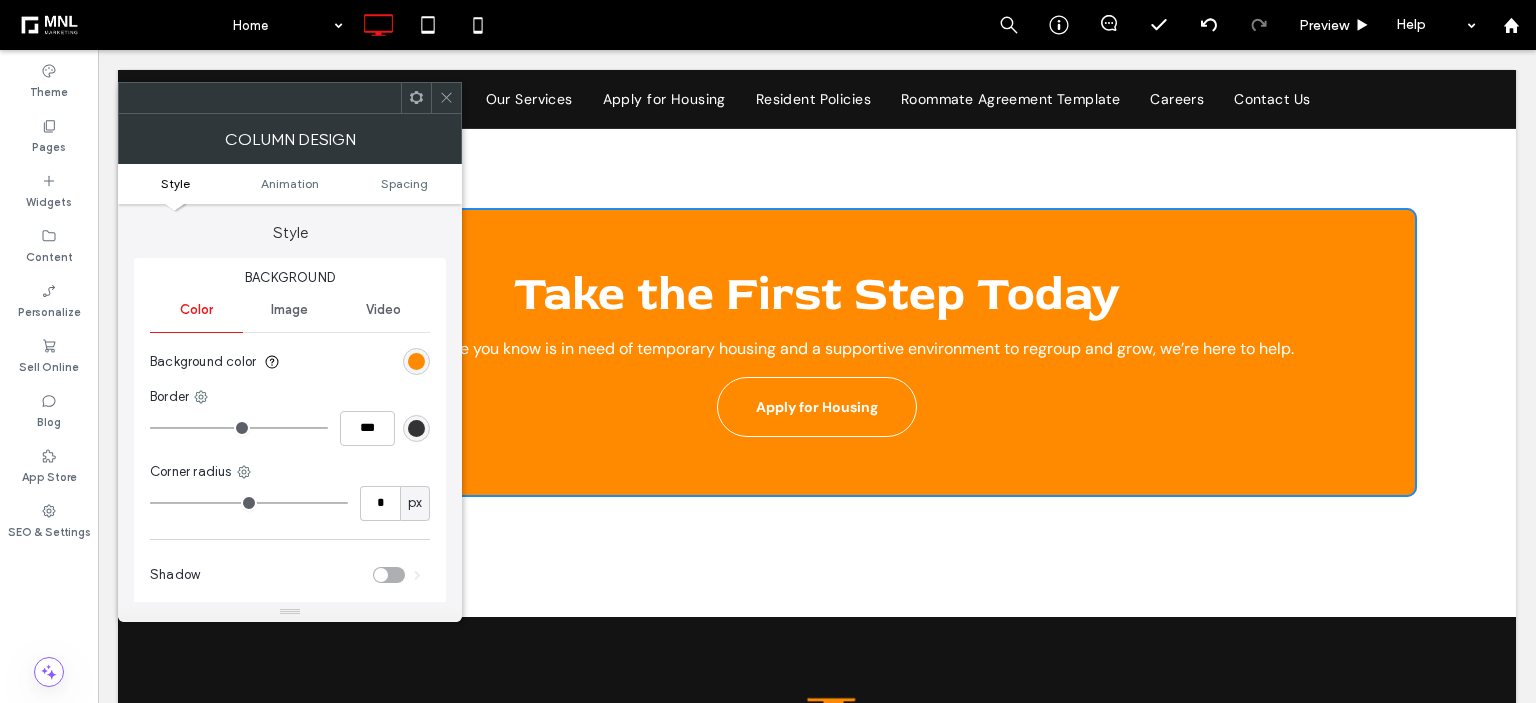 type on "**" 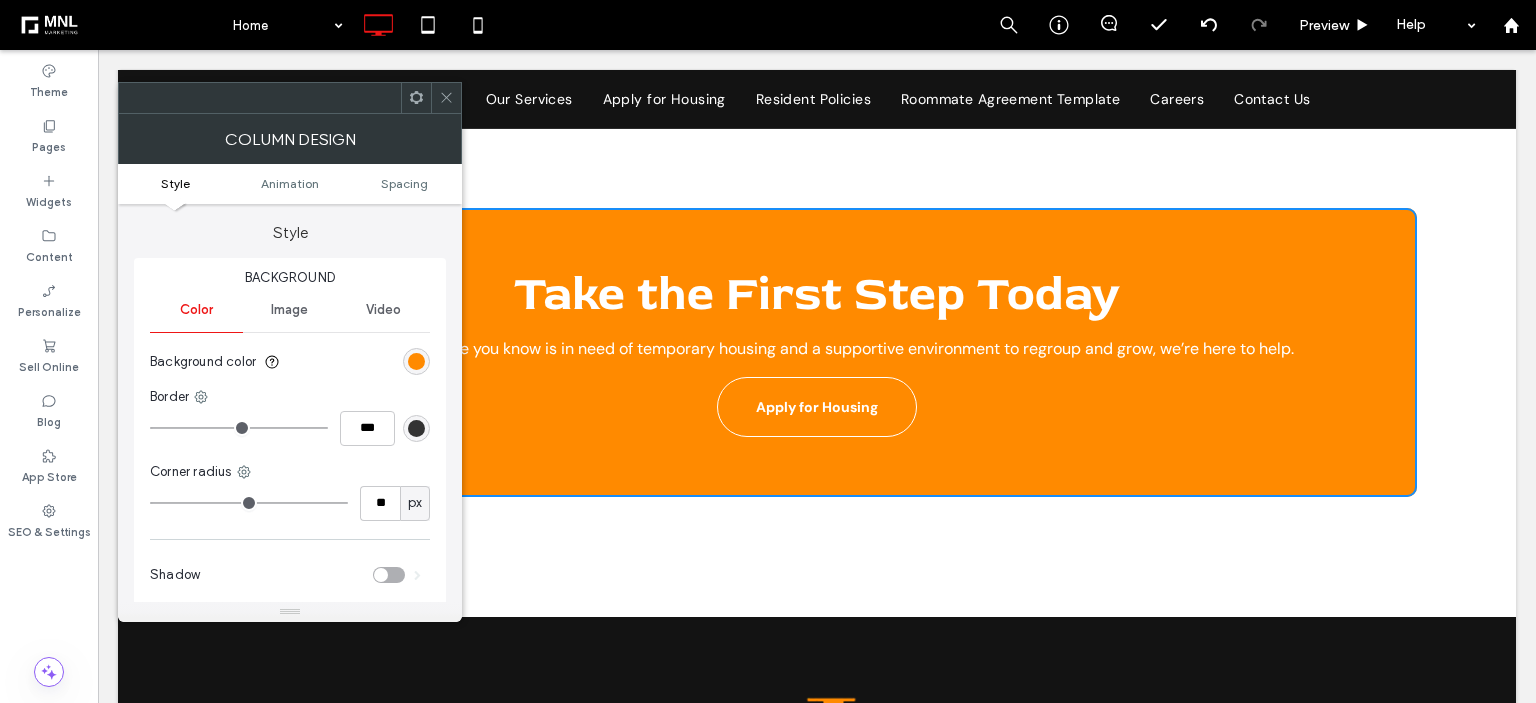 click at bounding box center [446, 98] 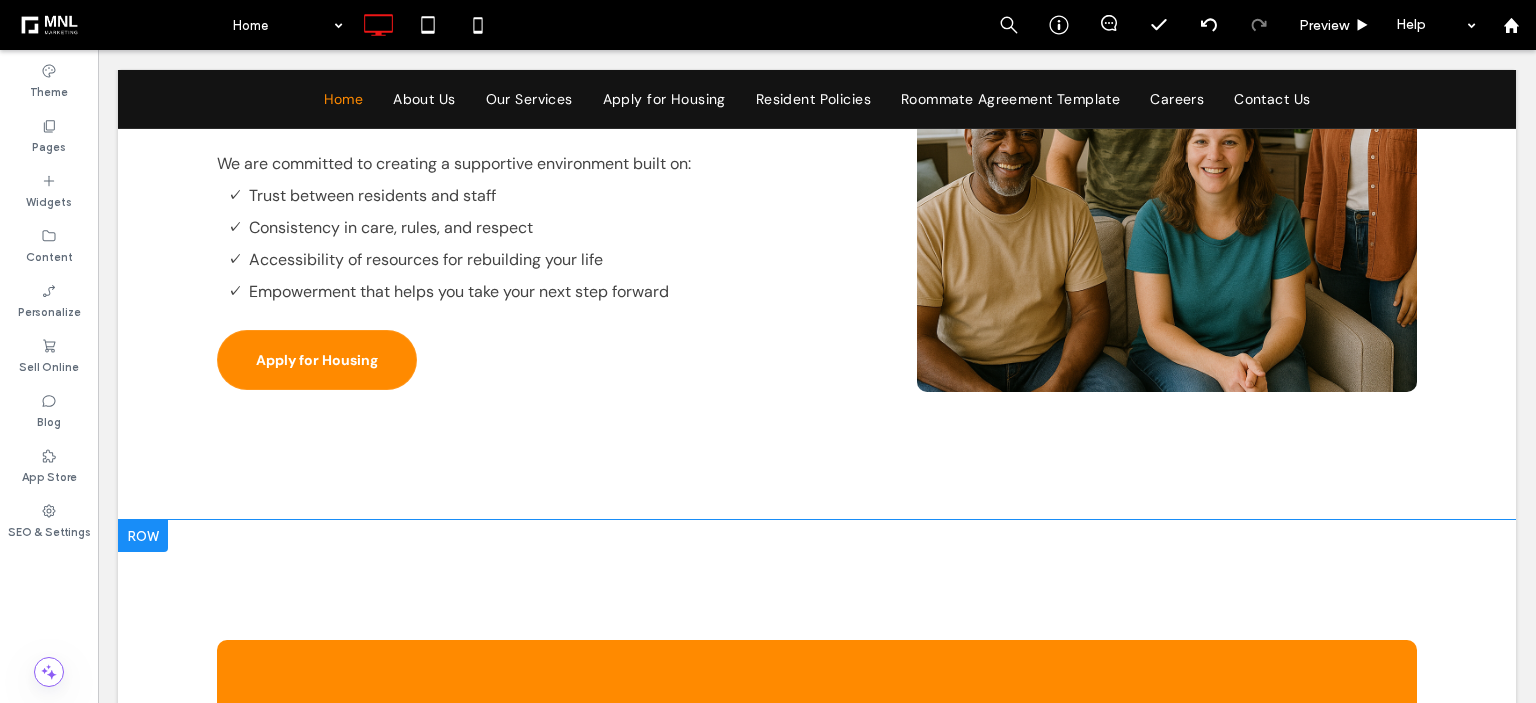 scroll, scrollTop: 3000, scrollLeft: 0, axis: vertical 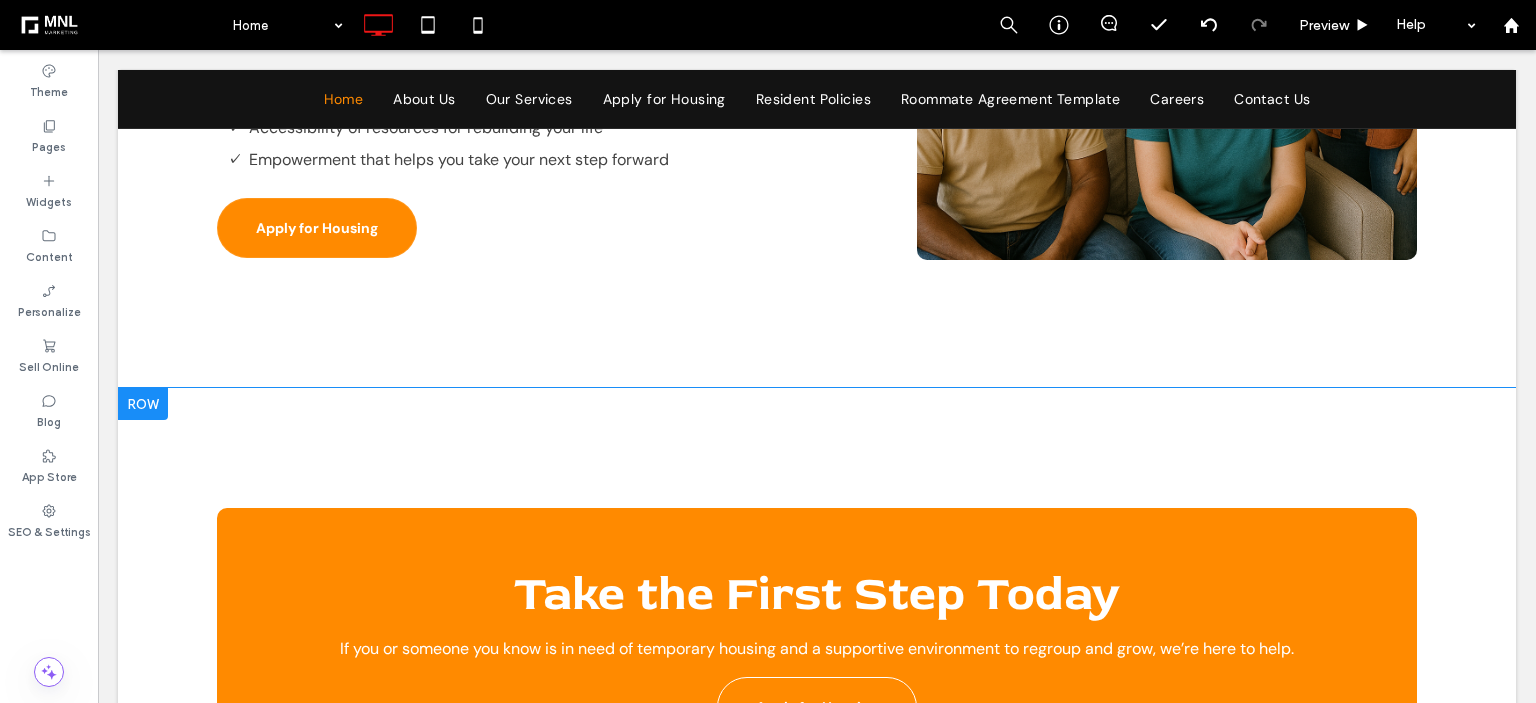 click on "Click To Paste     Click To Paste     Take the First Step Today If you or someone you know is in need of temporary housing and a supportive environment to regroup and grow, we’re here to help.
Apply for Housing
Row + Add Section" at bounding box center (817, 652) 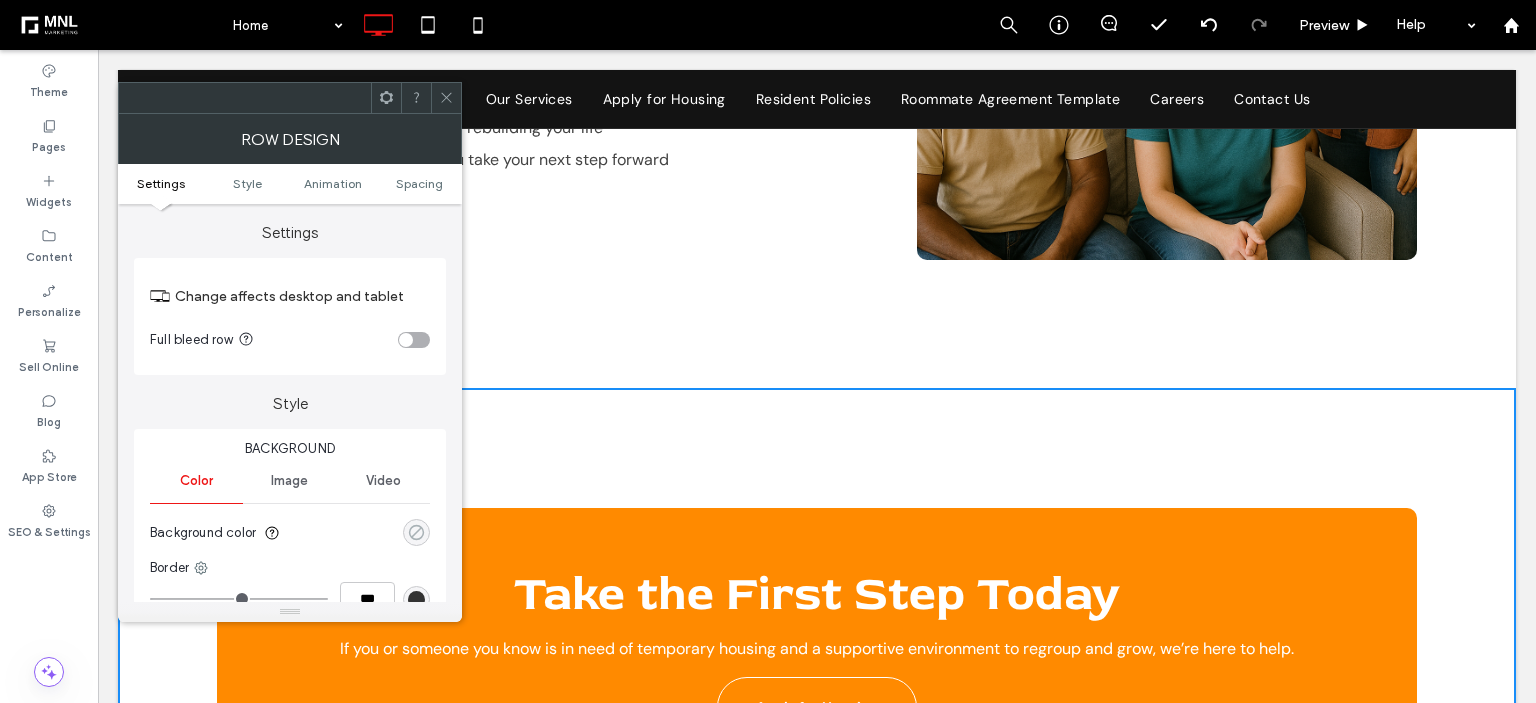 click at bounding box center (416, 532) 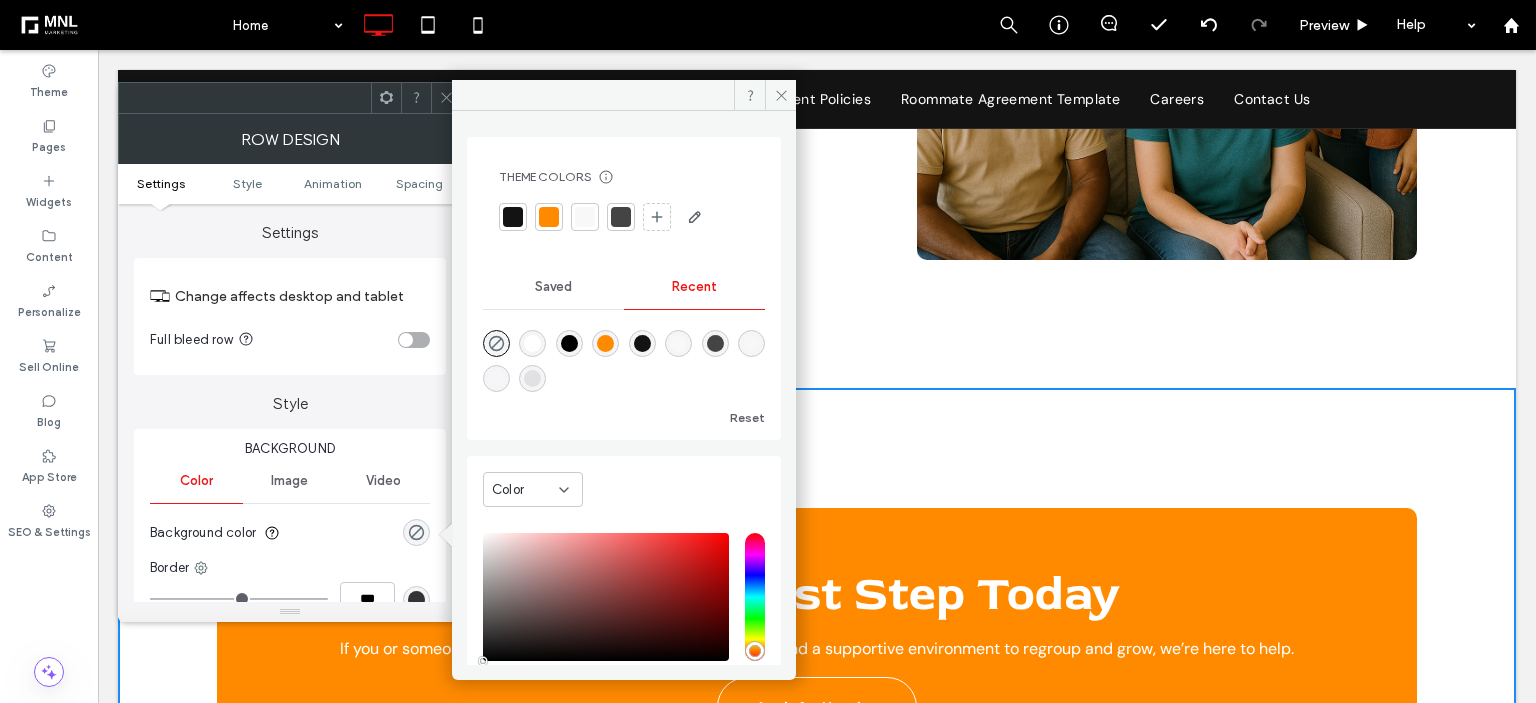 click at bounding box center (585, 217) 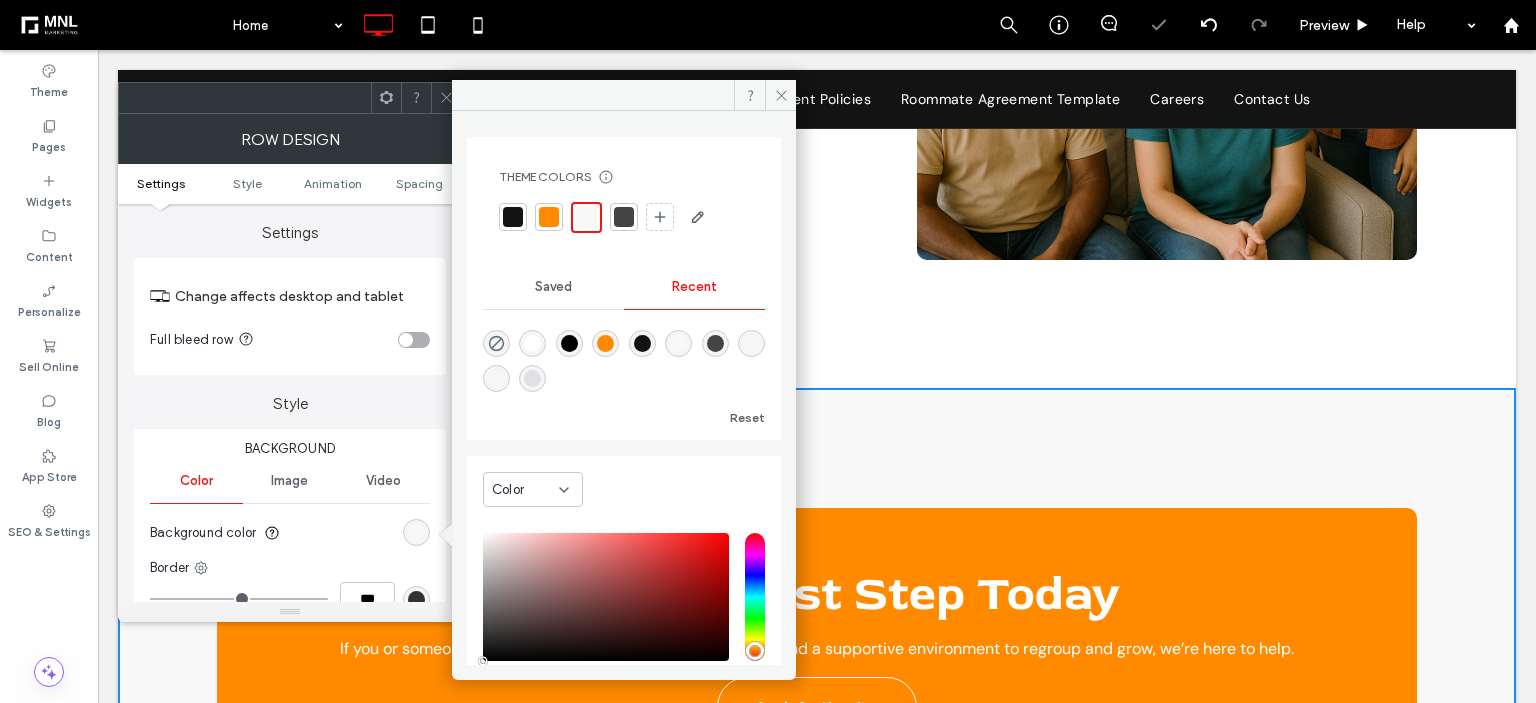 click 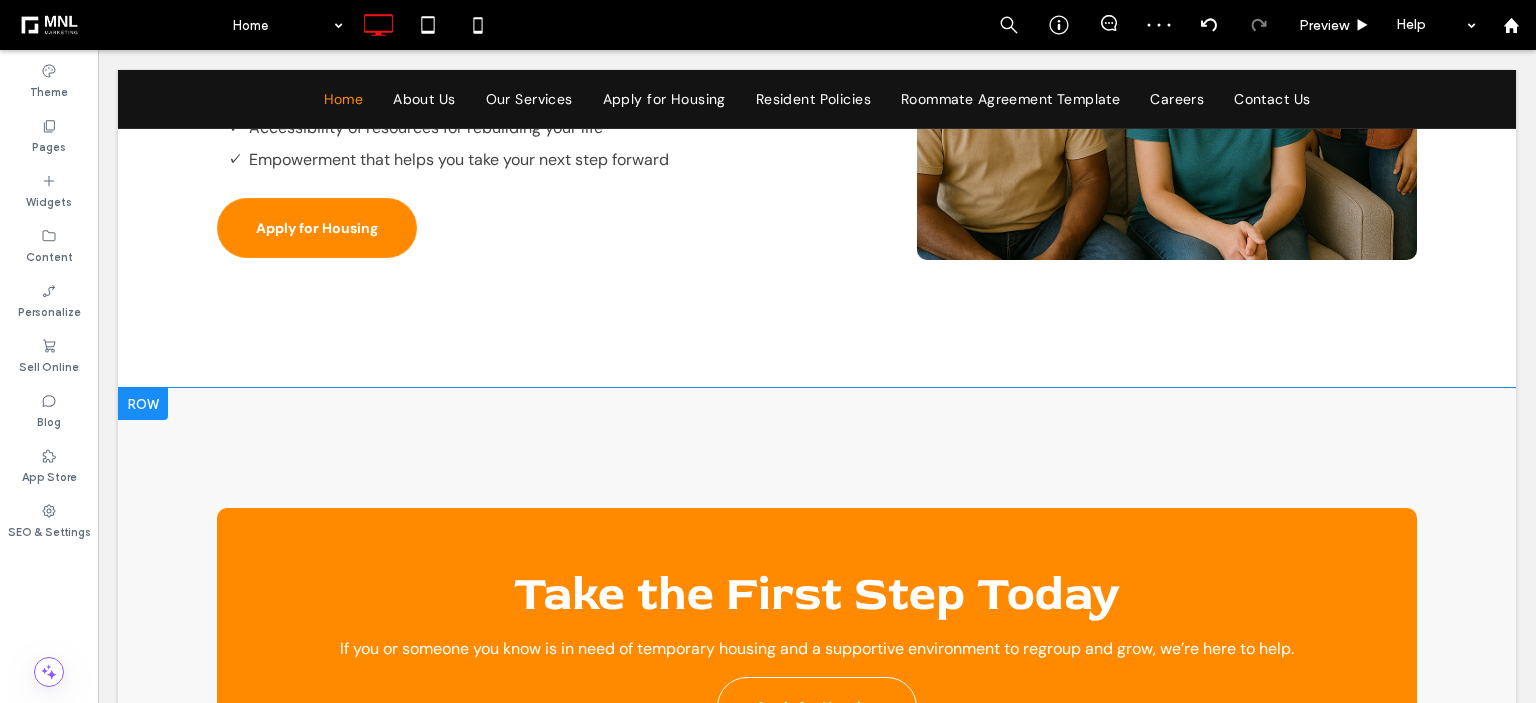 click on "Click To Paste     Click To Paste     Take the First Step Today If you or someone you know is in need of temporary housing and a supportive environment to regroup and grow, we’re here to help.
Apply for Housing
Row + Add Section" at bounding box center [817, 652] 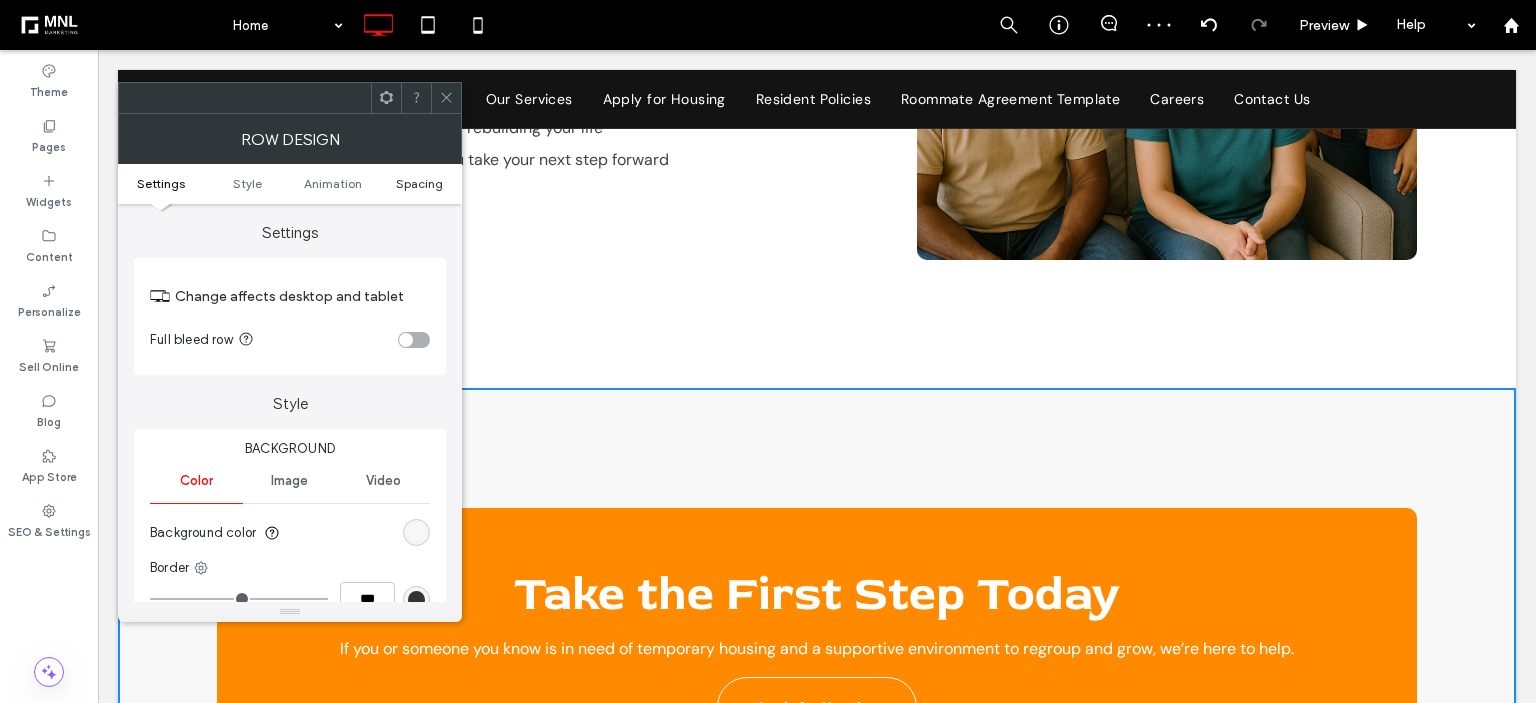 click on "Spacing" at bounding box center (419, 183) 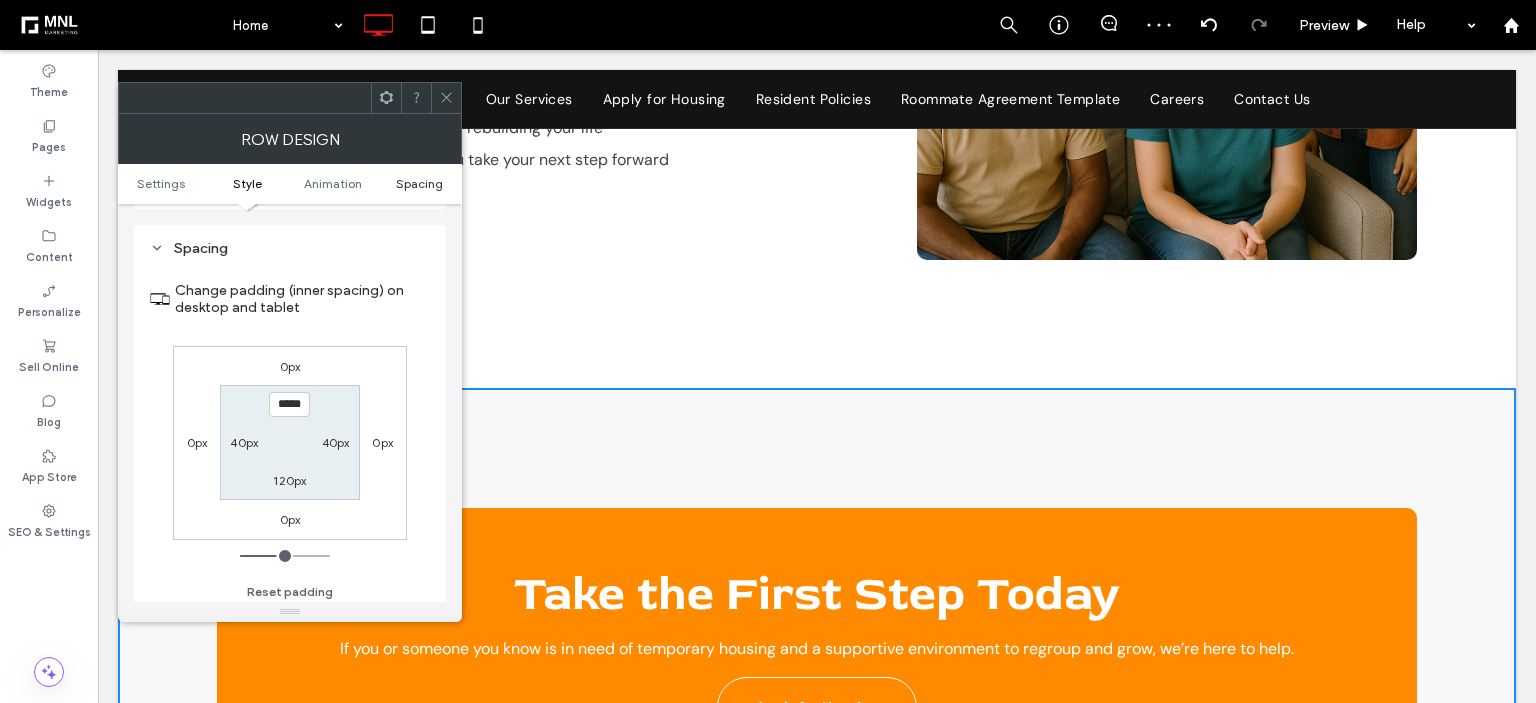 scroll, scrollTop: 564, scrollLeft: 0, axis: vertical 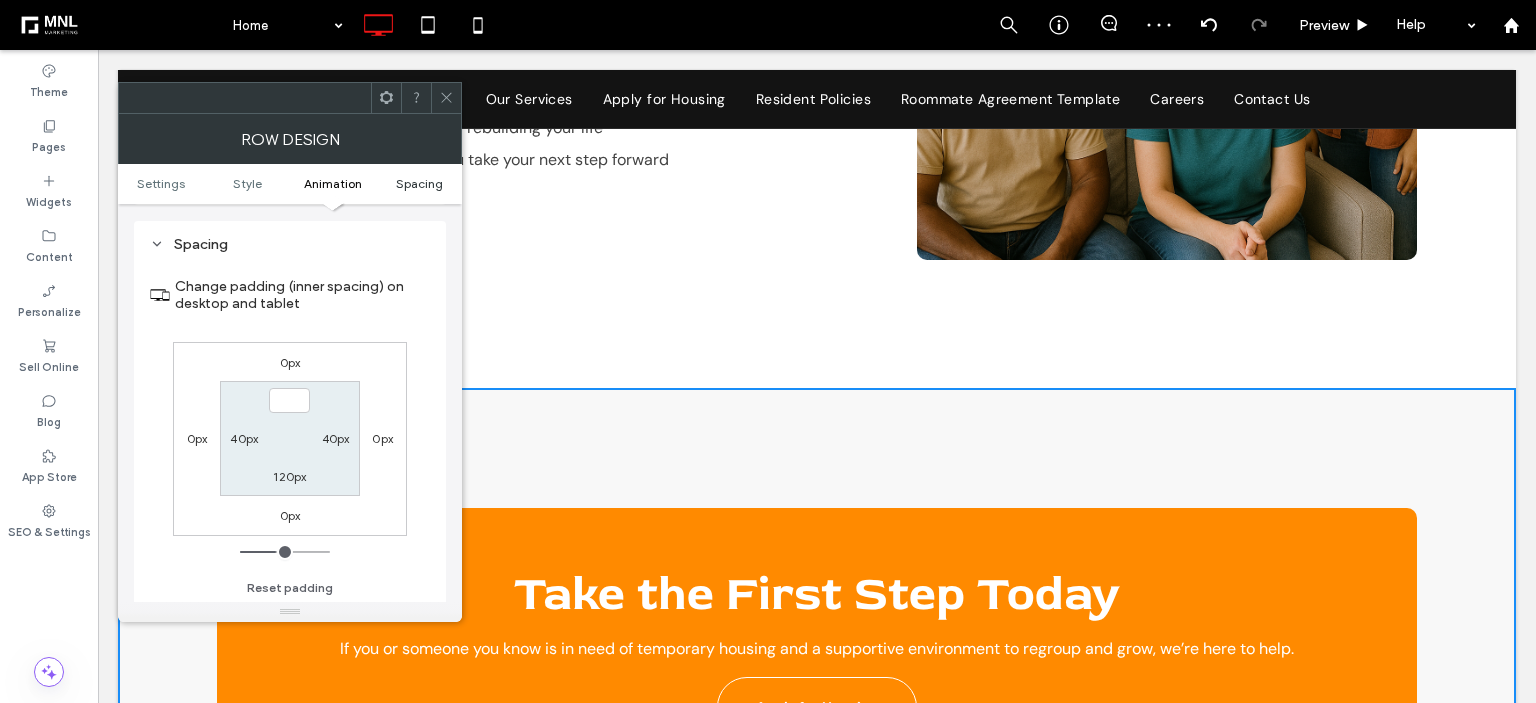 type on "***" 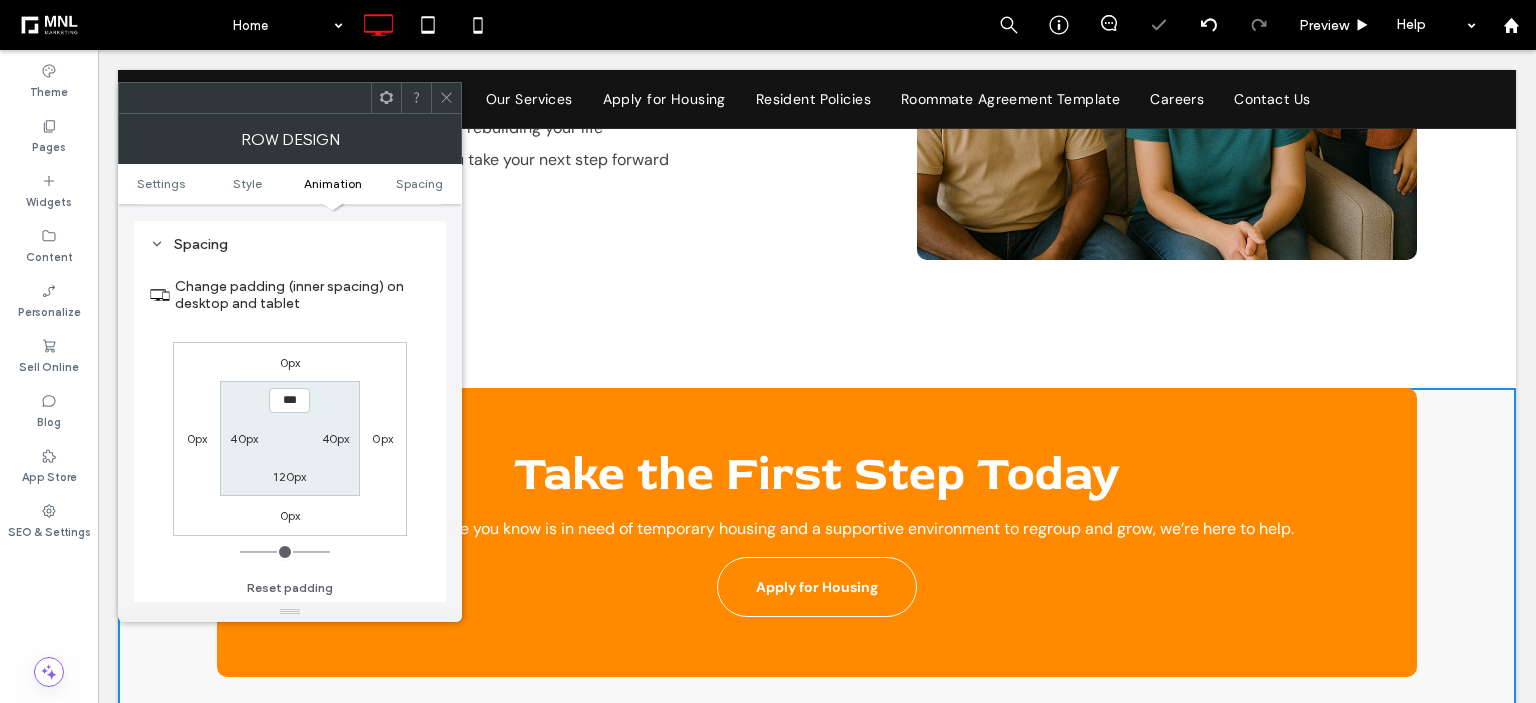 click 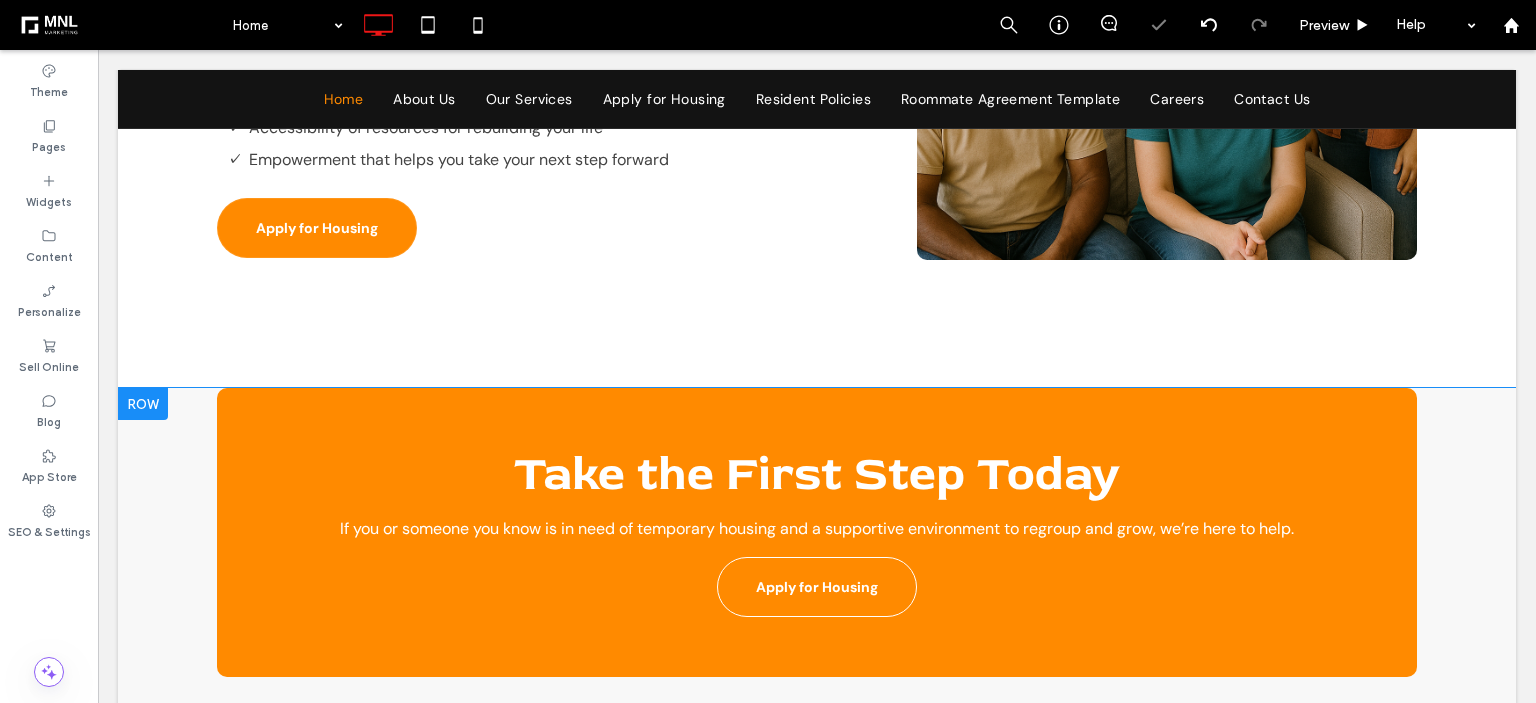 click on "Click To Paste     Click To Paste     Take the First Step Today If you or someone you know is in need of temporary housing and a supportive environment to regroup and grow, we’re here to help.
Apply for Housing" at bounding box center [817, 532] 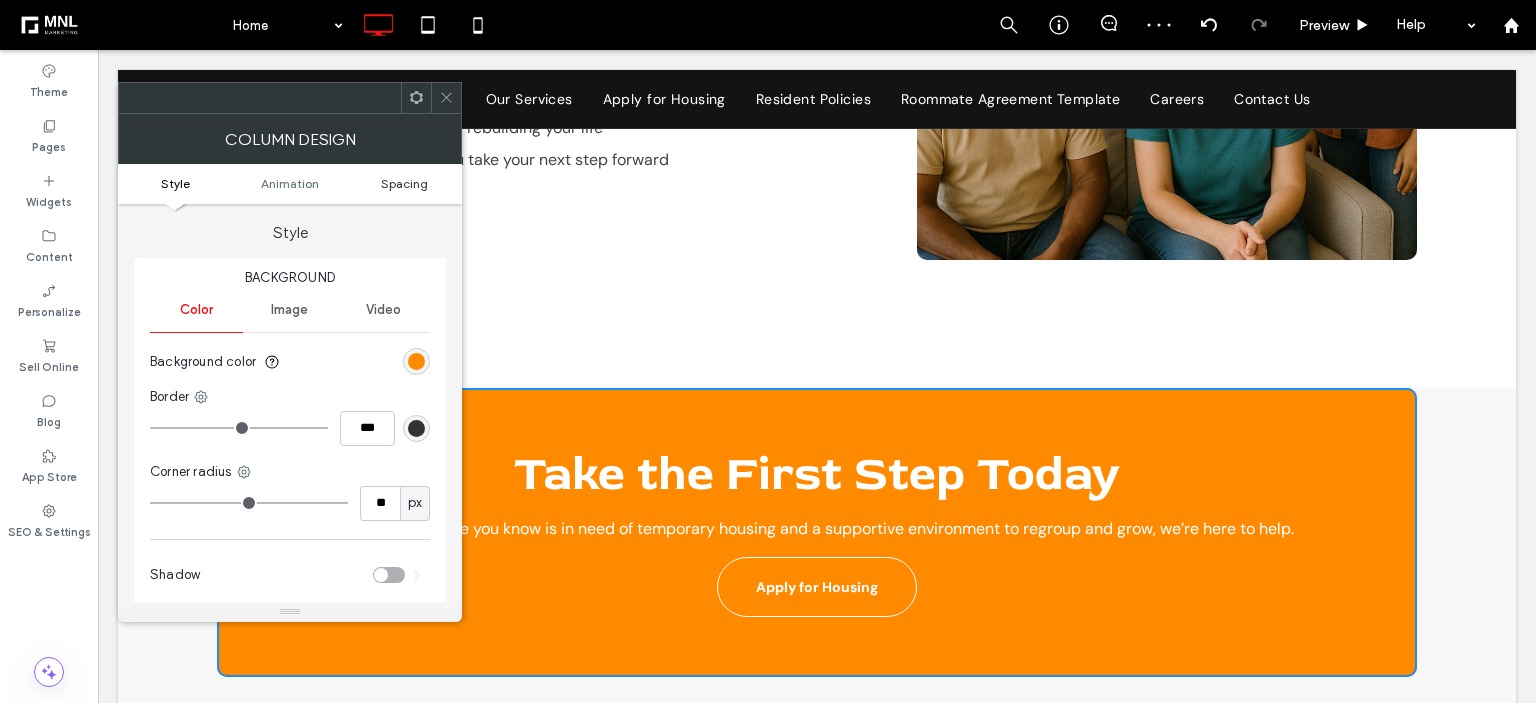 click on "Spacing" at bounding box center [404, 183] 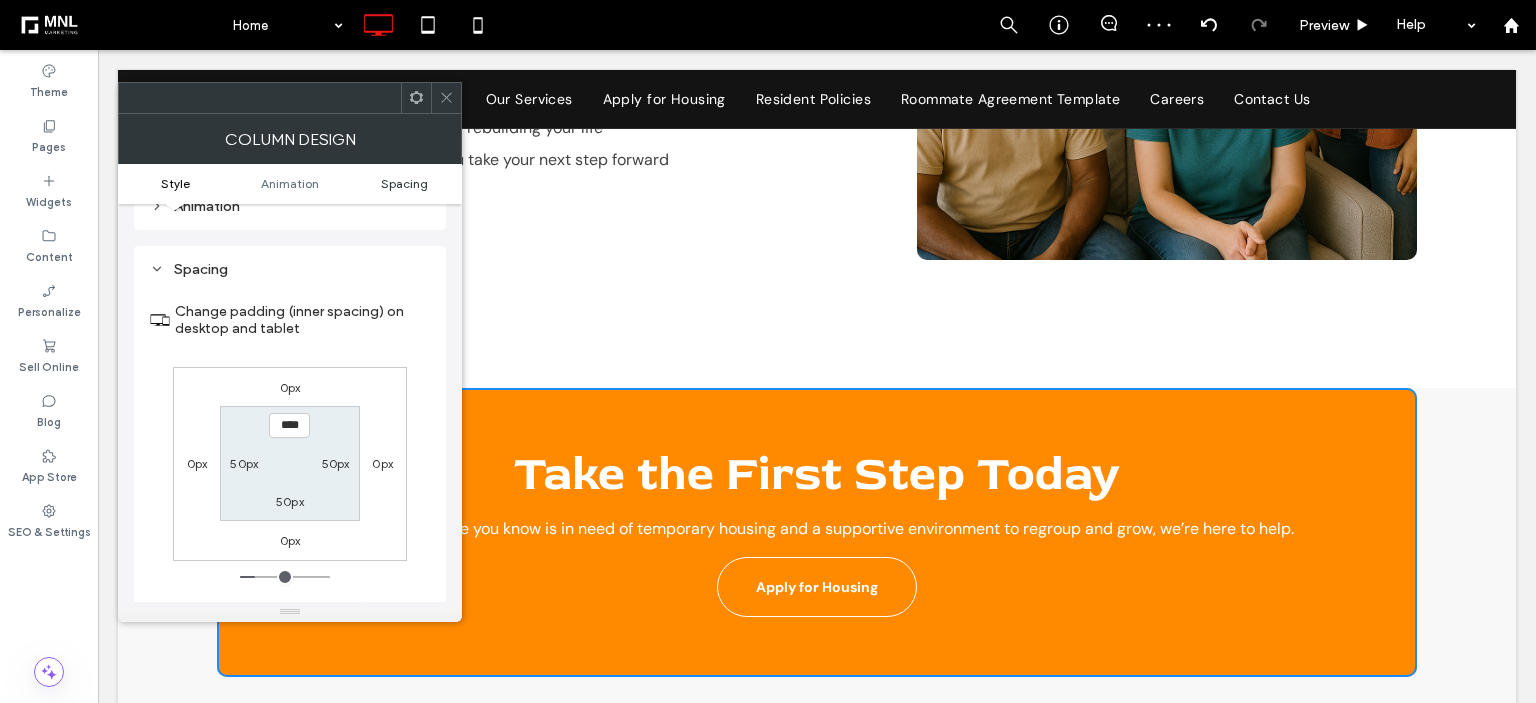 scroll, scrollTop: 468, scrollLeft: 0, axis: vertical 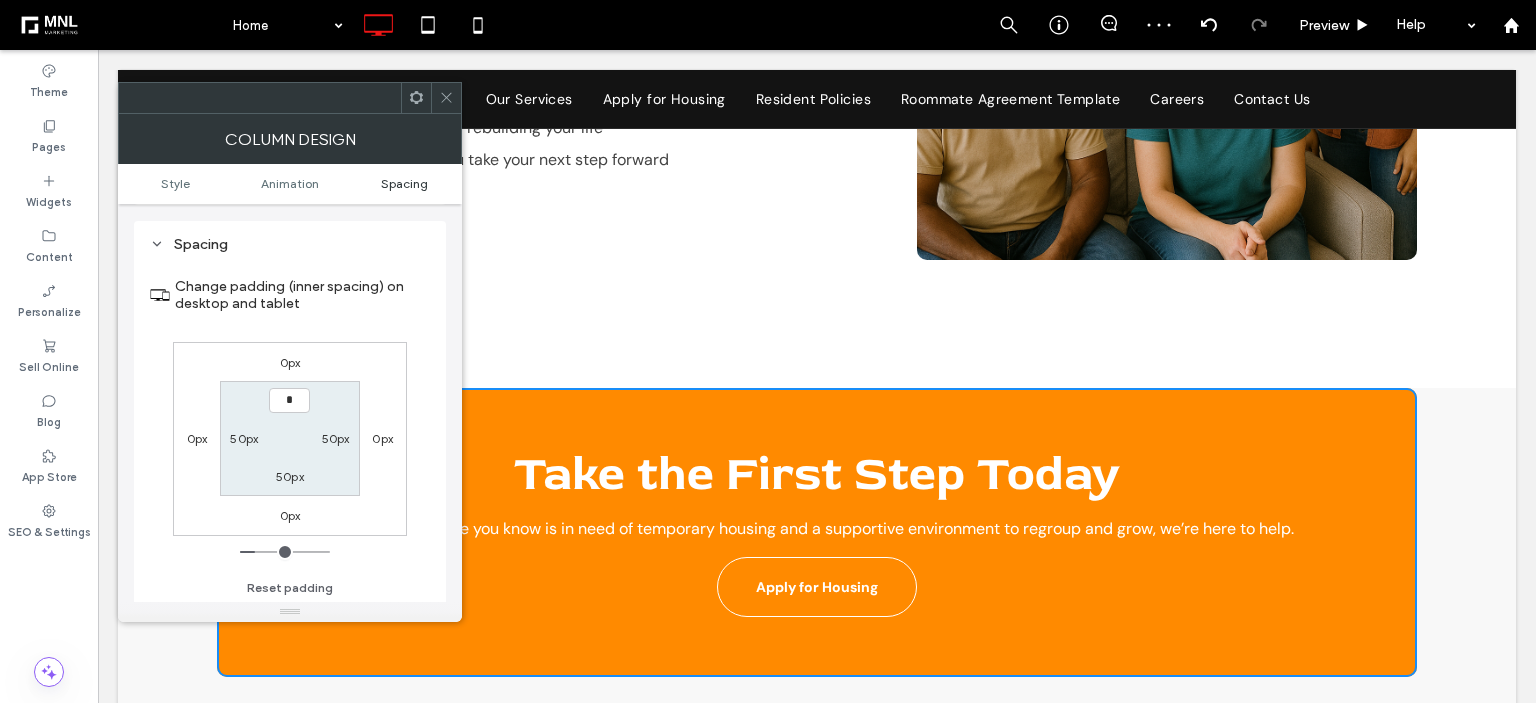 type on "**" 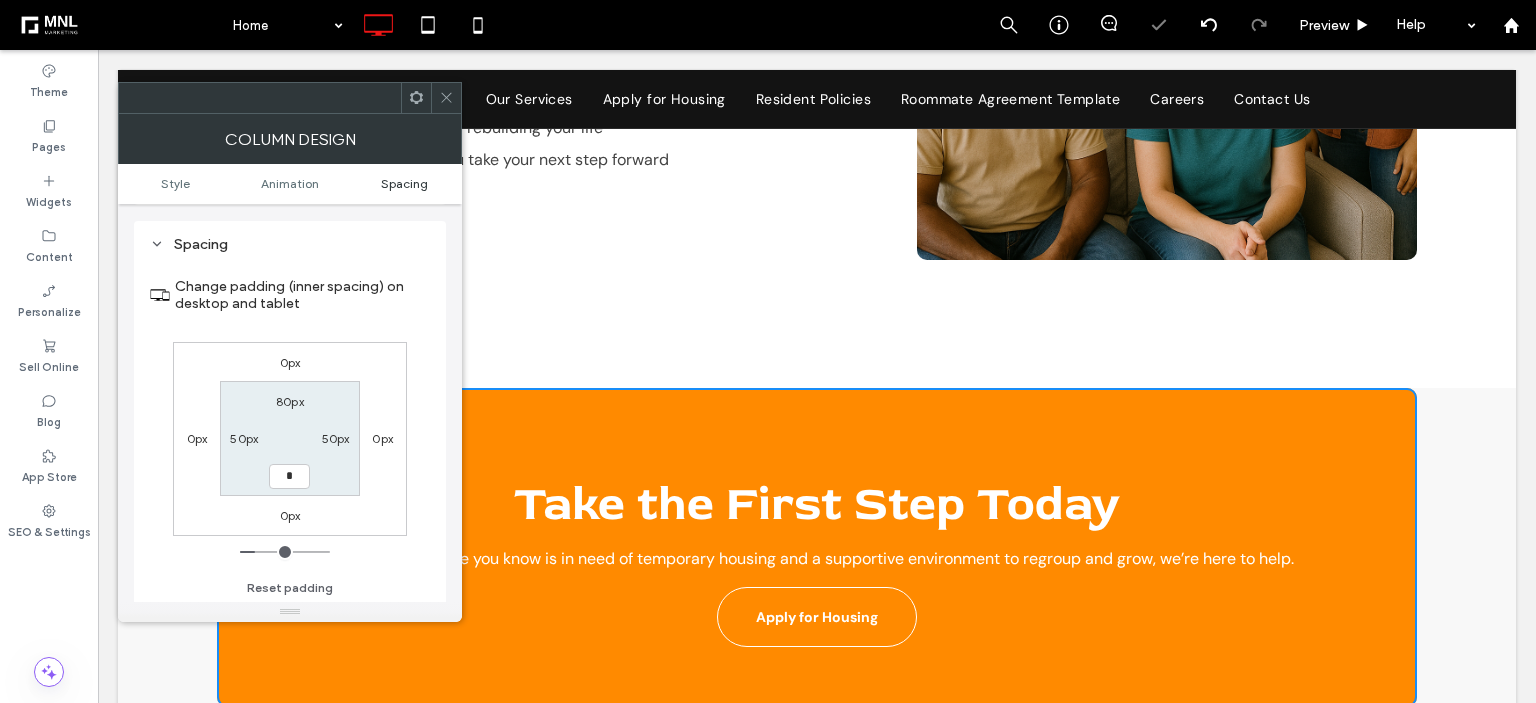 type on "**" 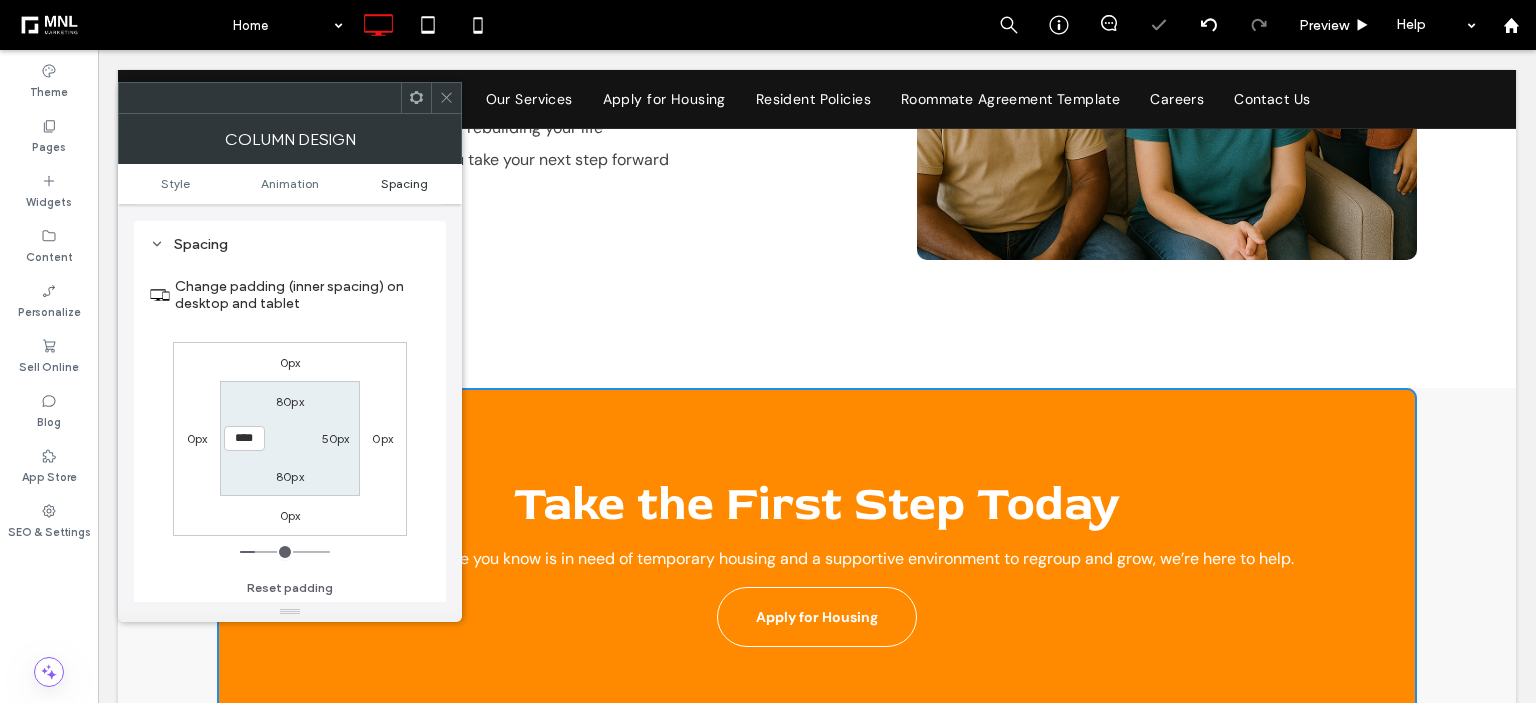 type on "*" 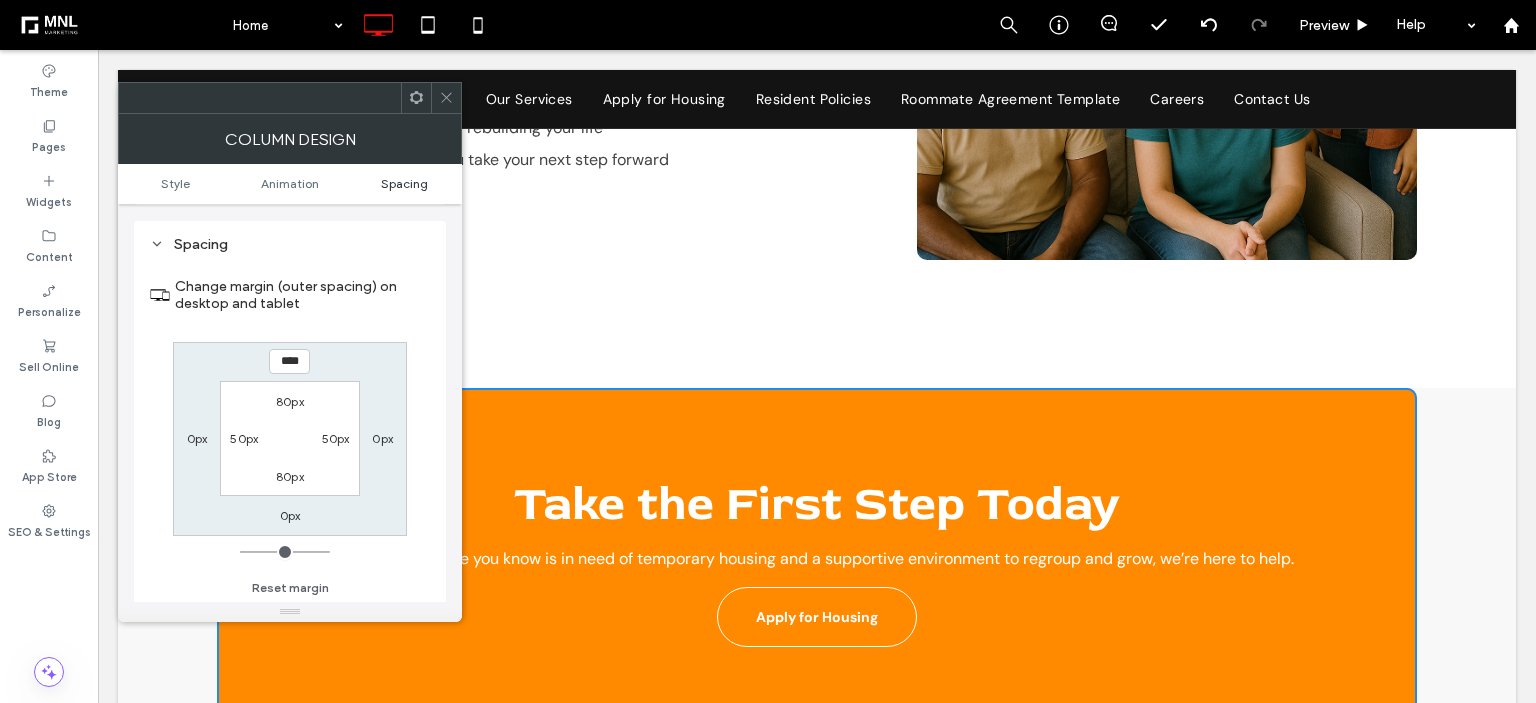 type on "****" 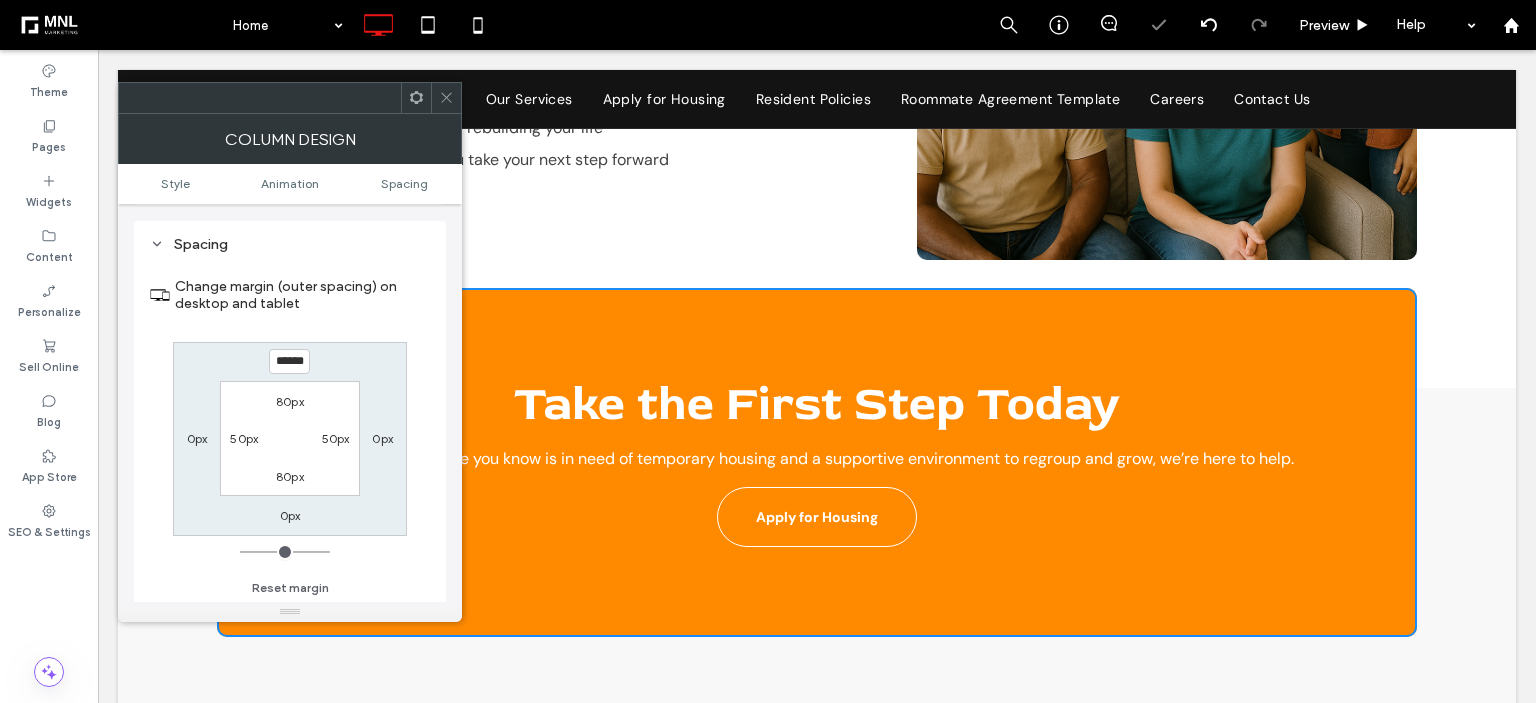click 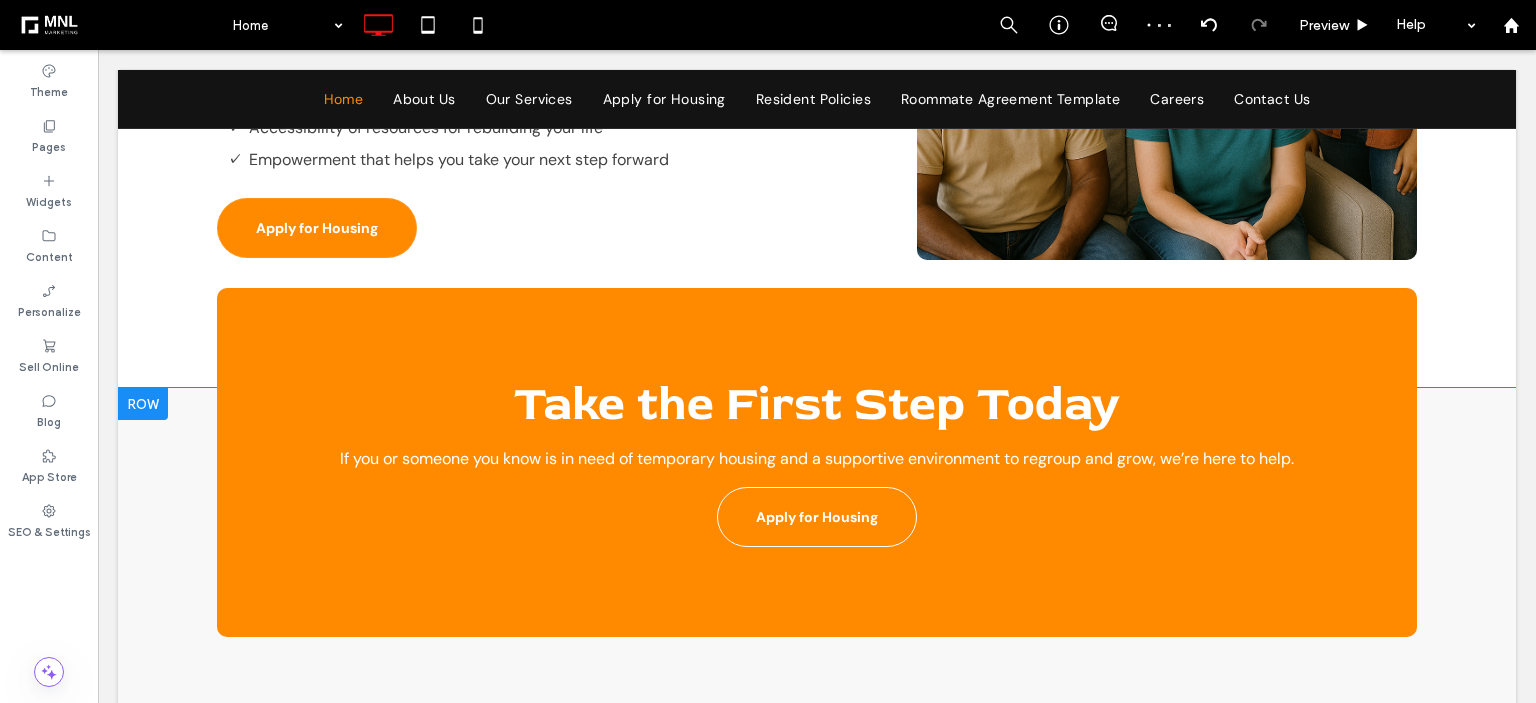 click on "Click To Paste     Click To Paste     Take the First Step Today If you or someone you know is in need of temporary housing and a supportive environment to regroup and grow, we’re here to help.
Apply for Housing
Row + Add Section" at bounding box center (817, 572) 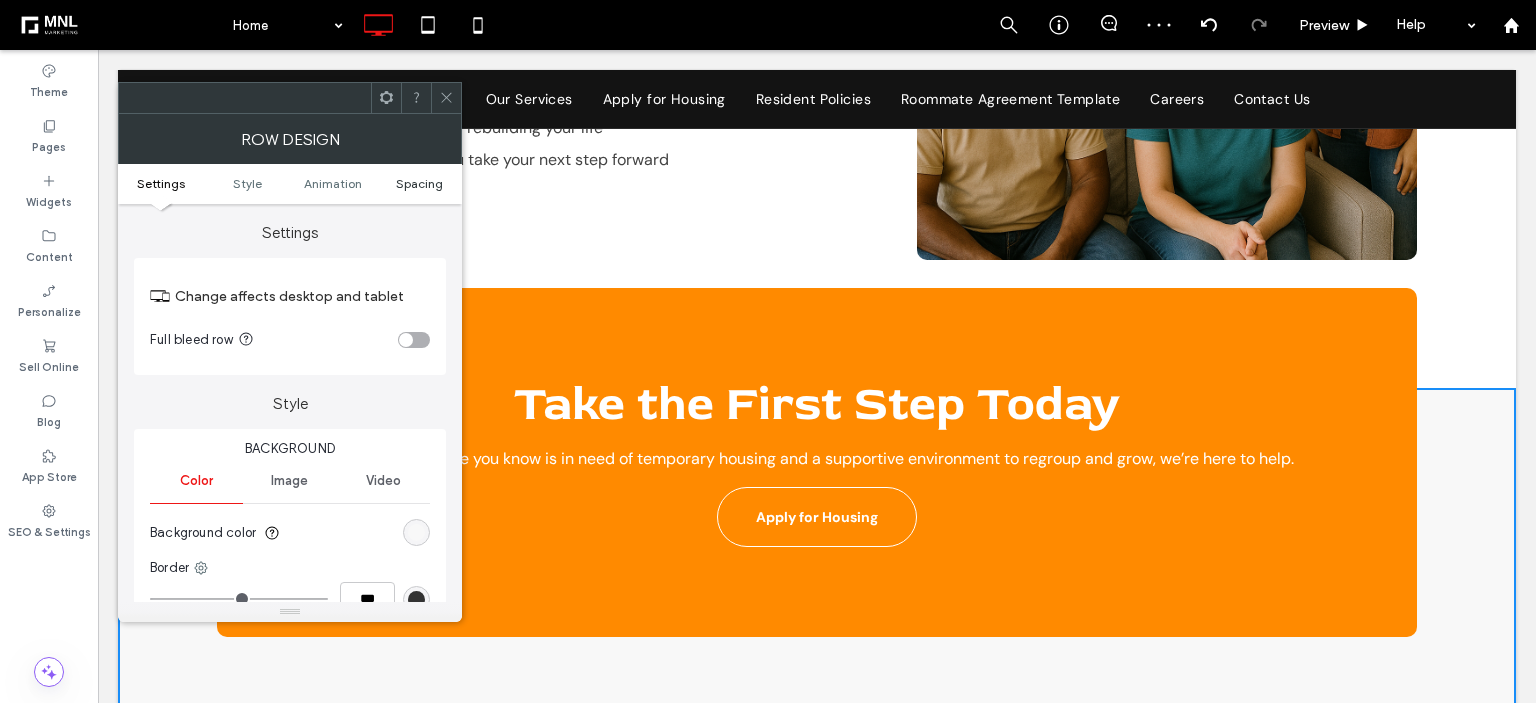 click on "Spacing" at bounding box center (419, 183) 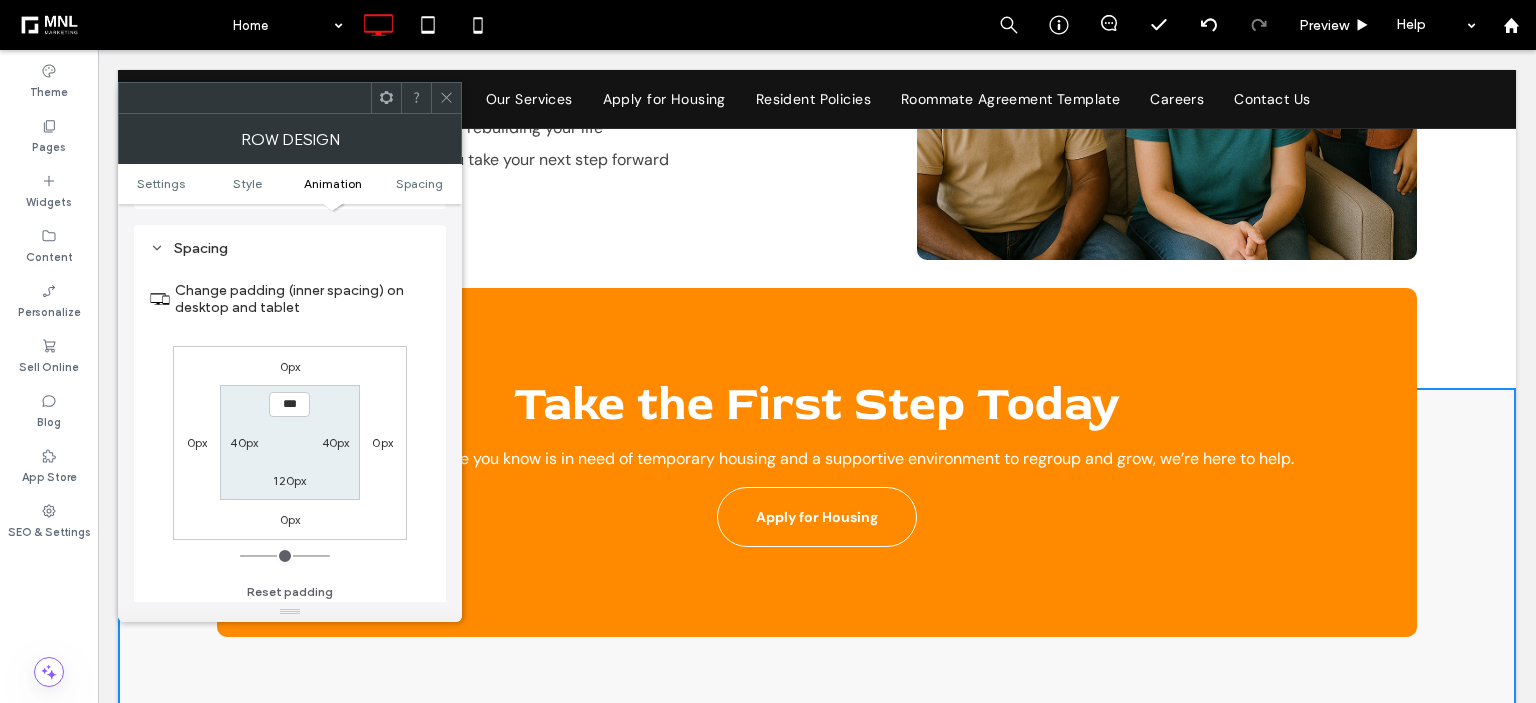 scroll, scrollTop: 564, scrollLeft: 0, axis: vertical 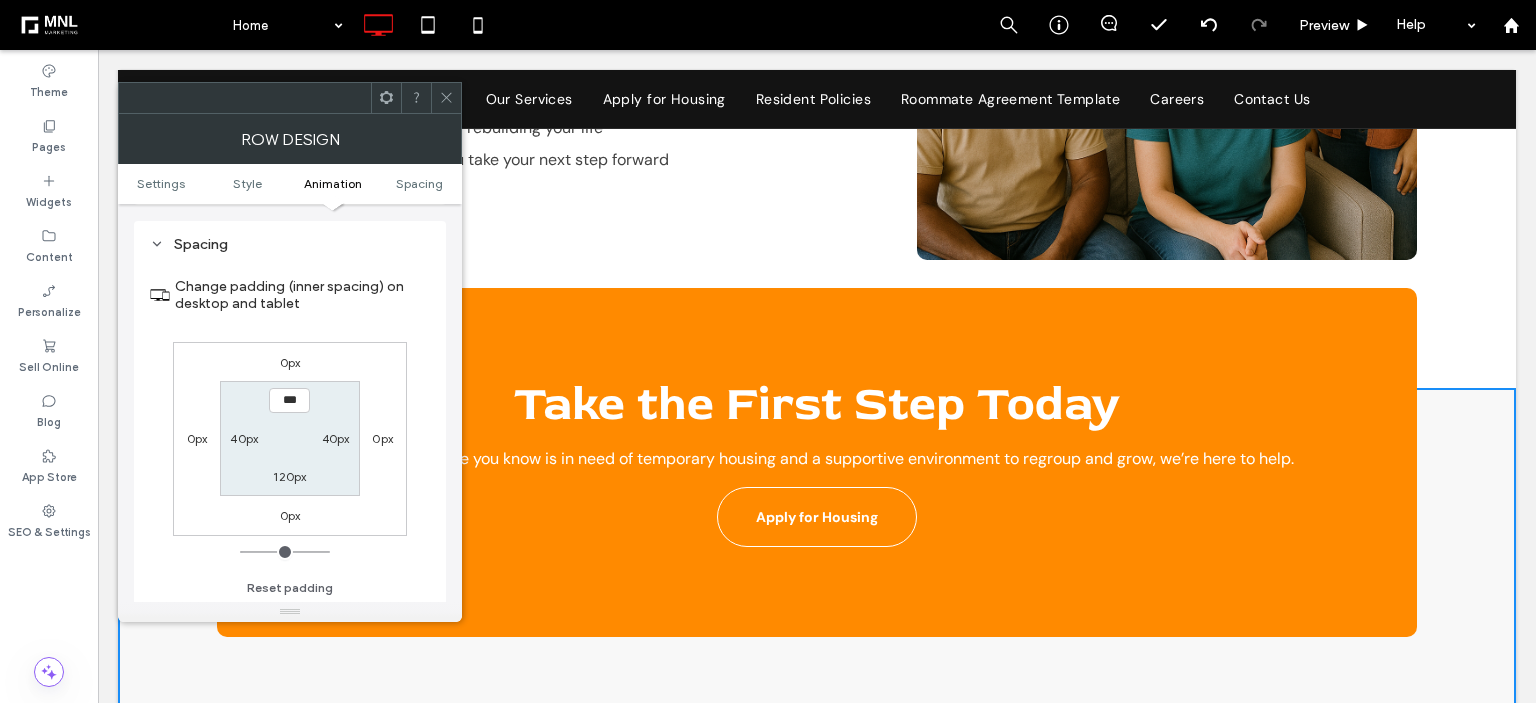 click on "0px" at bounding box center (290, 362) 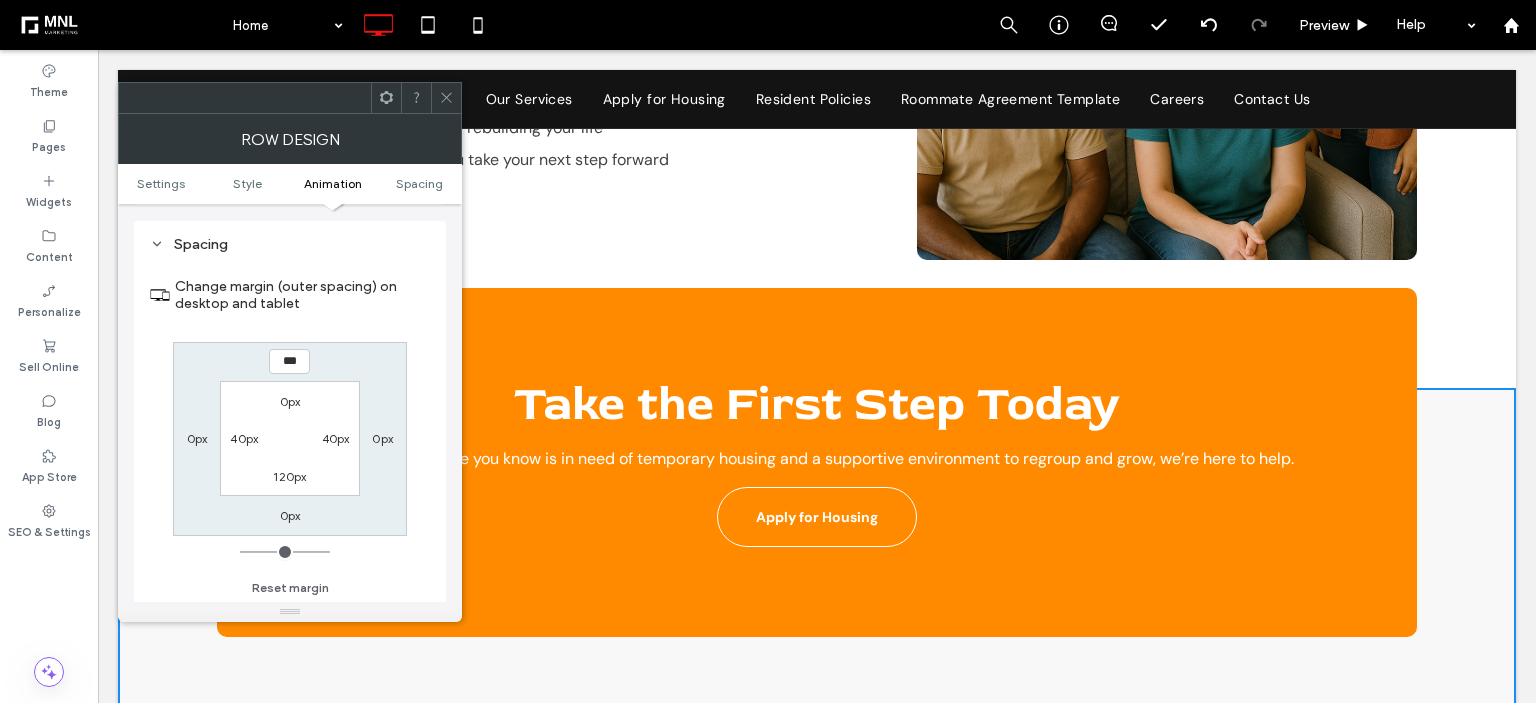 type on "***" 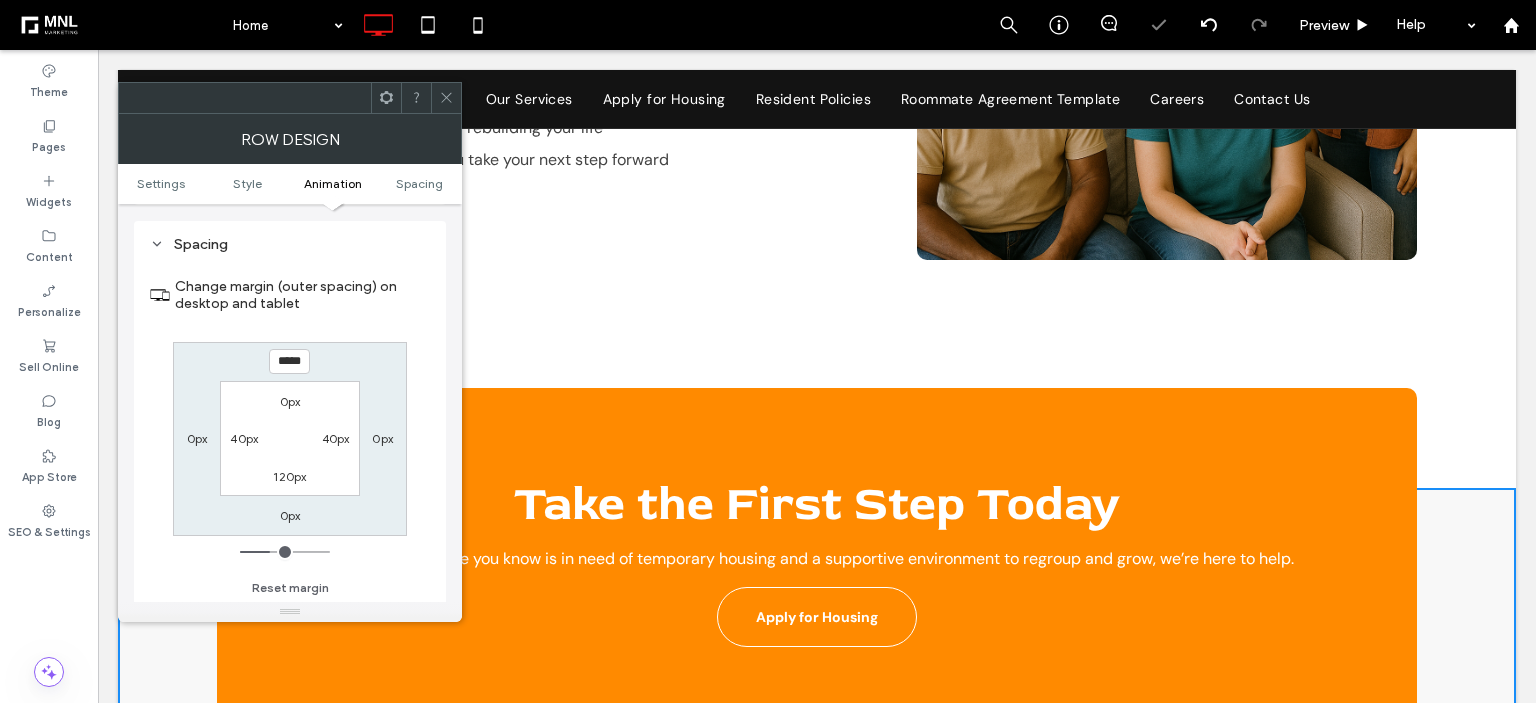 drag, startPoint x: 438, startPoint y: 101, endPoint x: 427, endPoint y: 172, distance: 71.84706 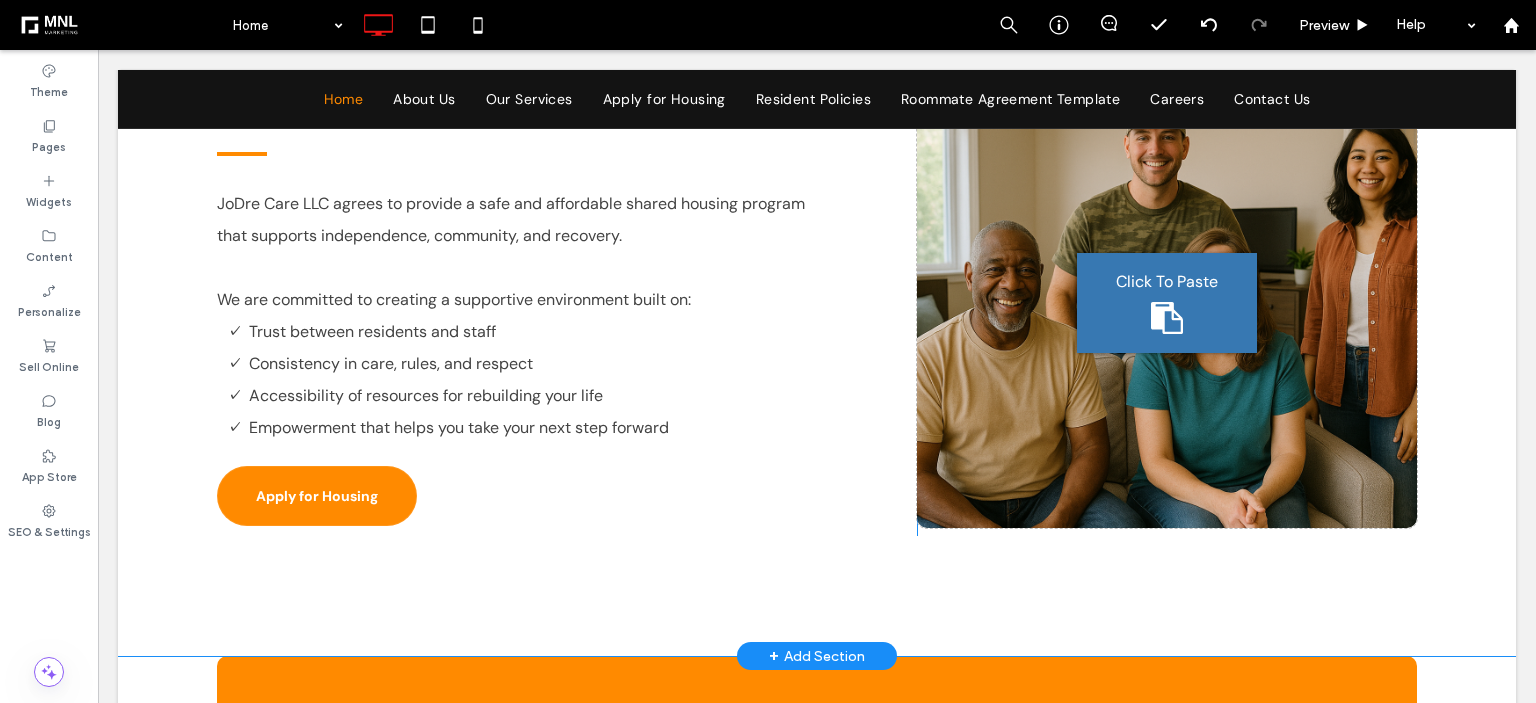 scroll, scrollTop: 2600, scrollLeft: 0, axis: vertical 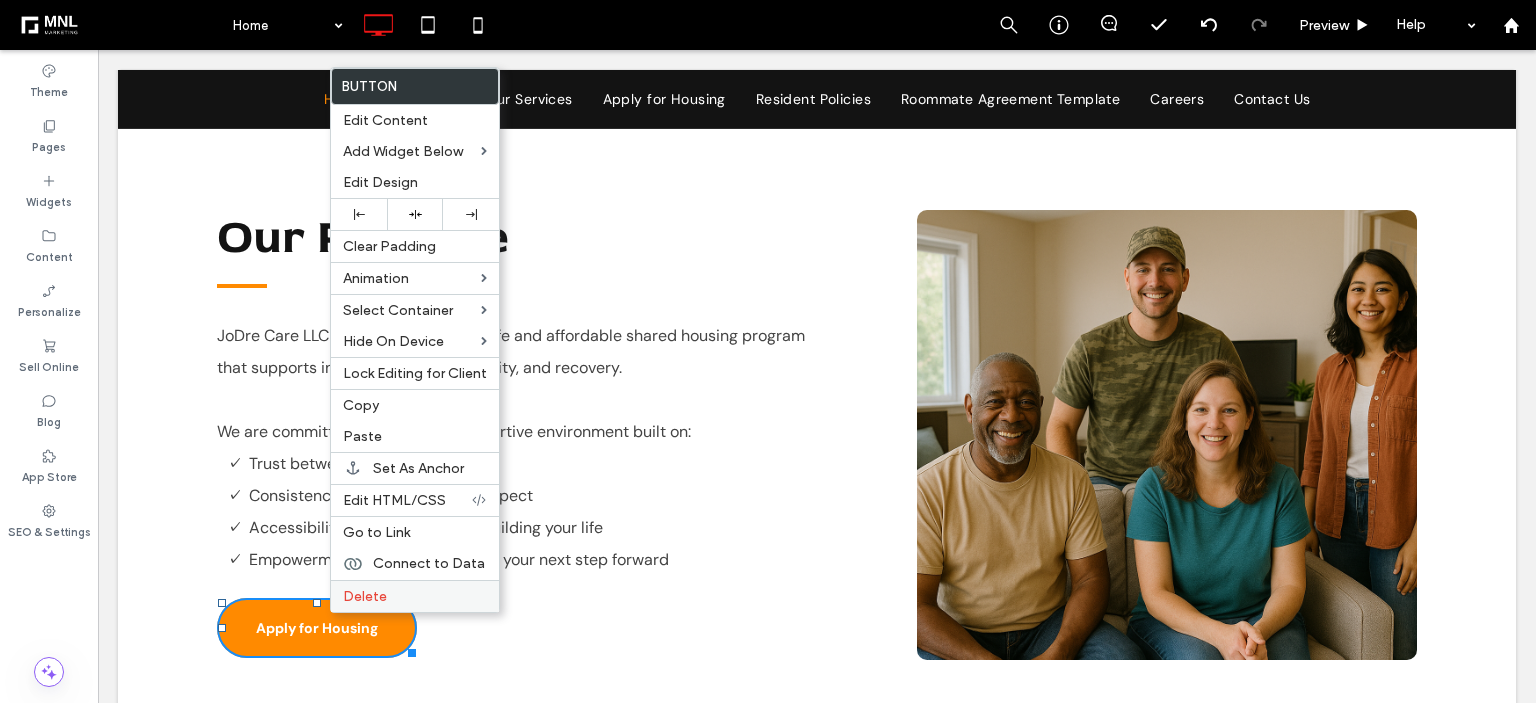 click on "Delete" at bounding box center [415, 596] 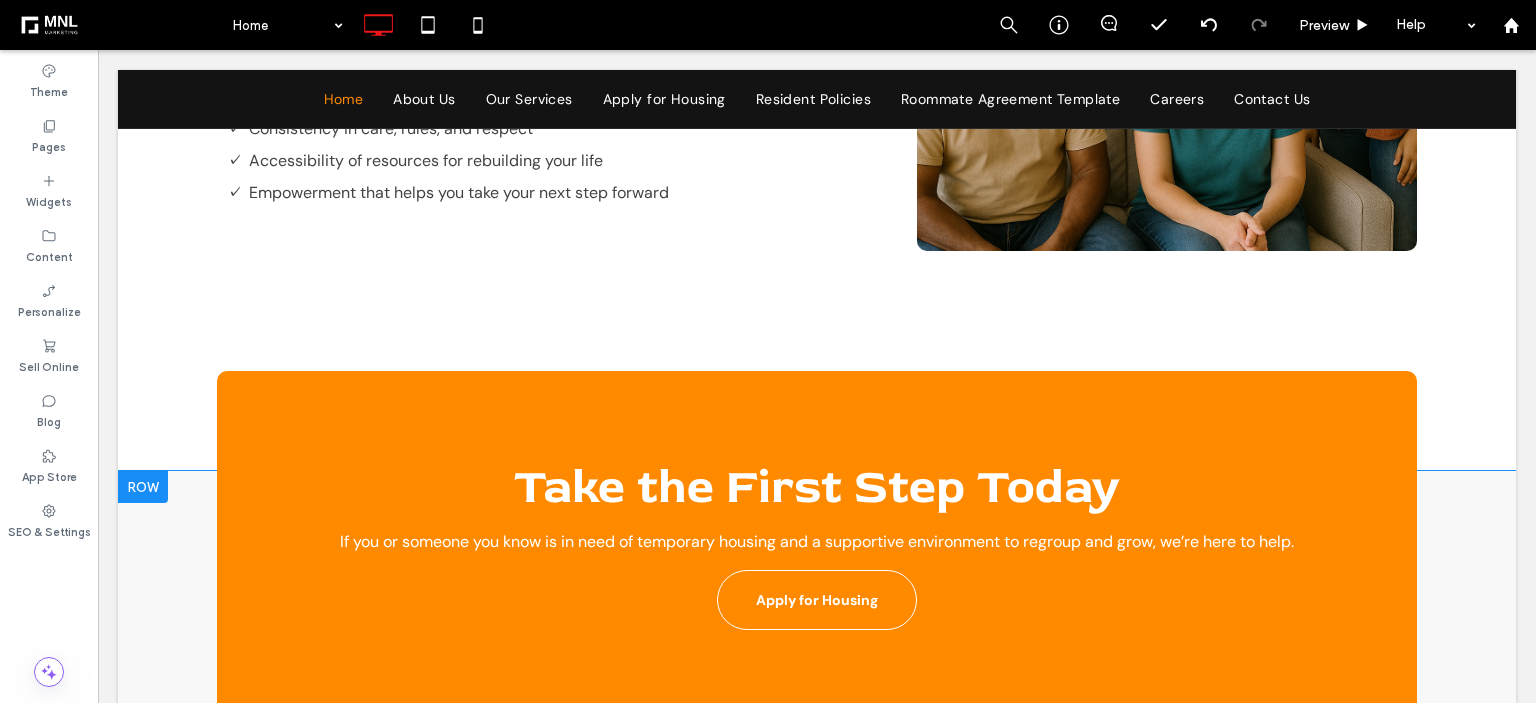 scroll, scrollTop: 3100, scrollLeft: 0, axis: vertical 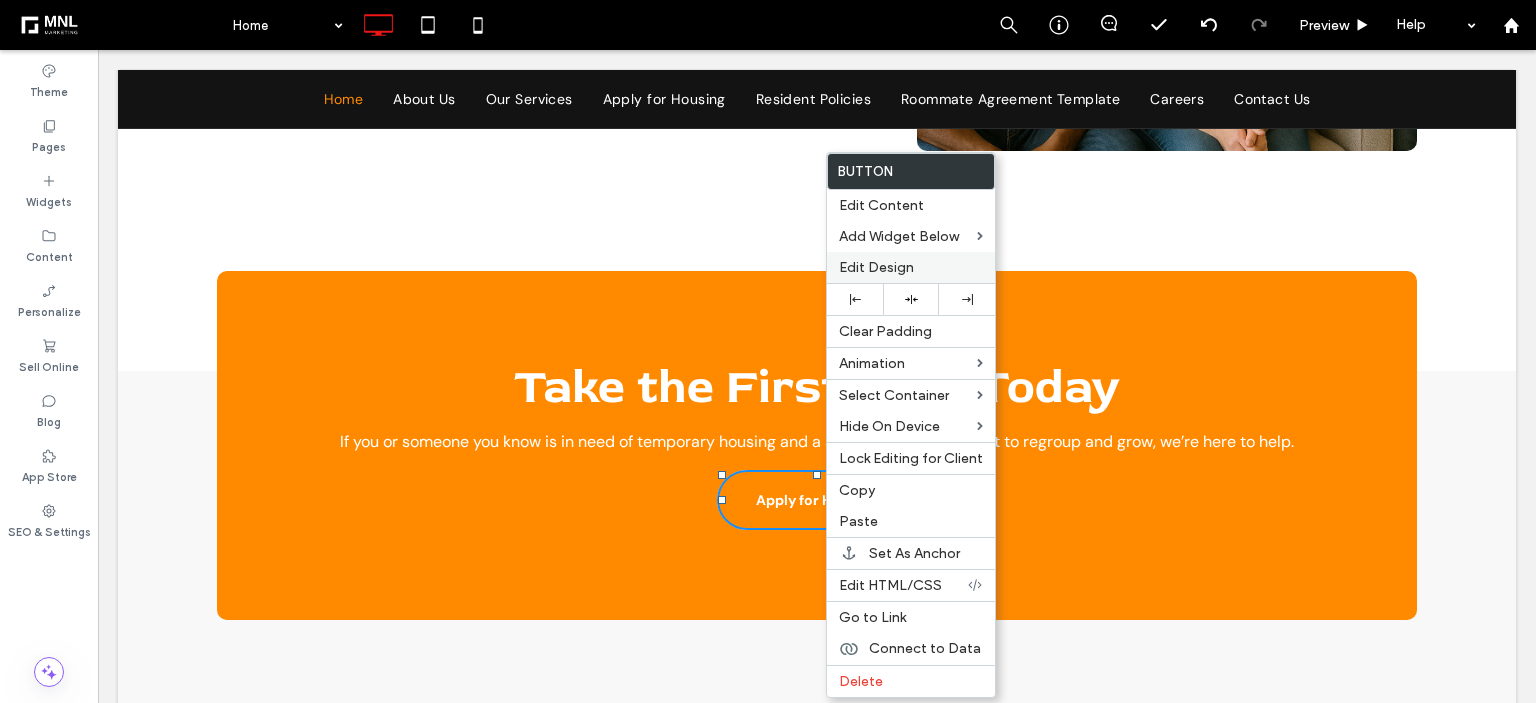 click on "Edit Design" at bounding box center (911, 267) 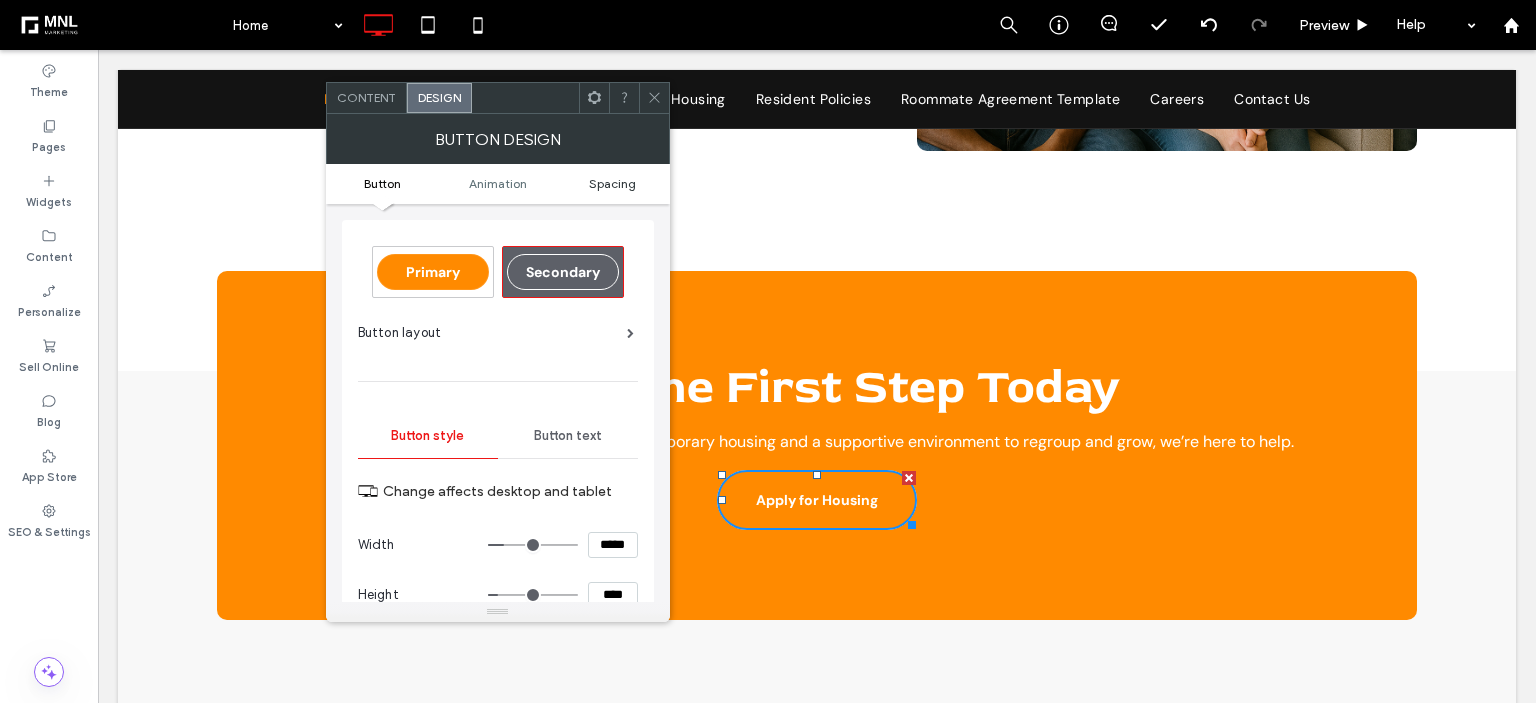 click on "Spacing" at bounding box center [612, 183] 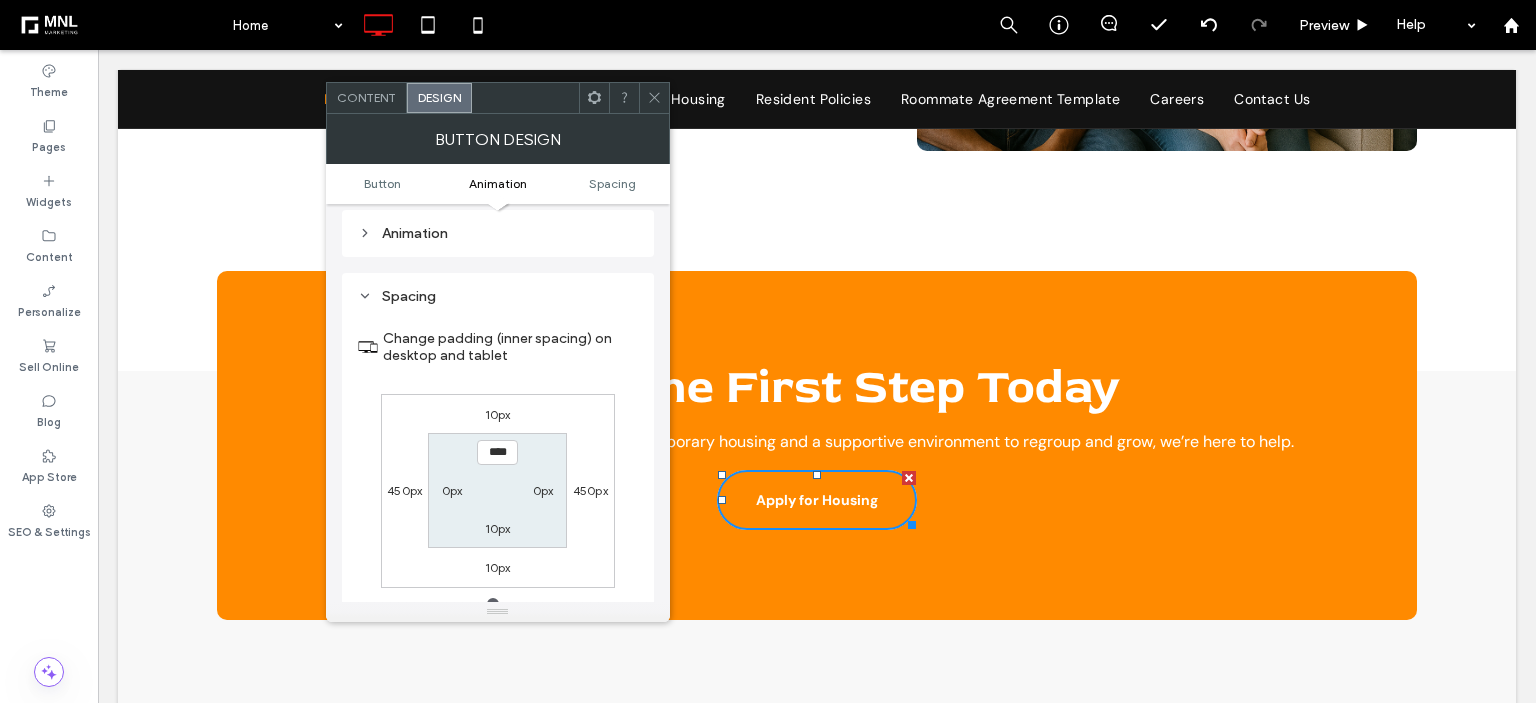 scroll, scrollTop: 936, scrollLeft: 0, axis: vertical 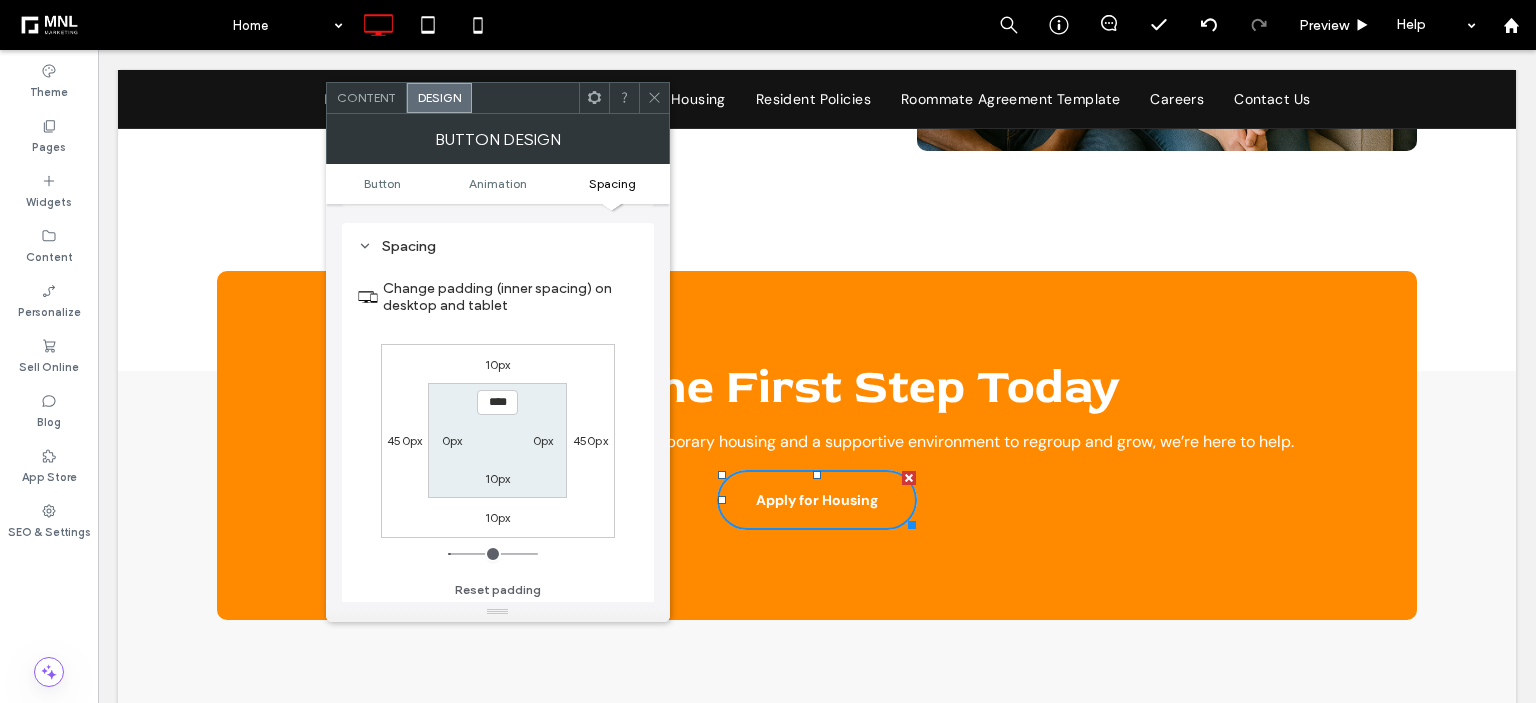 click on "10px" at bounding box center (498, 364) 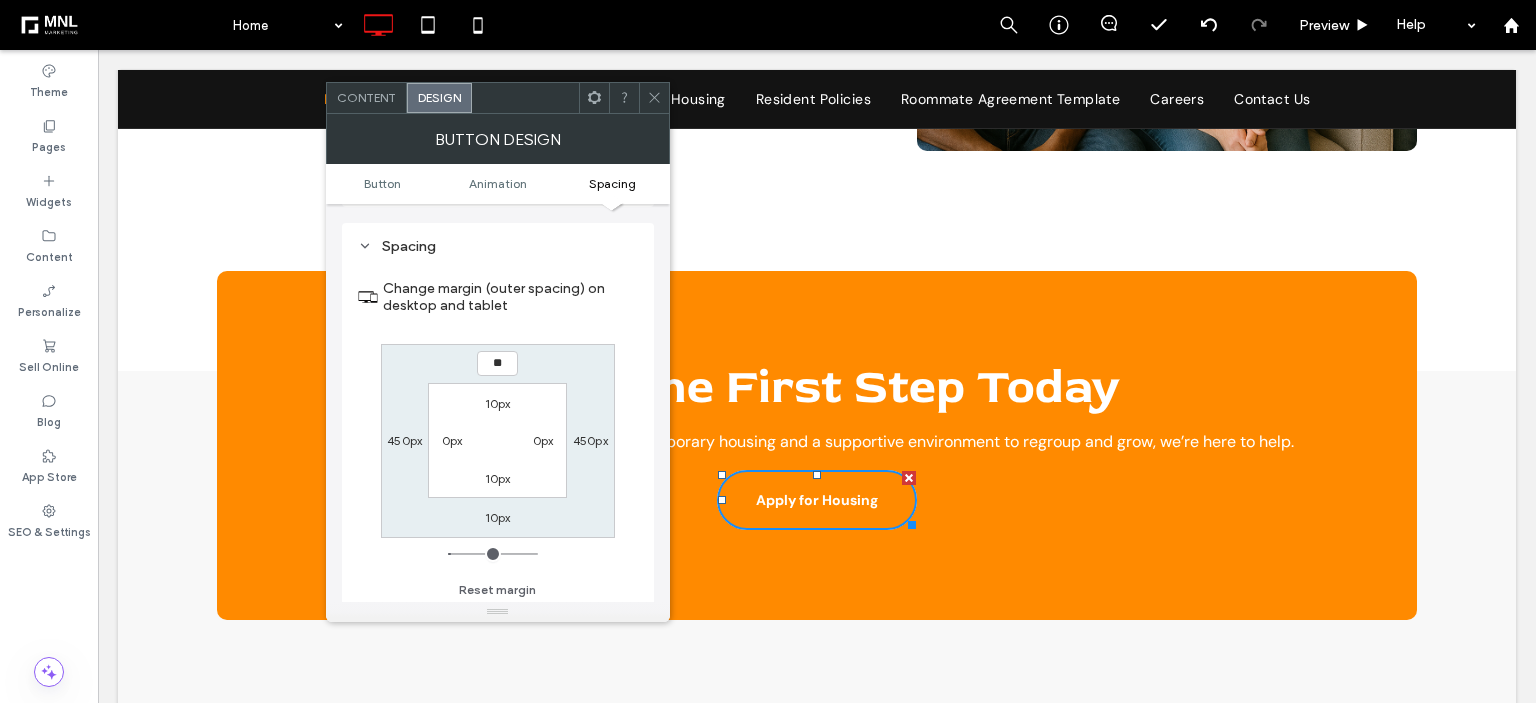 type on "**" 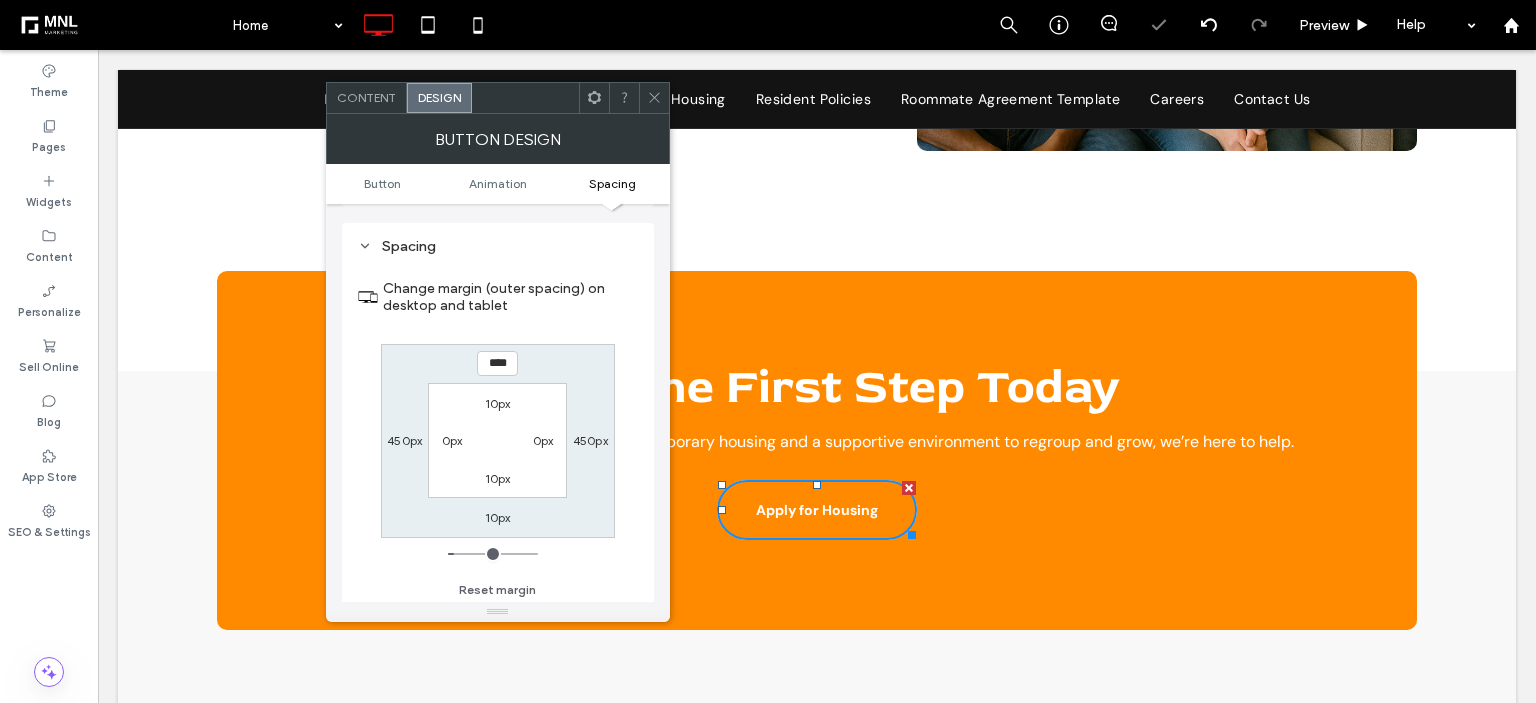 click at bounding box center (594, 98) 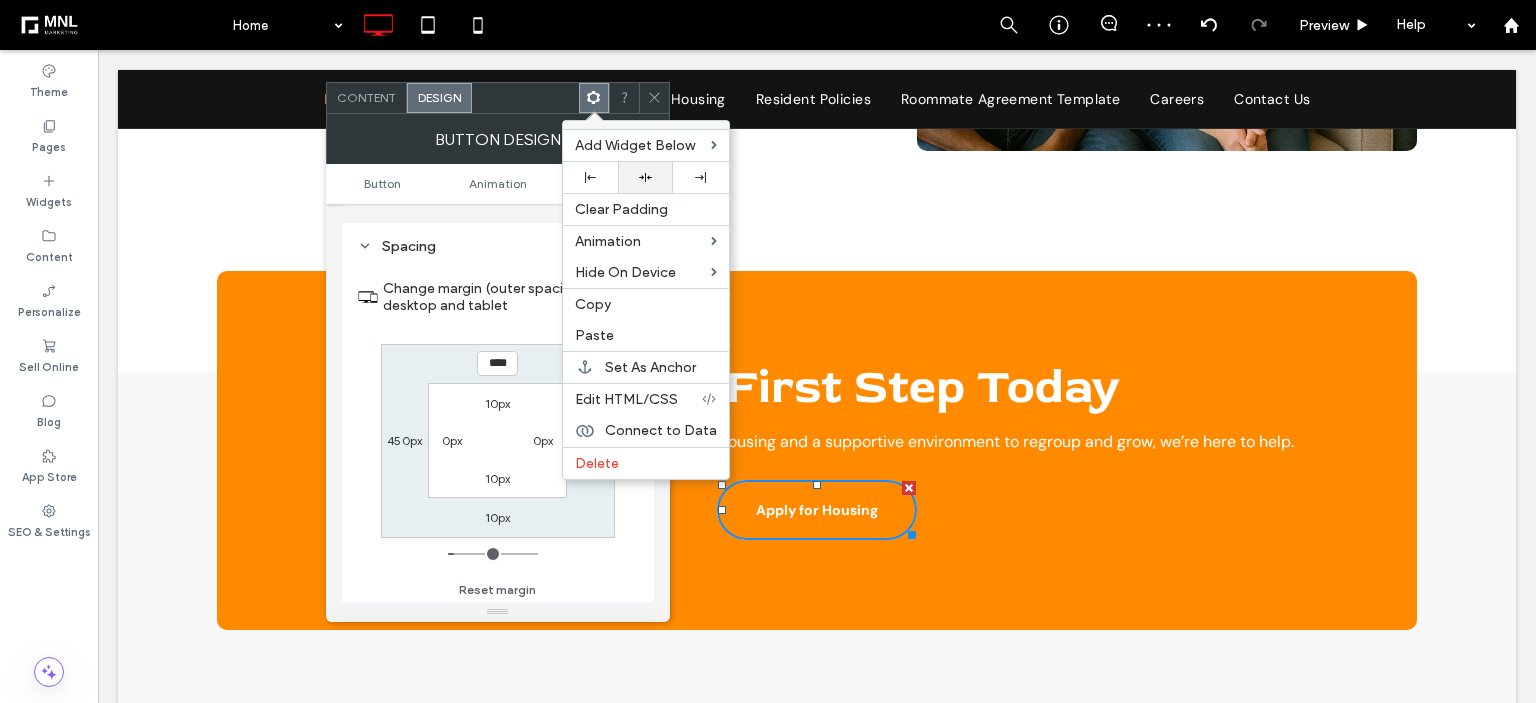 click 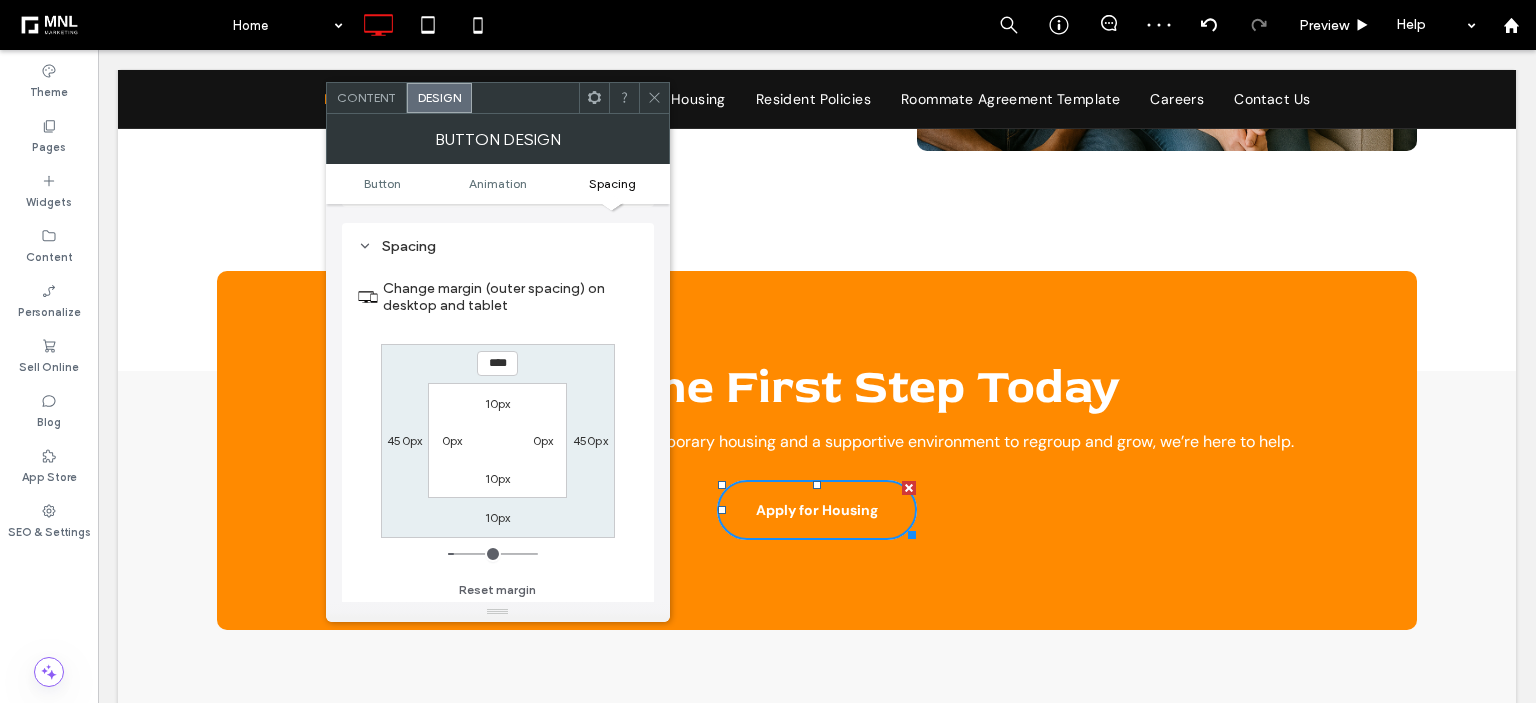 click 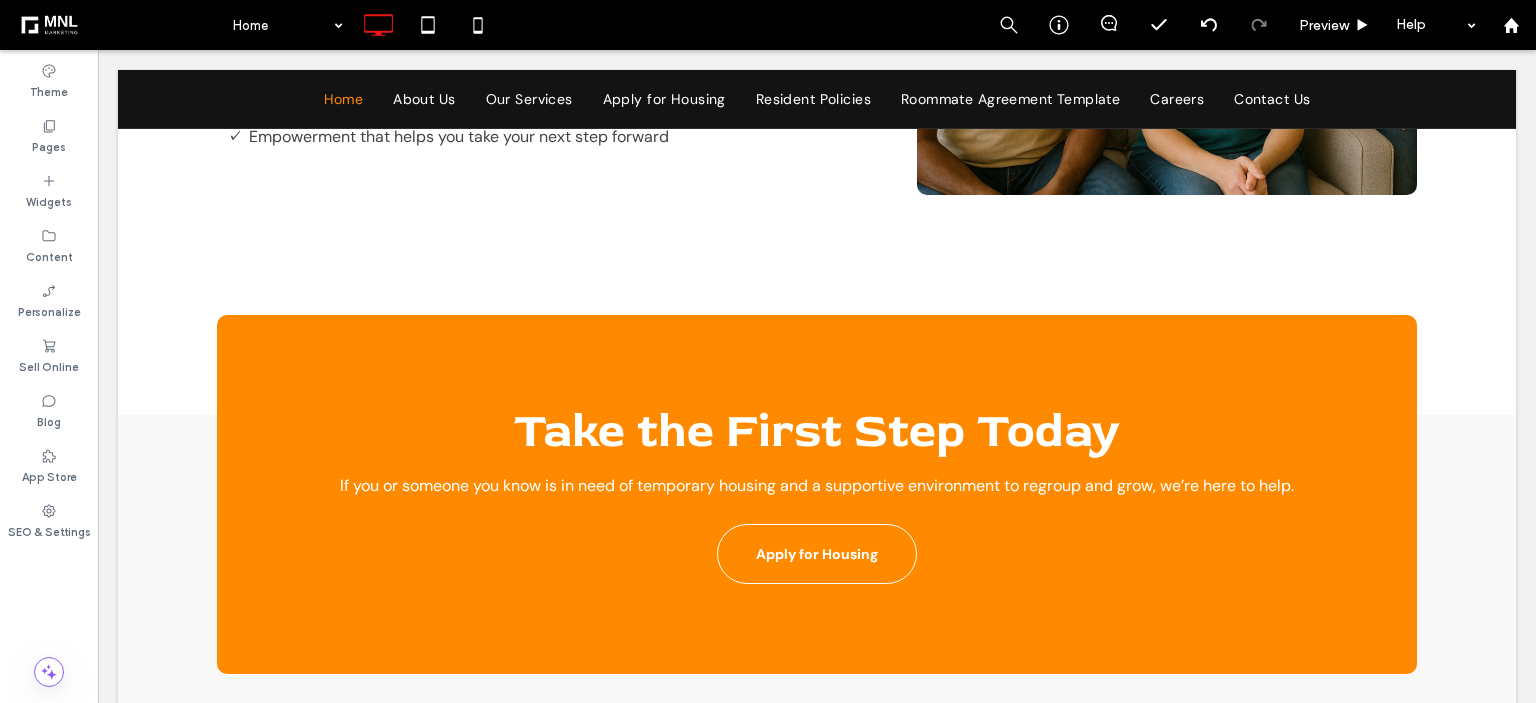 scroll, scrollTop: 3156, scrollLeft: 0, axis: vertical 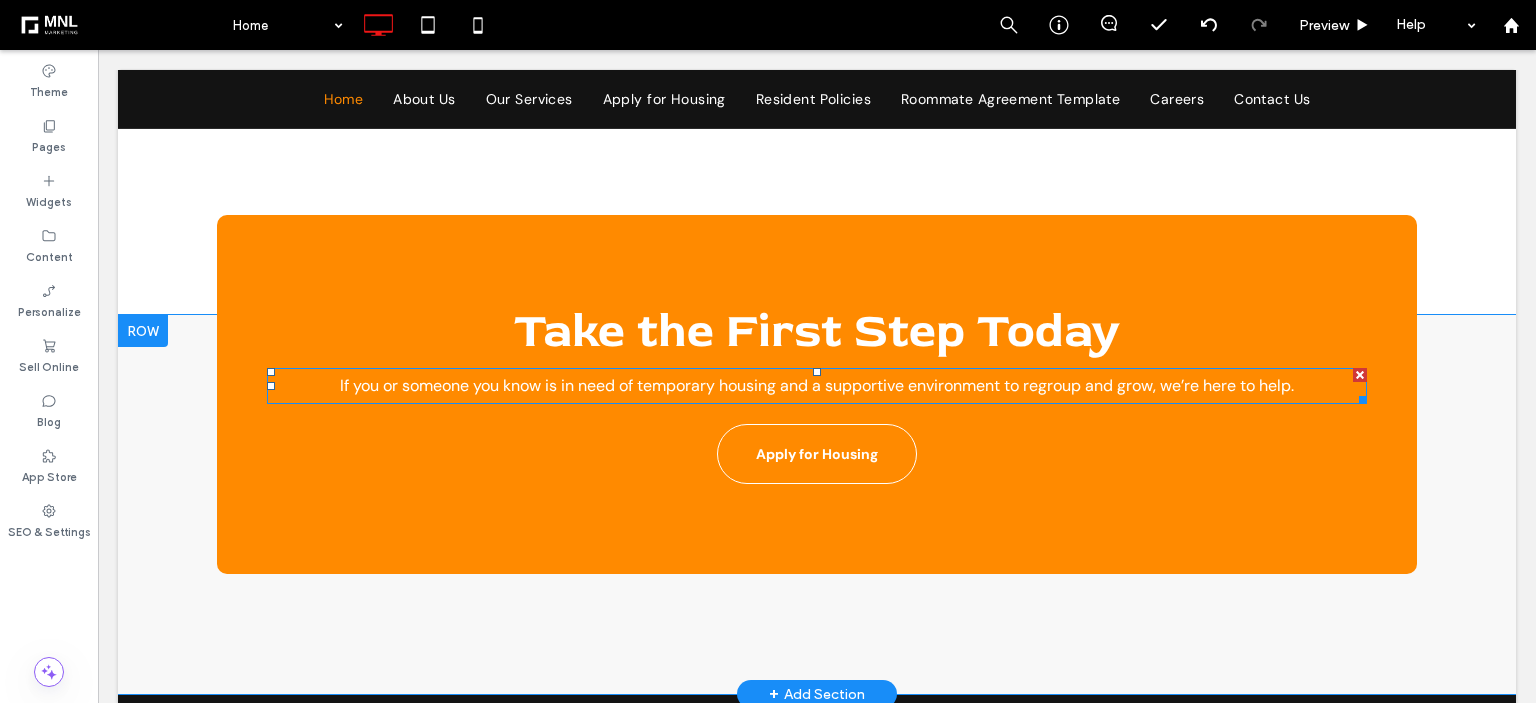 click on "If you or someone you know is in need of temporary housing and a supportive environment to regroup and grow, we’re here to help." at bounding box center (817, 386) 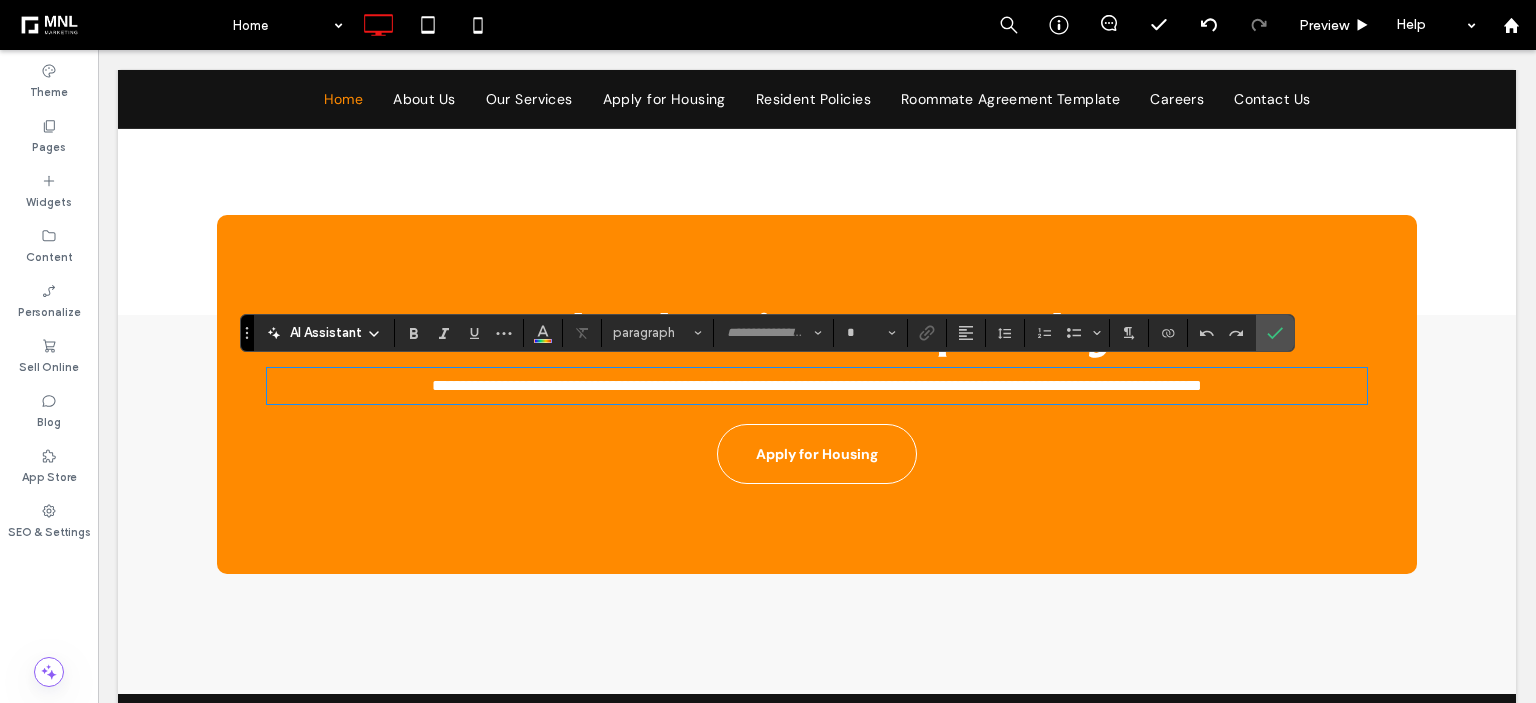 type on "*******" 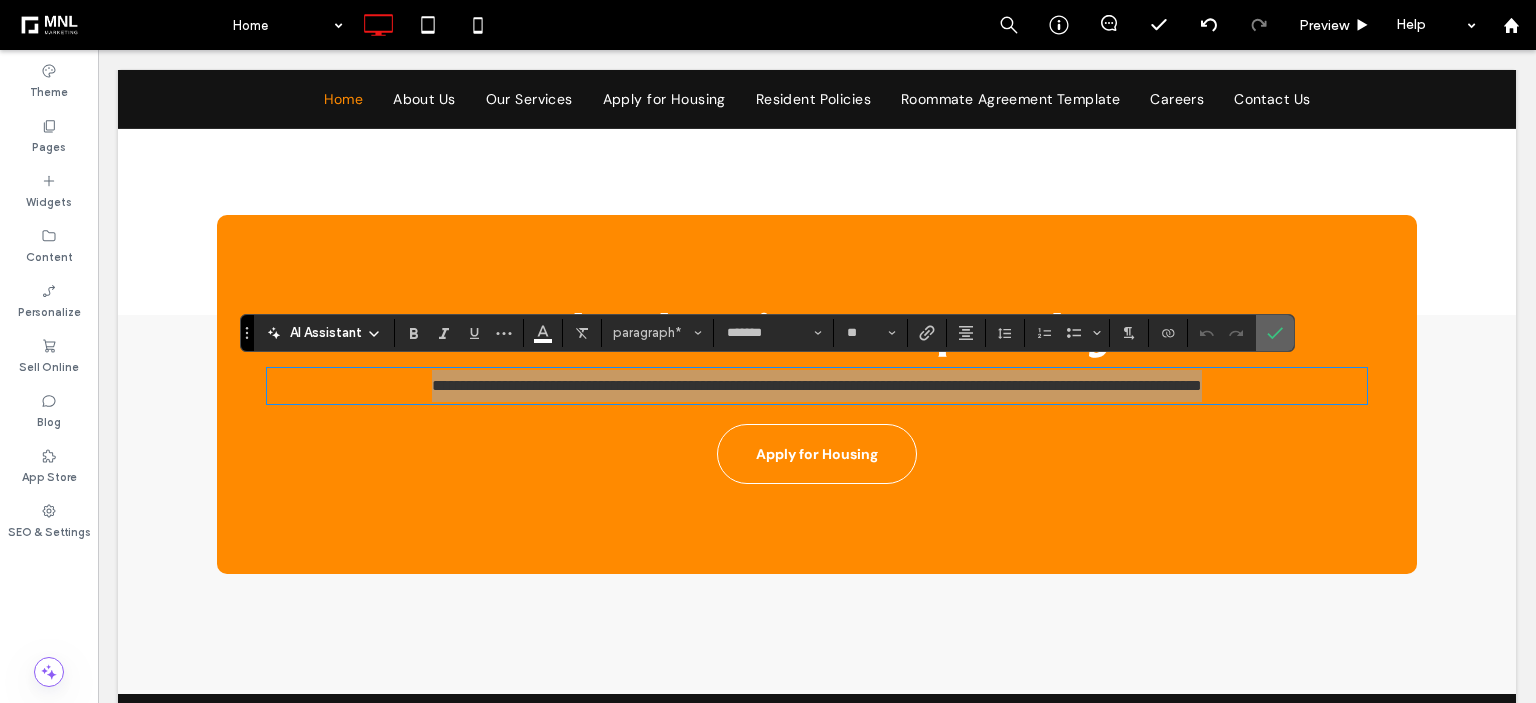 click 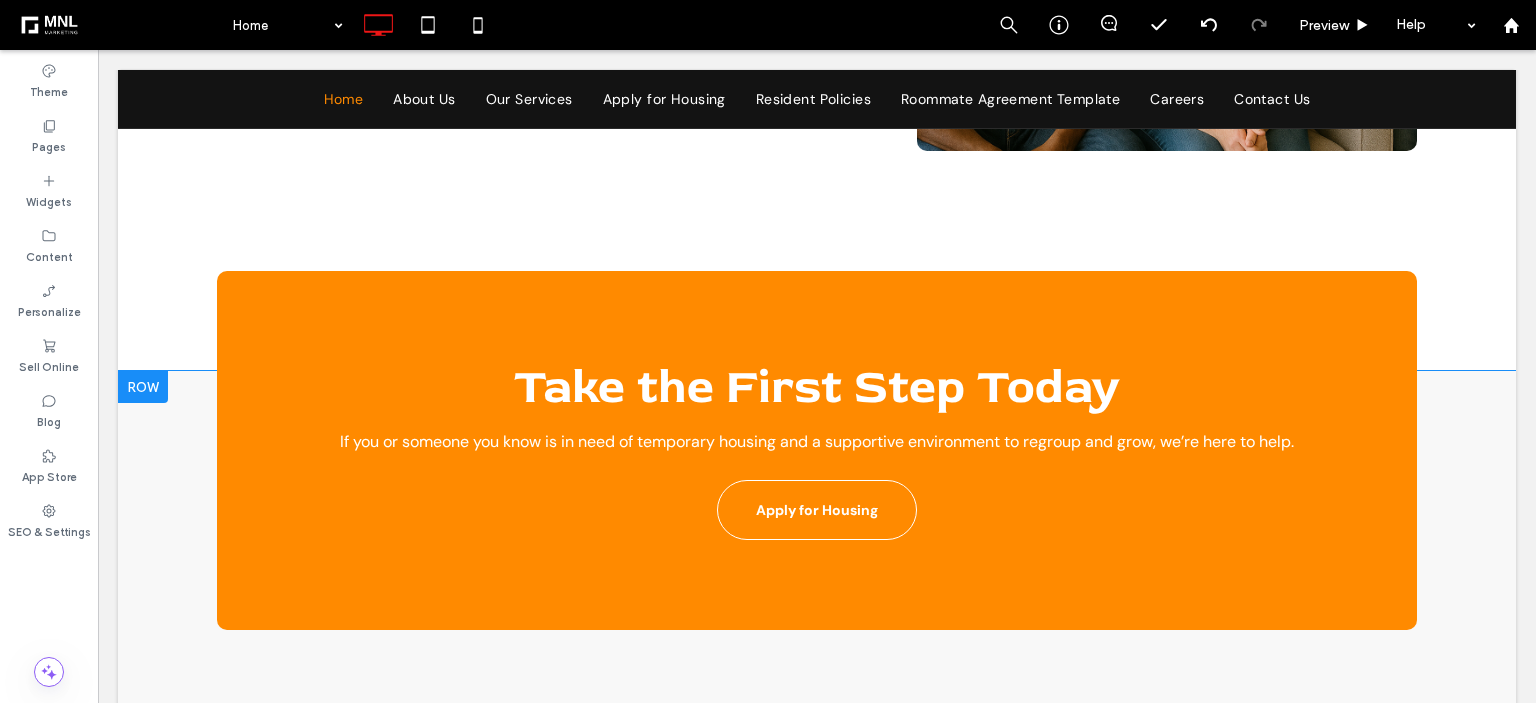 scroll, scrollTop: 3200, scrollLeft: 0, axis: vertical 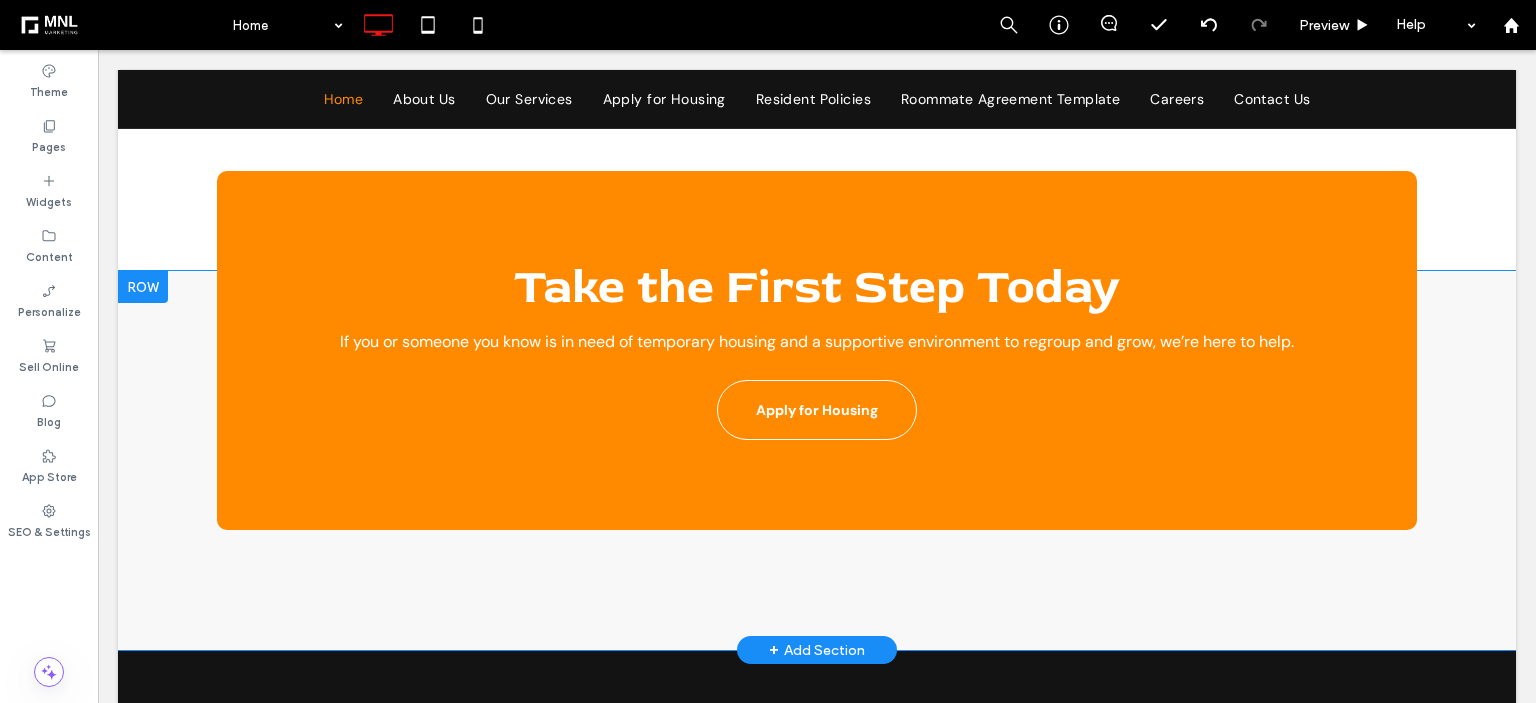 click at bounding box center (143, 287) 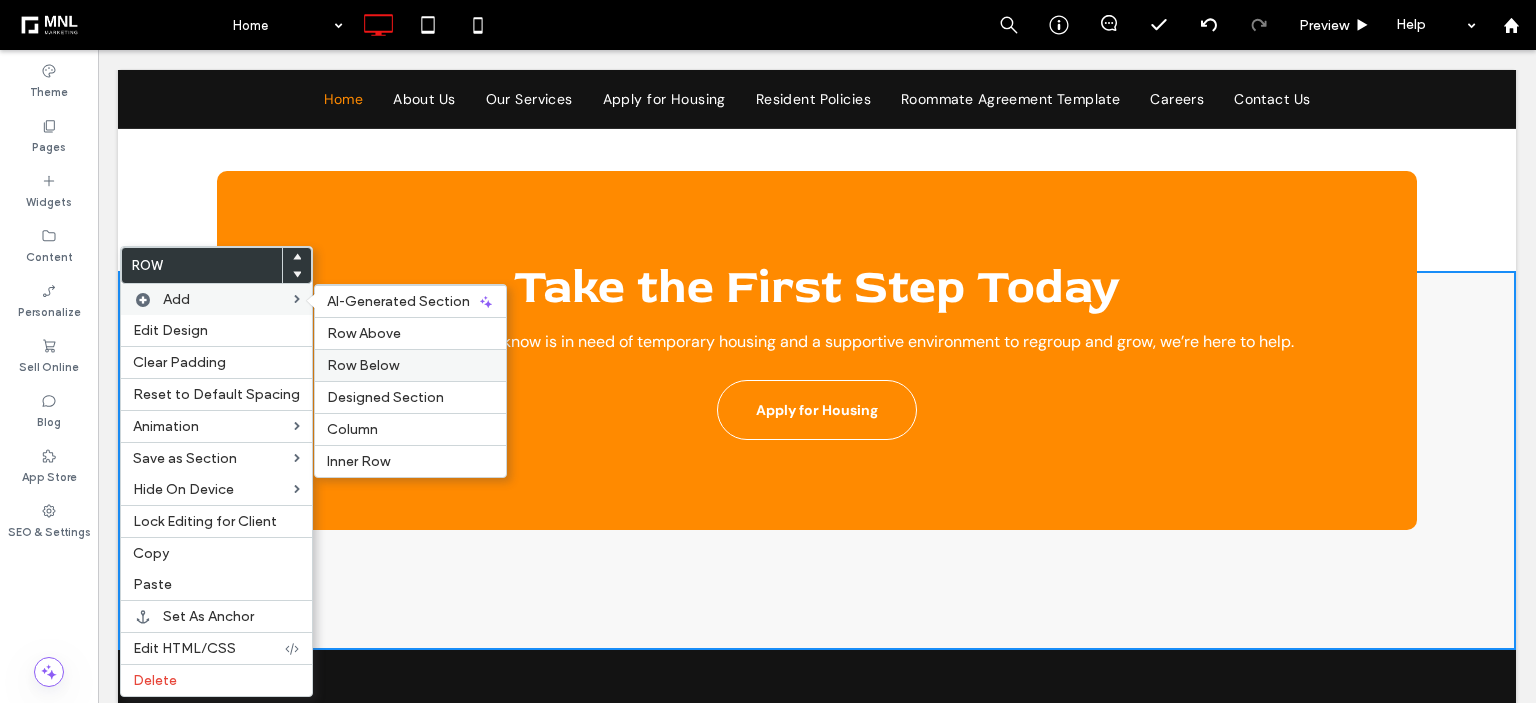 click on "Row Below" at bounding box center (363, 365) 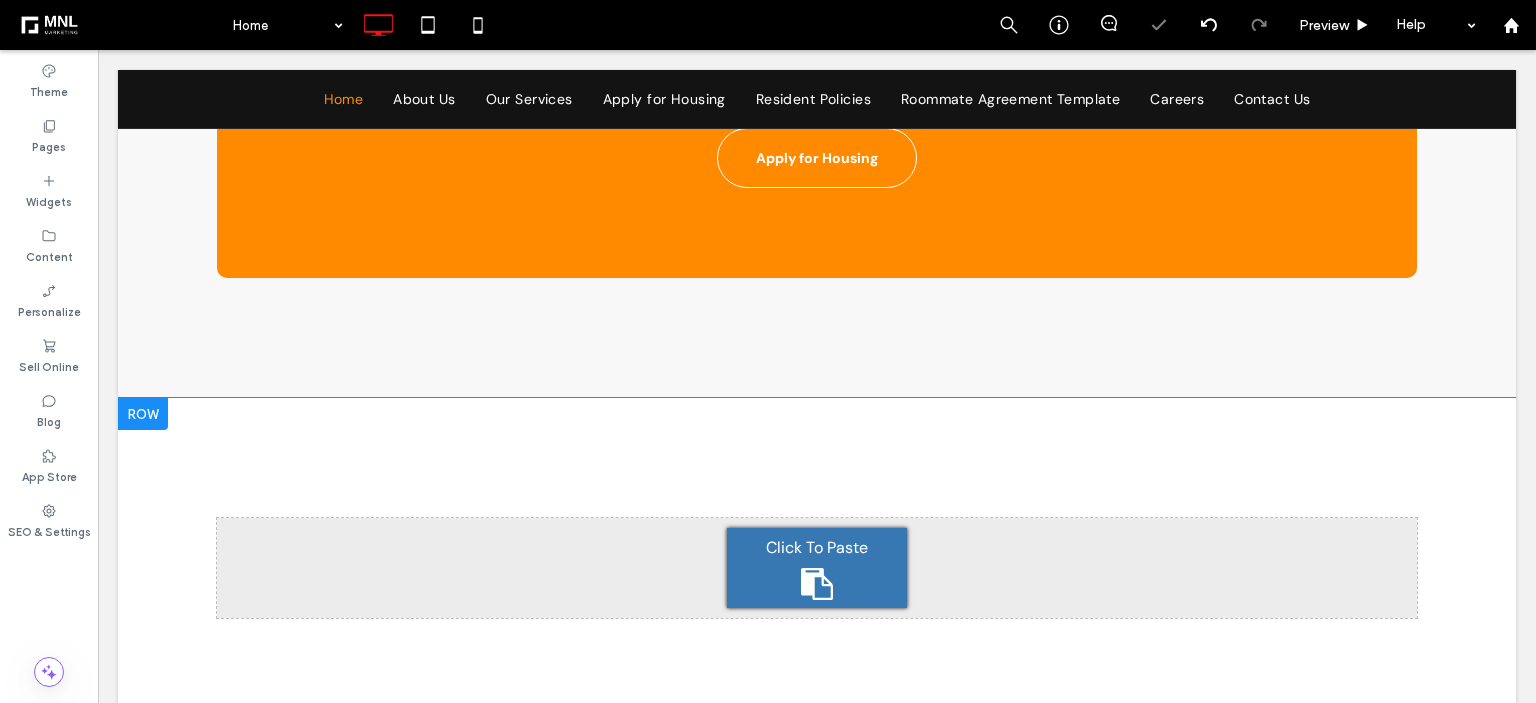 scroll, scrollTop: 3500, scrollLeft: 0, axis: vertical 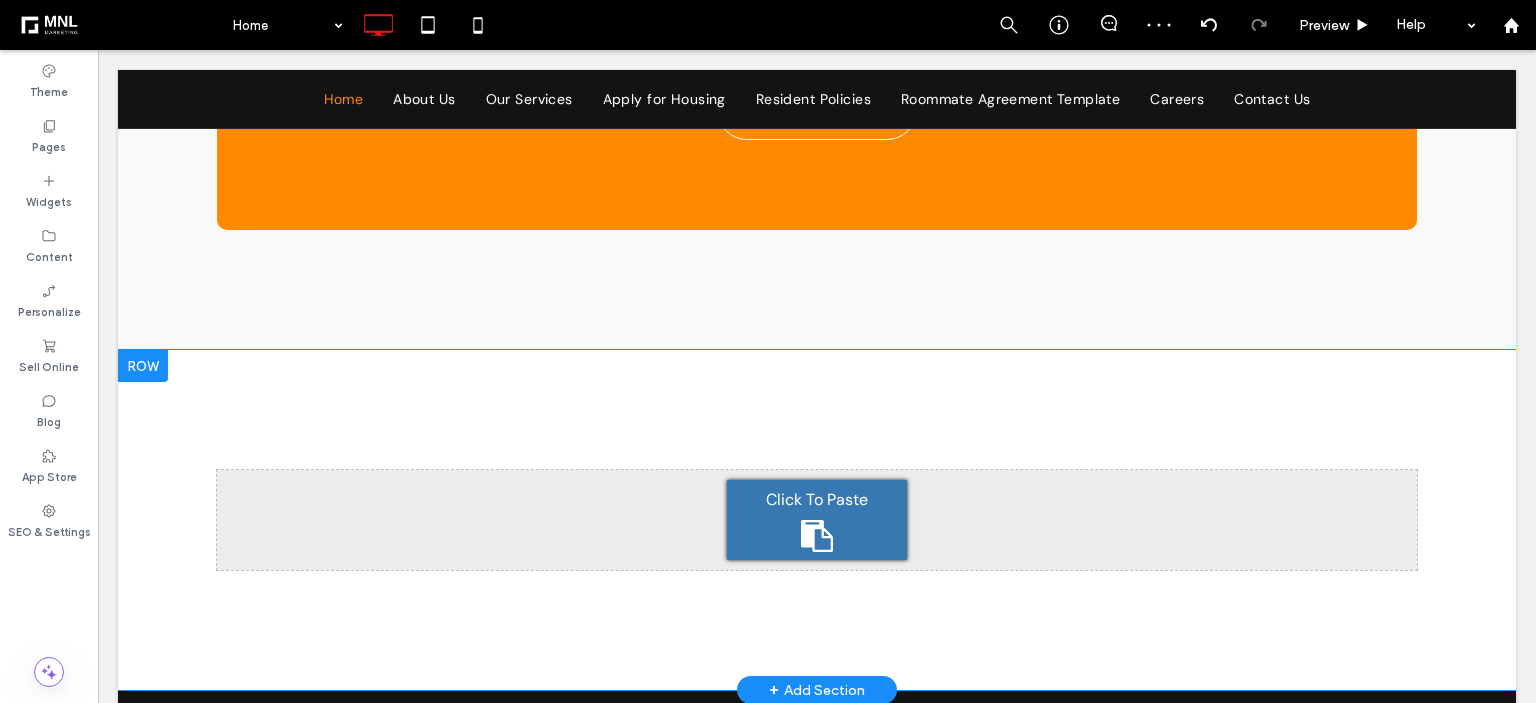 click on "Click To Paste     Click To Paste
Row + Add Section" at bounding box center [817, 520] 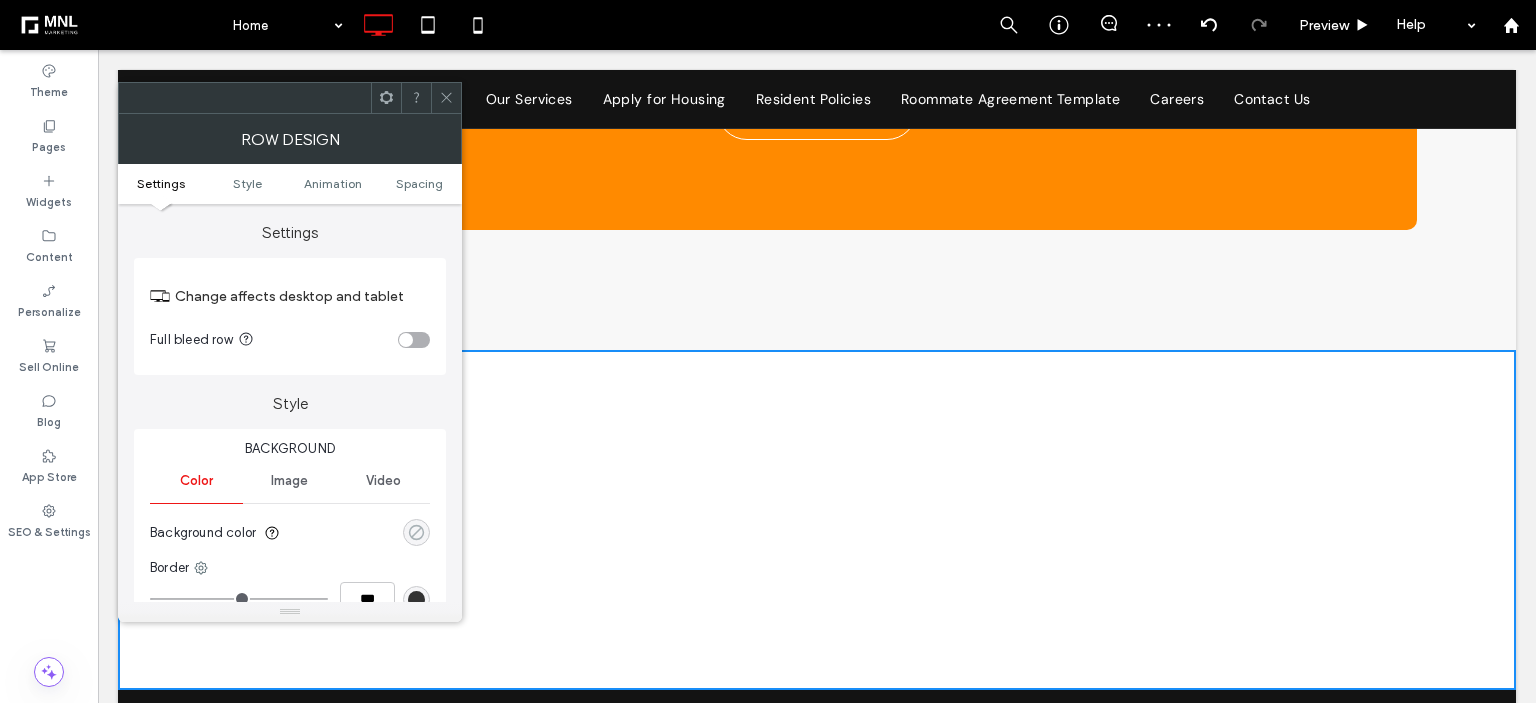 click at bounding box center [416, 532] 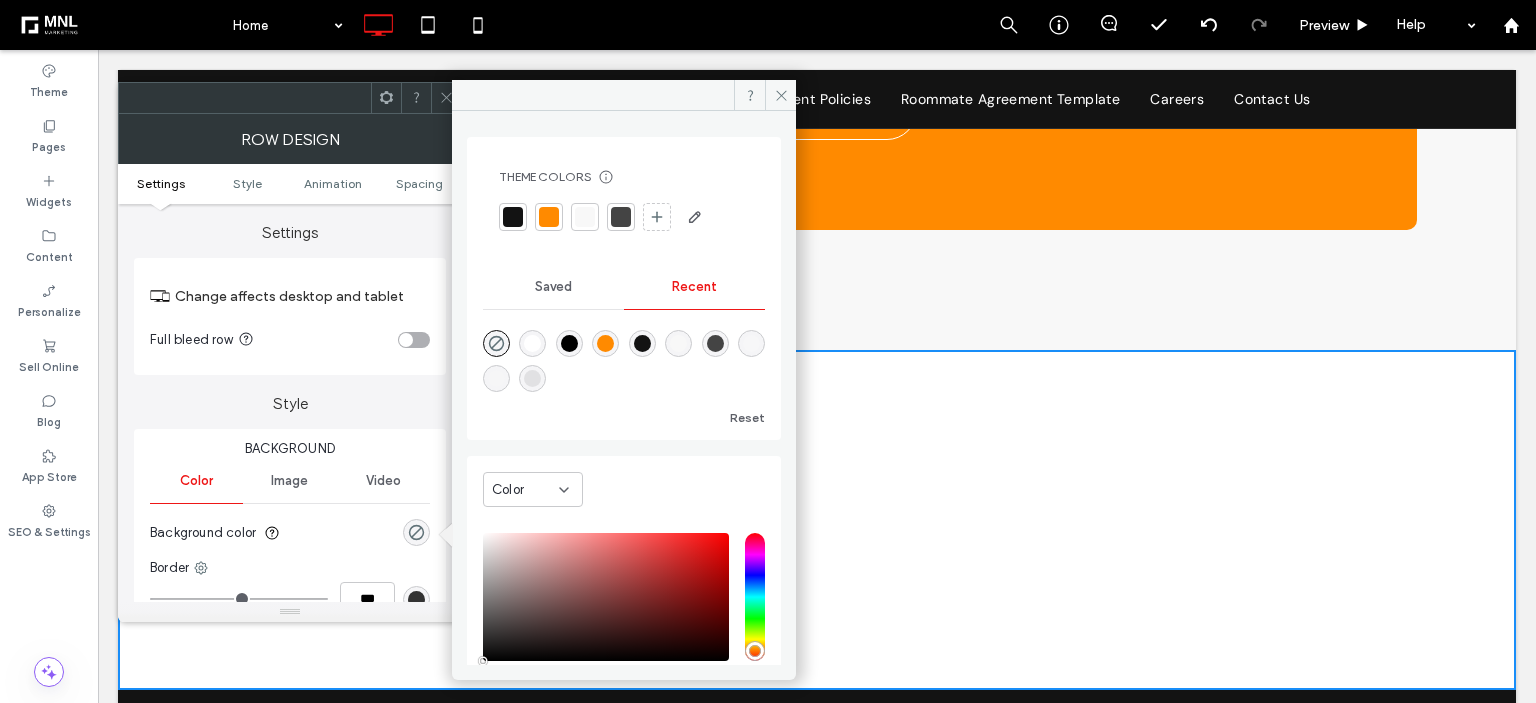 click at bounding box center (549, 217) 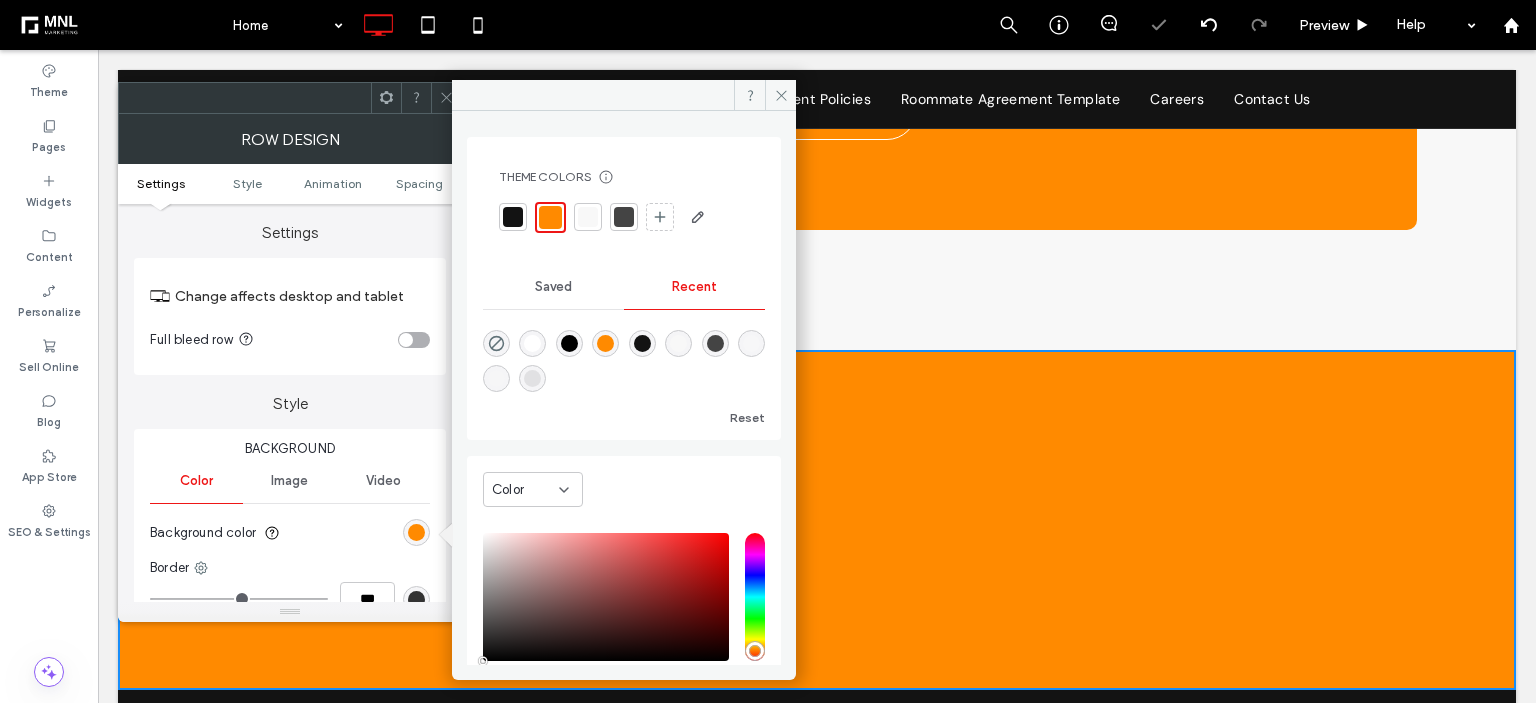 click at bounding box center [446, 98] 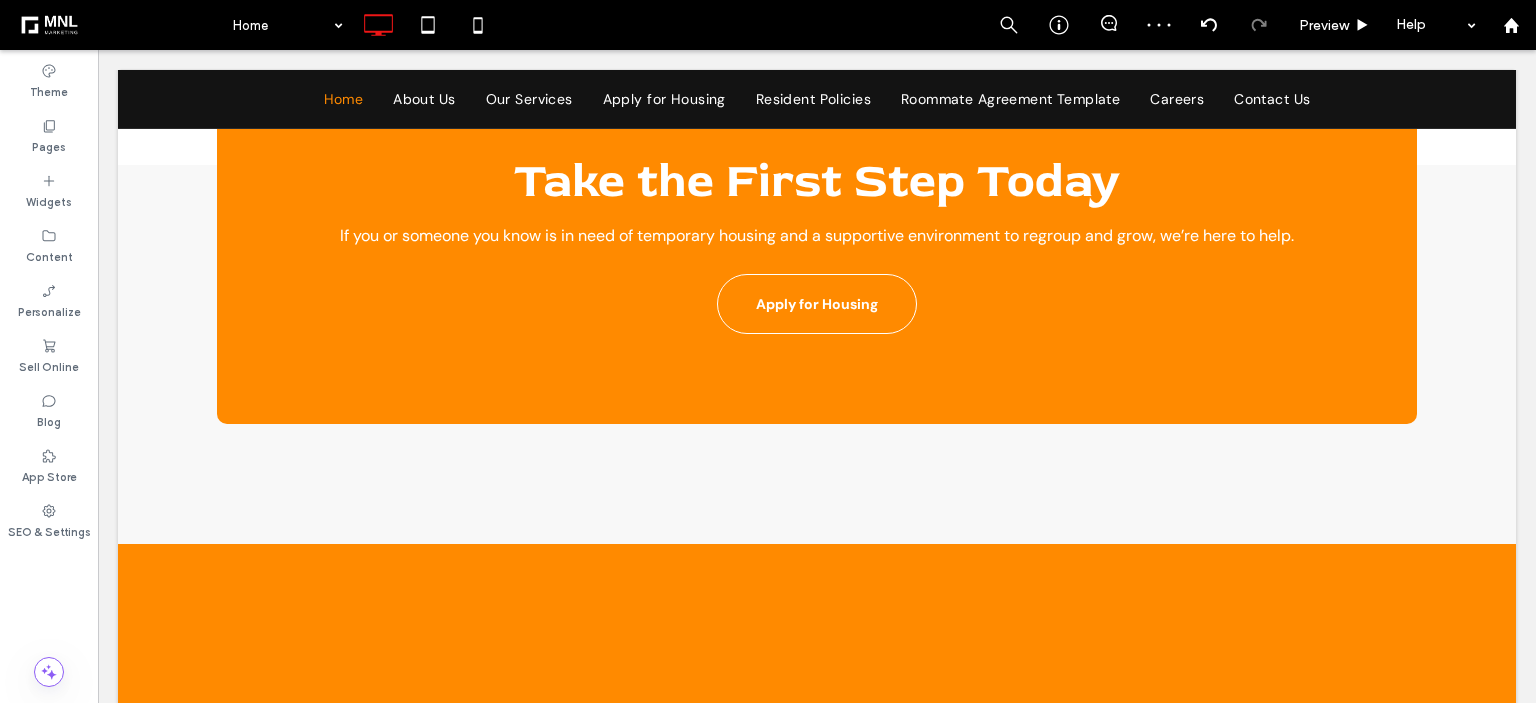 scroll, scrollTop: 3300, scrollLeft: 0, axis: vertical 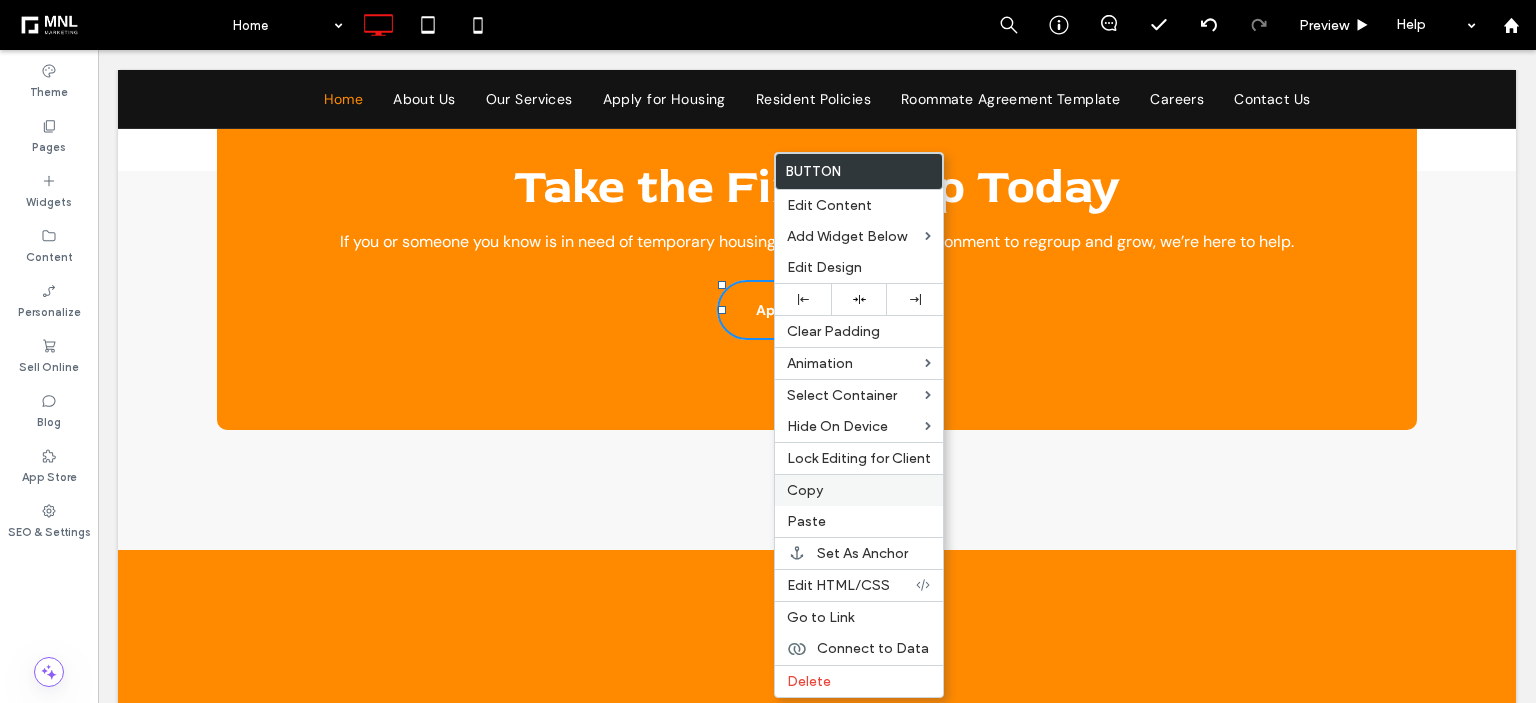 click on "Copy" at bounding box center [805, 490] 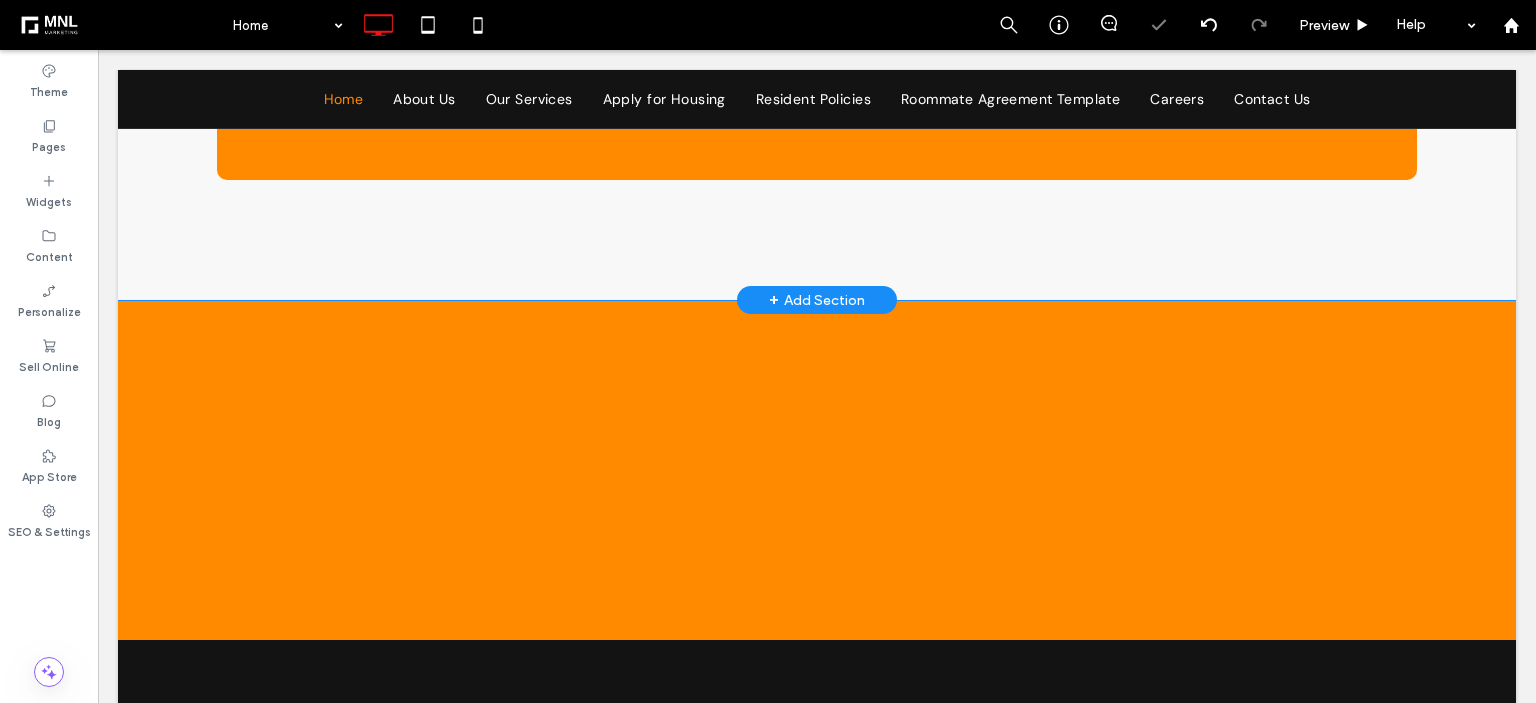 scroll, scrollTop: 3600, scrollLeft: 0, axis: vertical 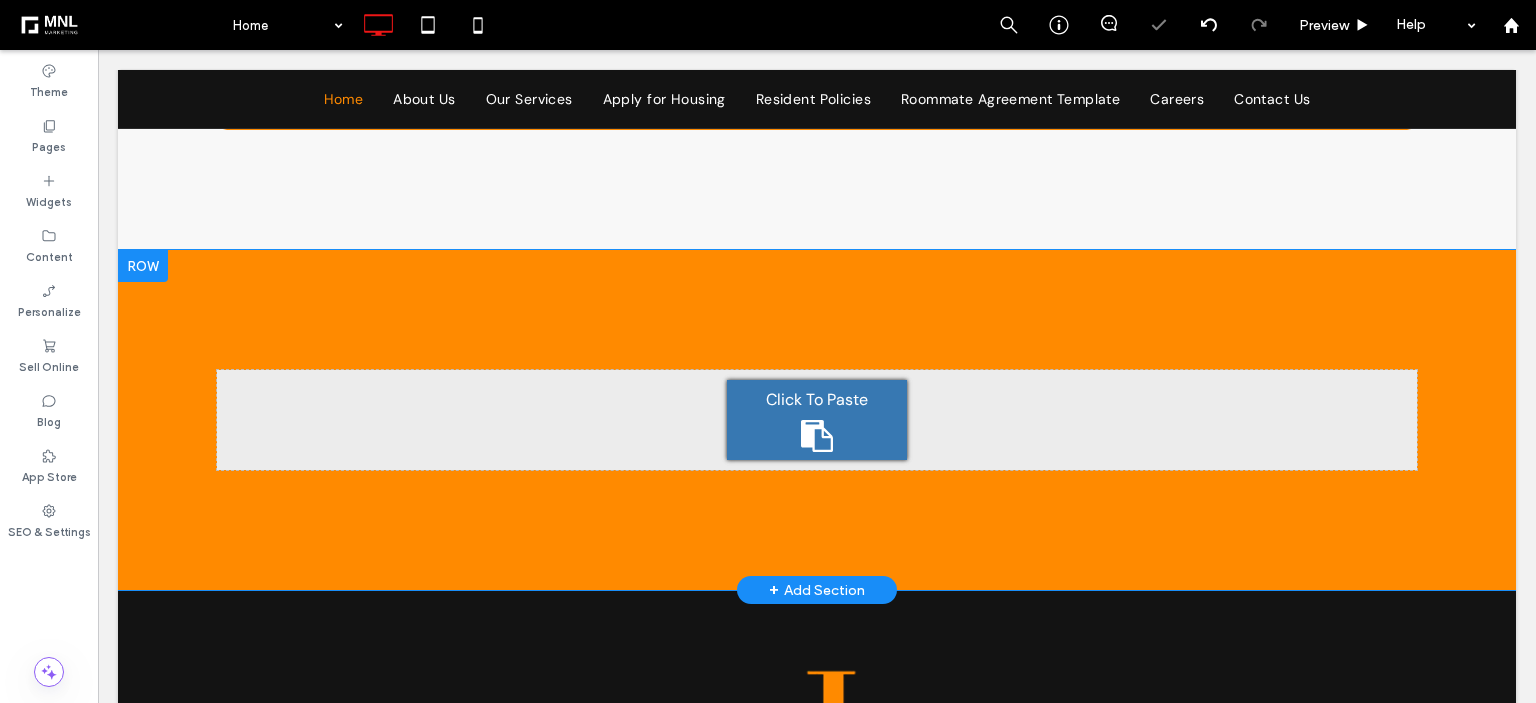 click on "Click To Paste" at bounding box center [817, 399] 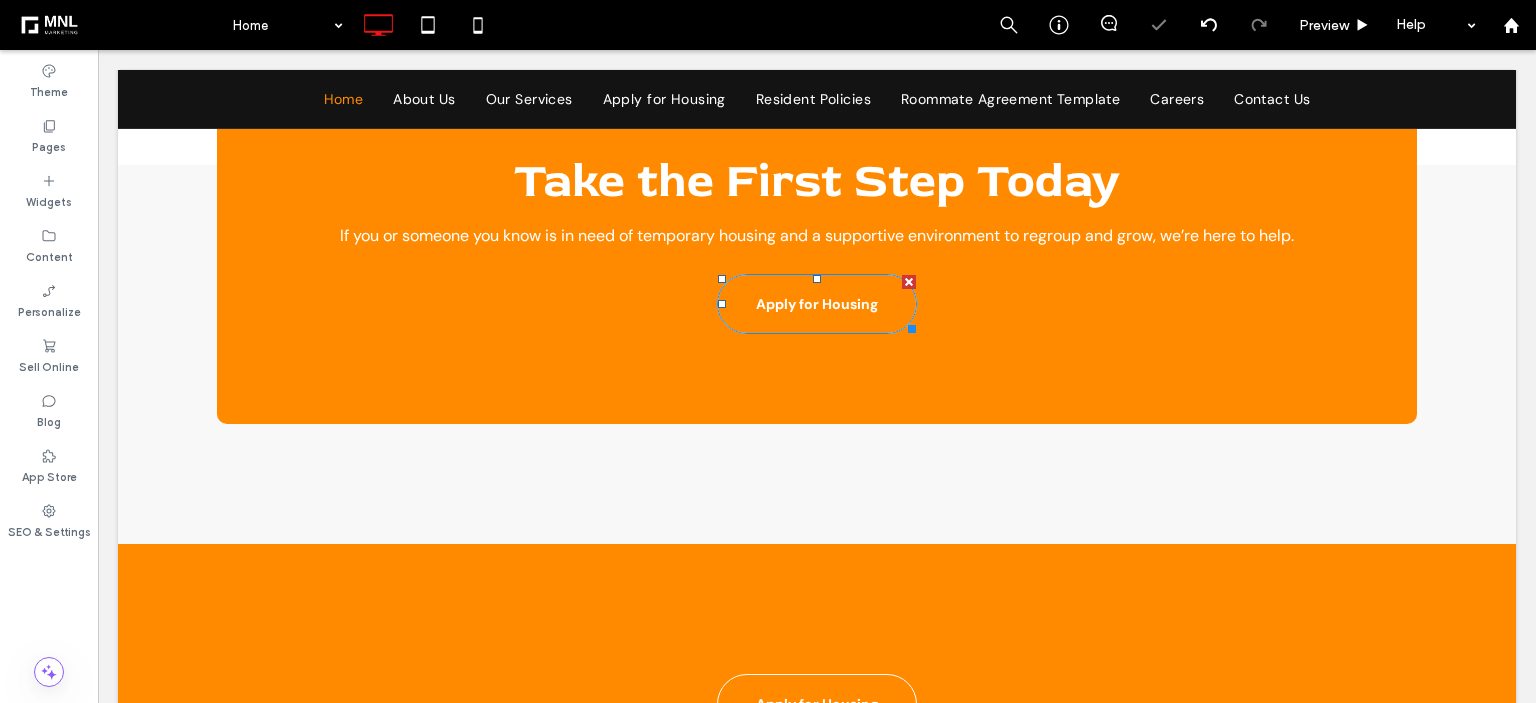 scroll, scrollTop: 3300, scrollLeft: 0, axis: vertical 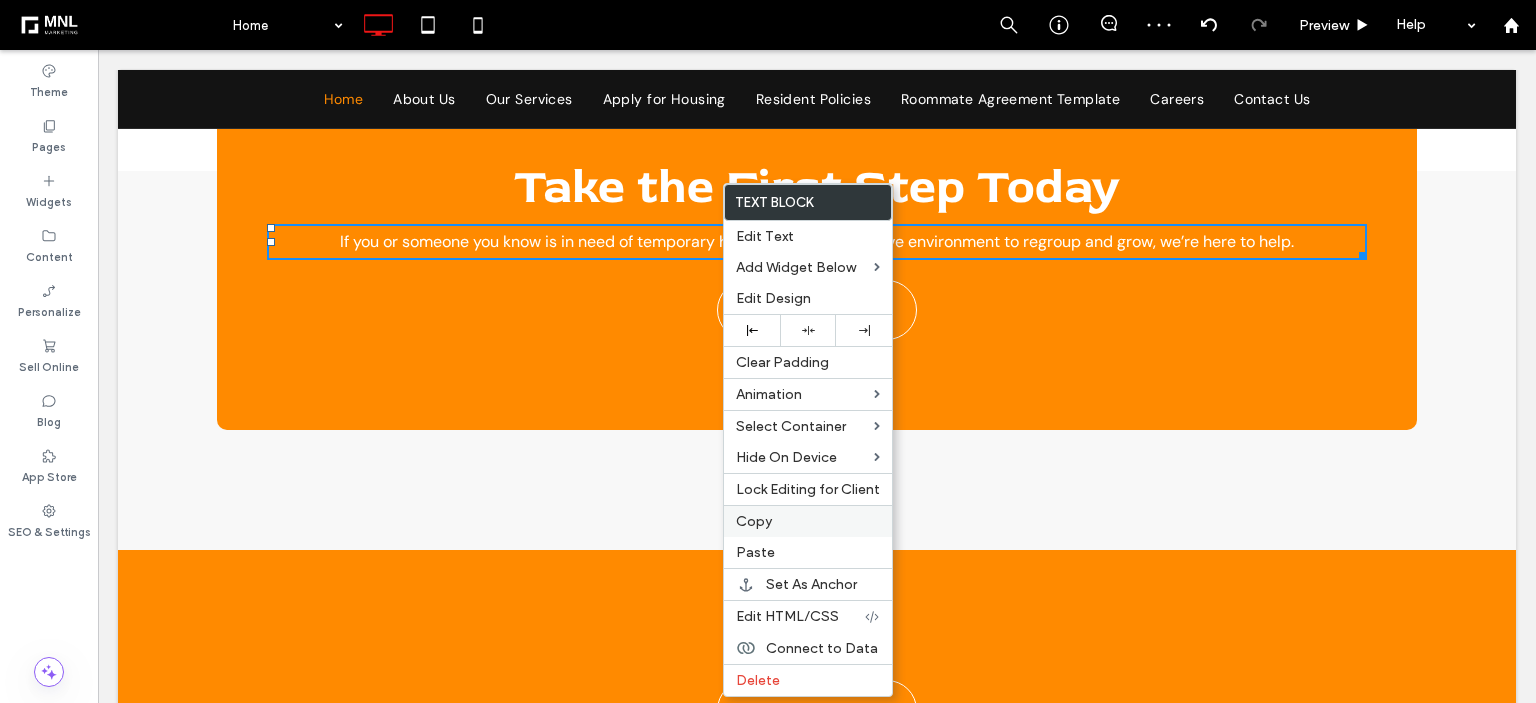 click on "Copy" at bounding box center (754, 521) 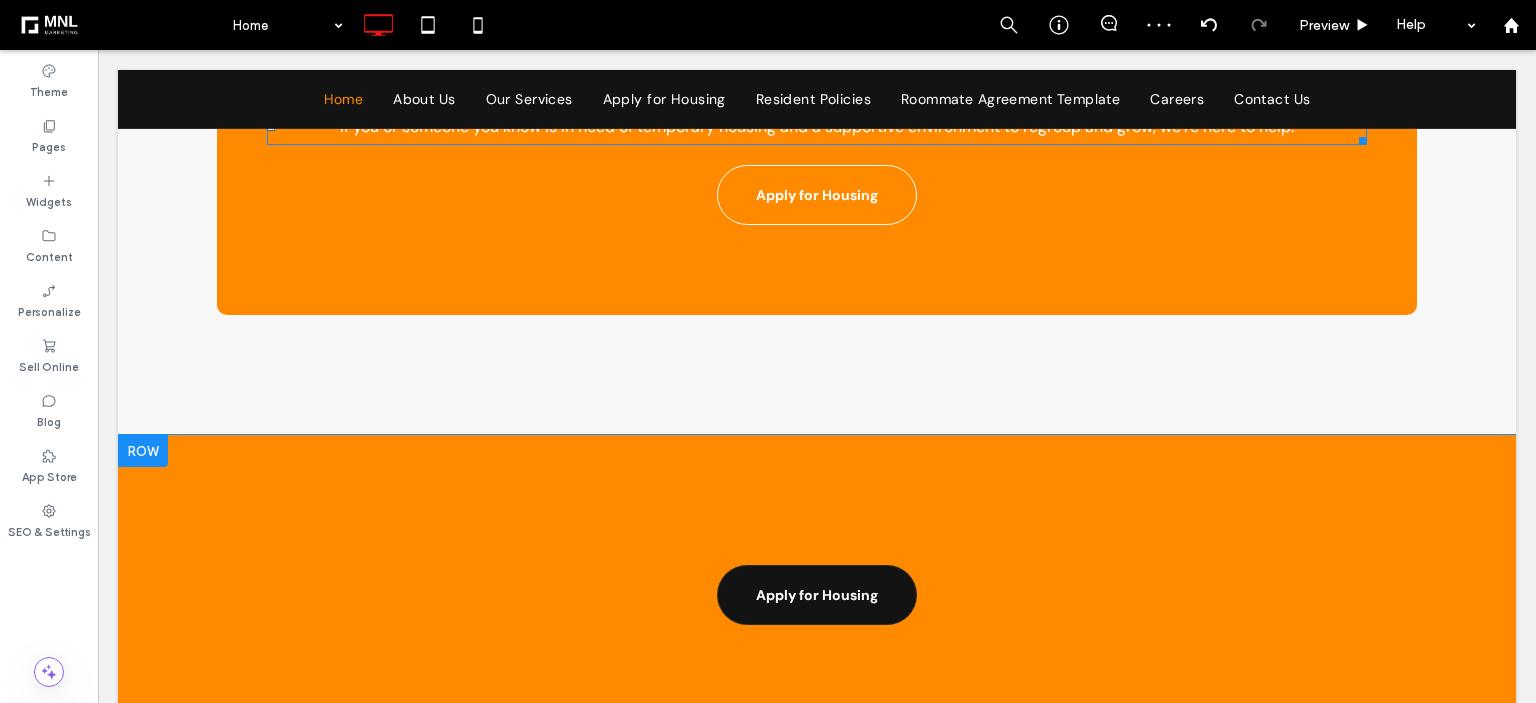 scroll, scrollTop: 3500, scrollLeft: 0, axis: vertical 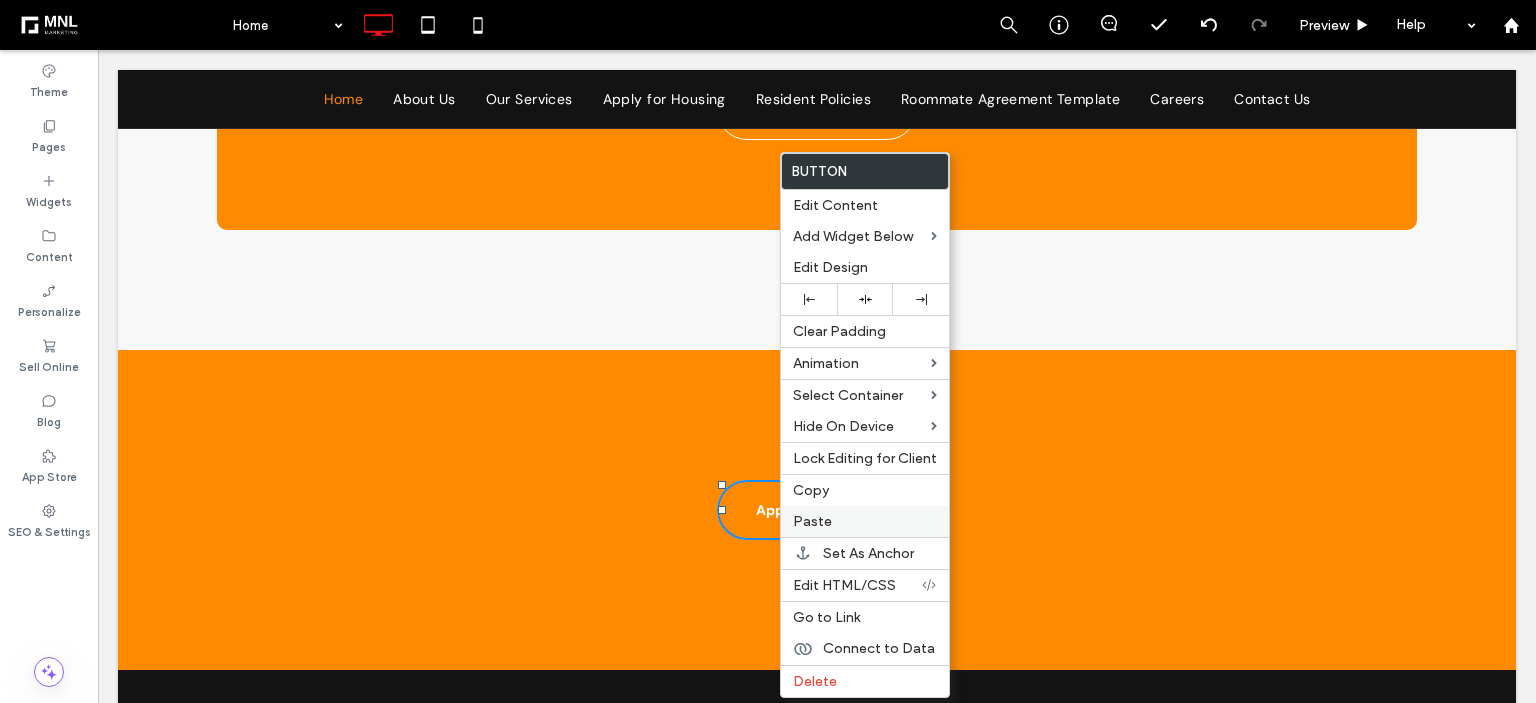 click on "Paste" at bounding box center (865, 521) 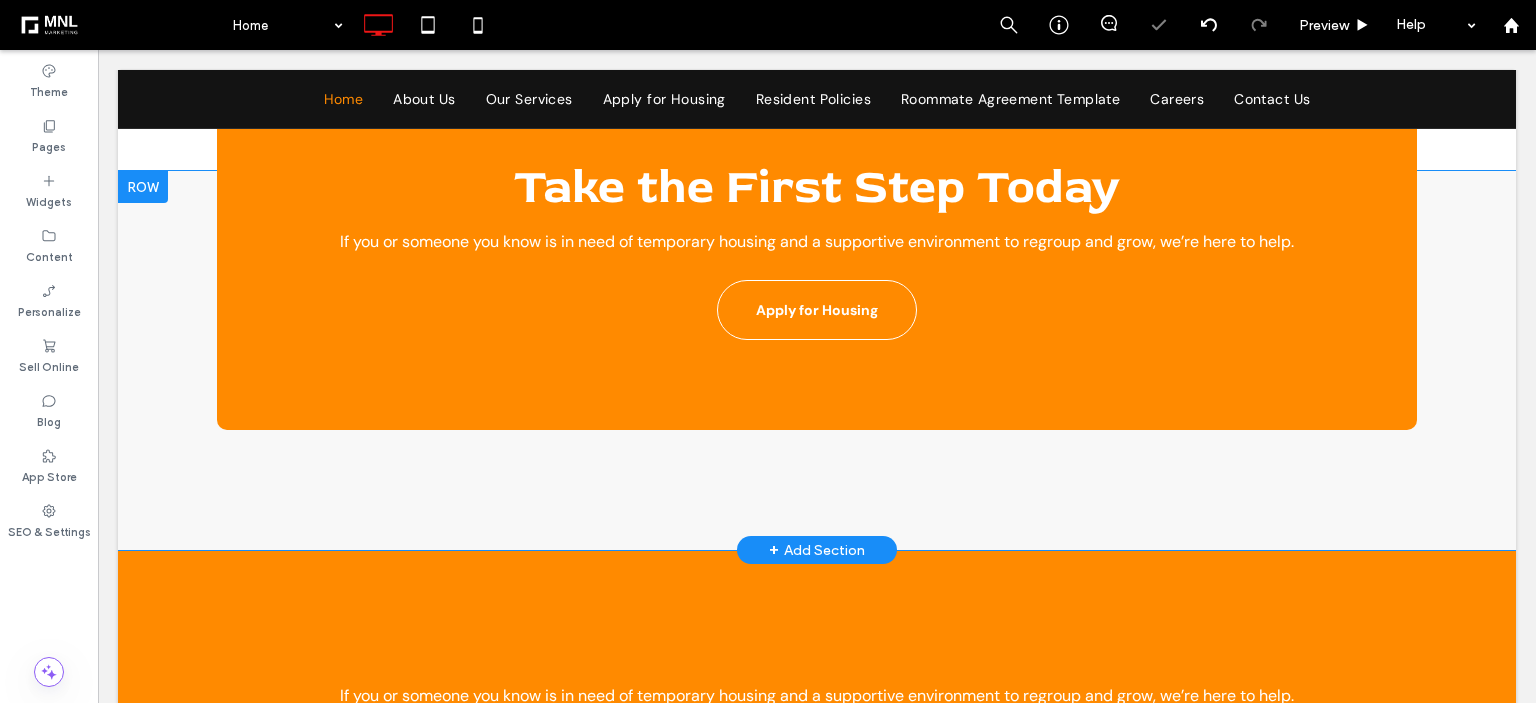 scroll, scrollTop: 3300, scrollLeft: 0, axis: vertical 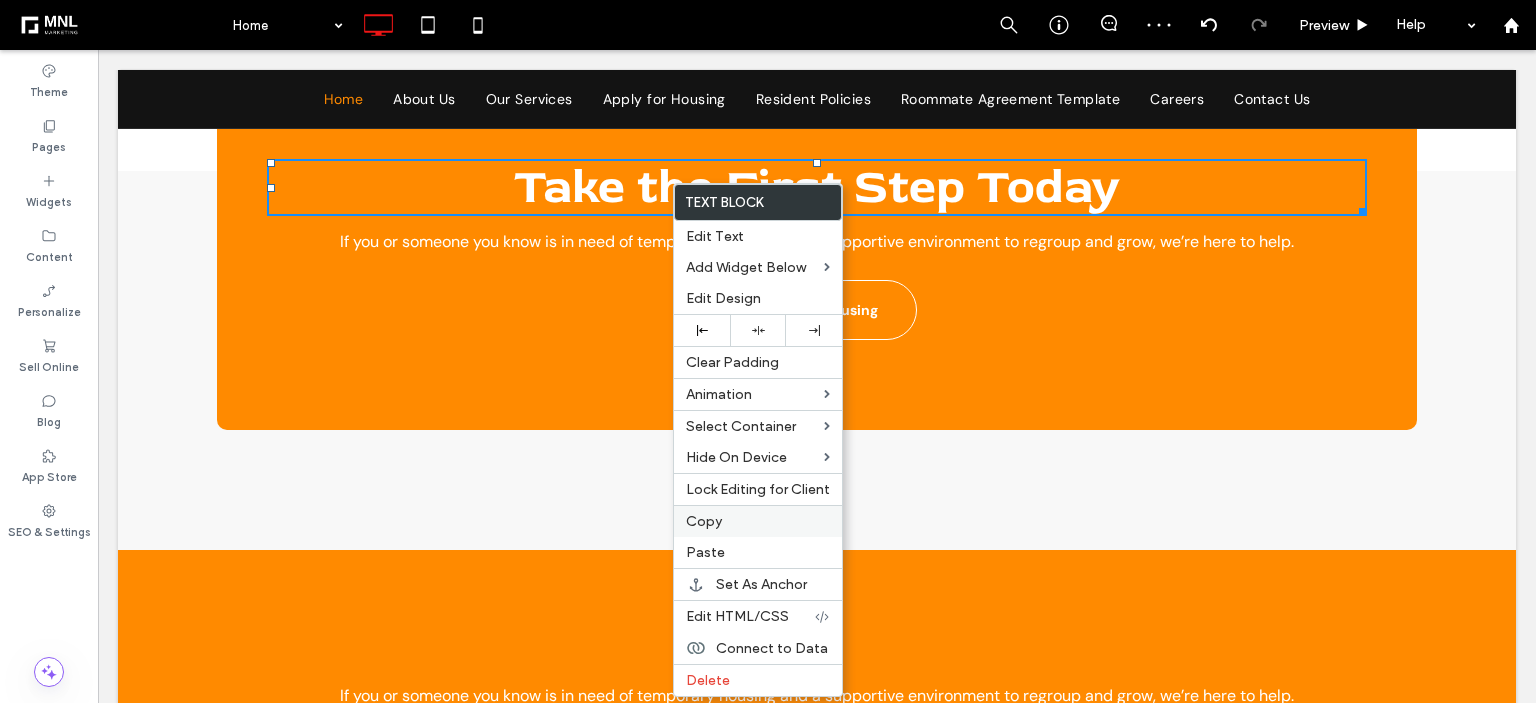 click on "Copy" at bounding box center [704, 521] 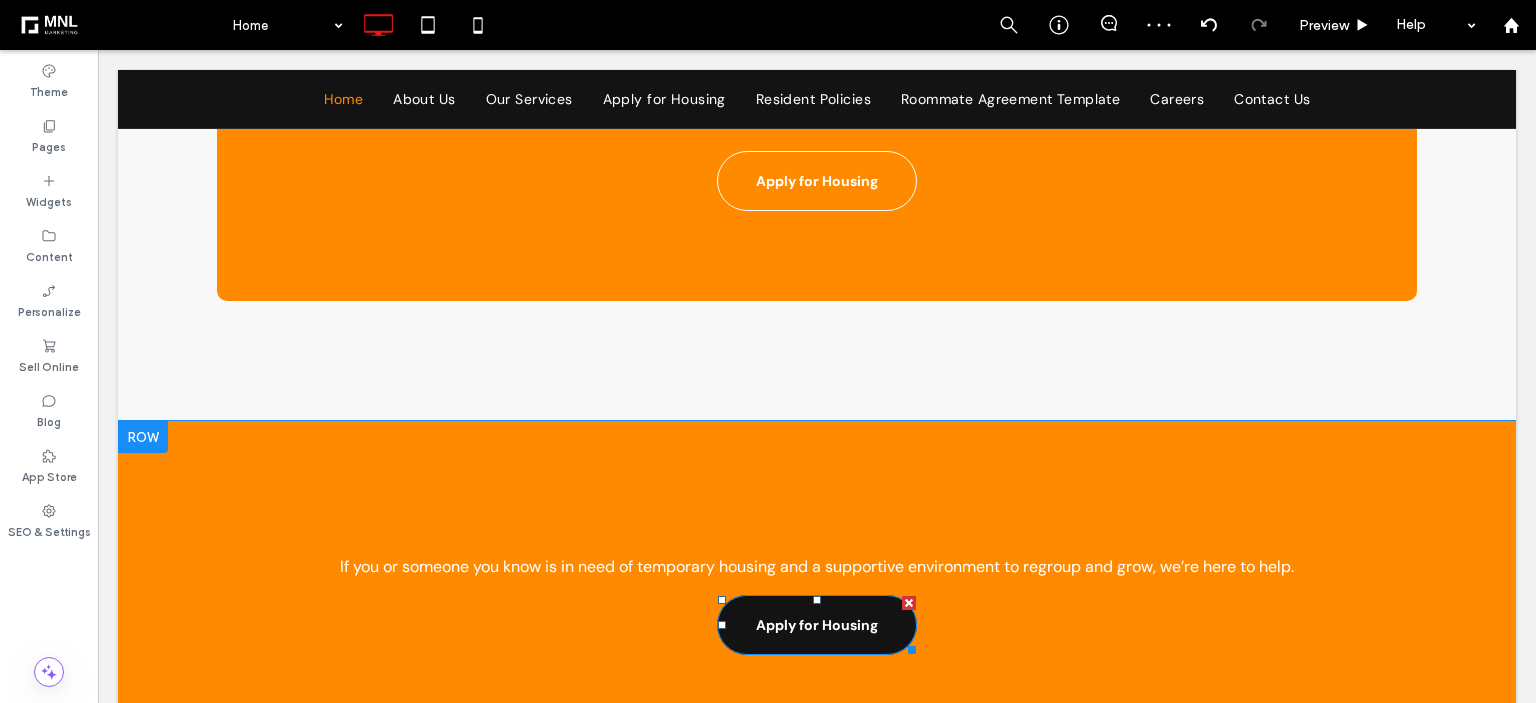 scroll, scrollTop: 3500, scrollLeft: 0, axis: vertical 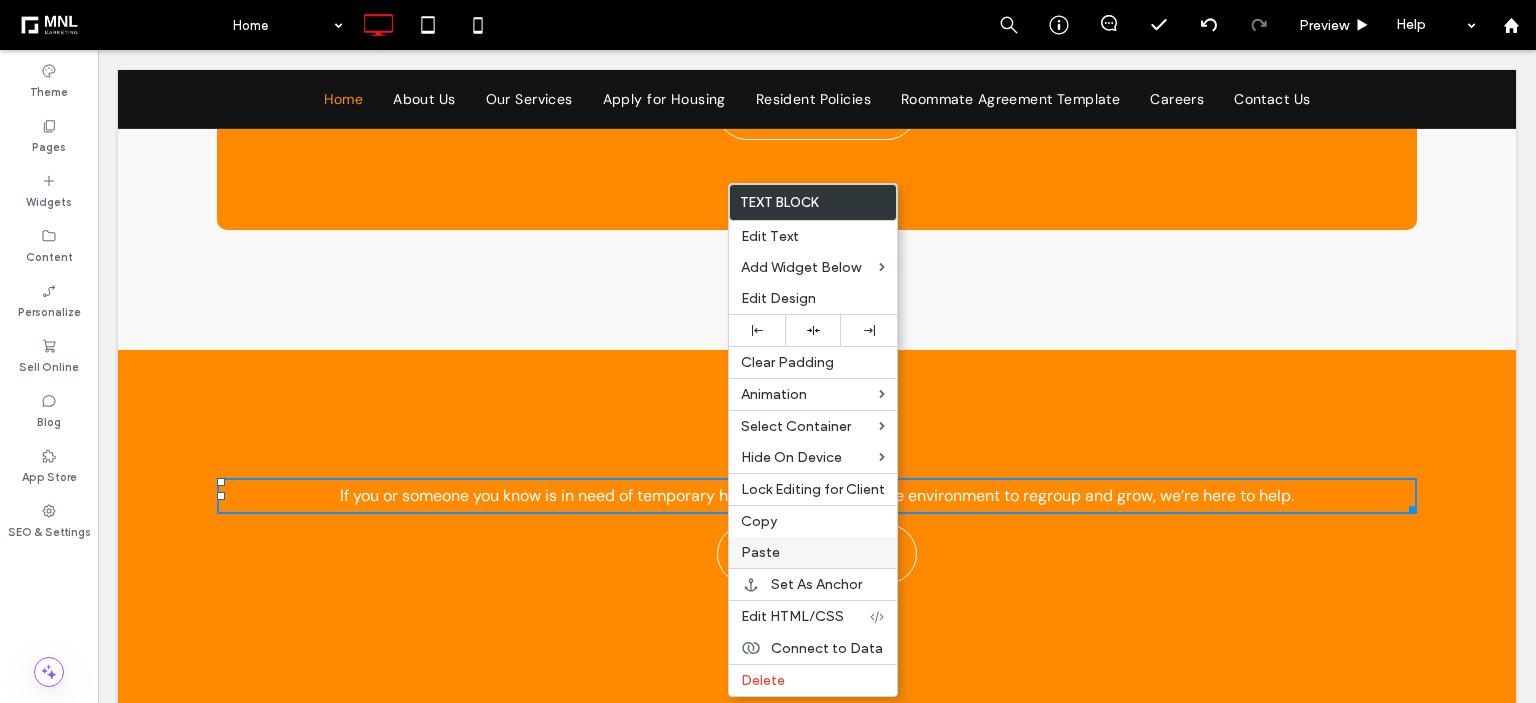click on "Paste" at bounding box center (813, 552) 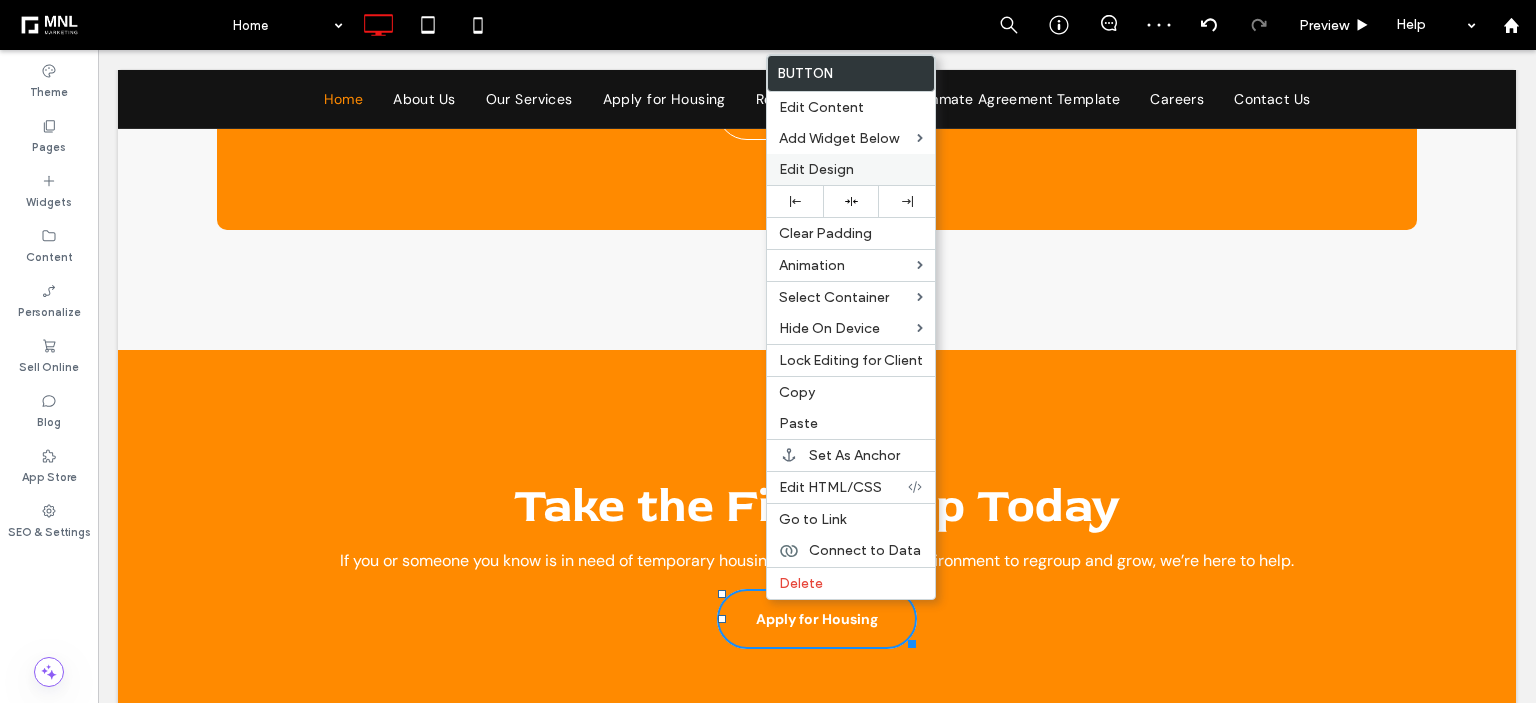 click on "Edit Design" at bounding box center (816, 169) 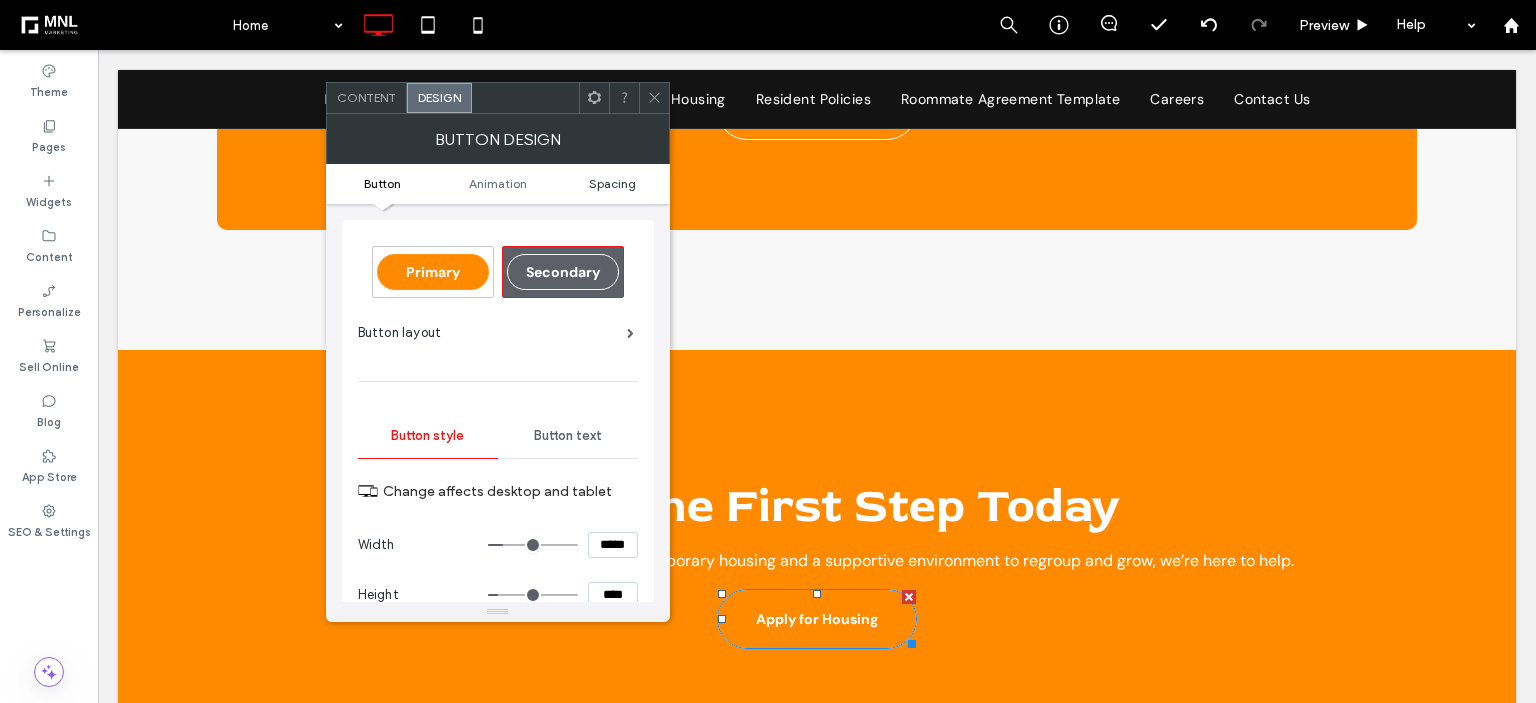 click on "Spacing" at bounding box center (612, 183) 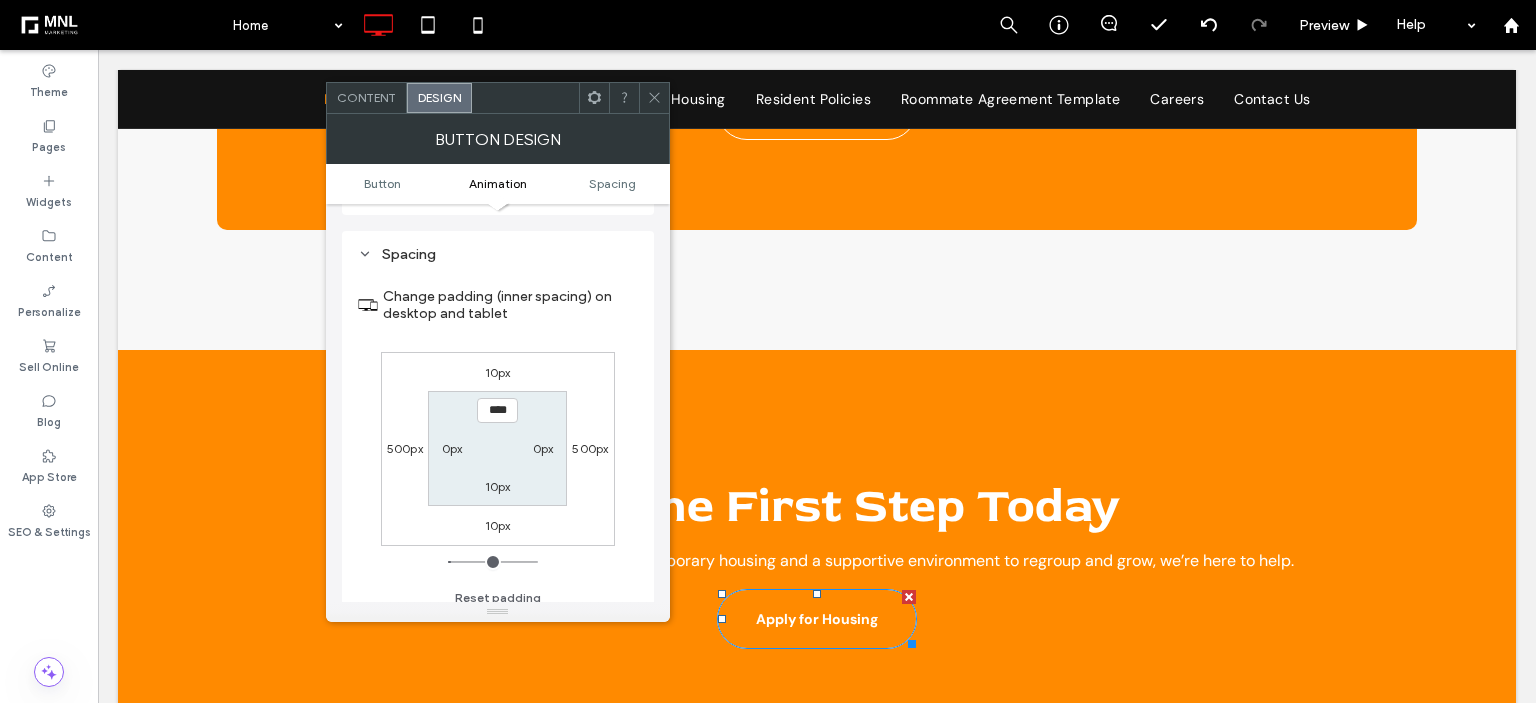 scroll, scrollTop: 936, scrollLeft: 0, axis: vertical 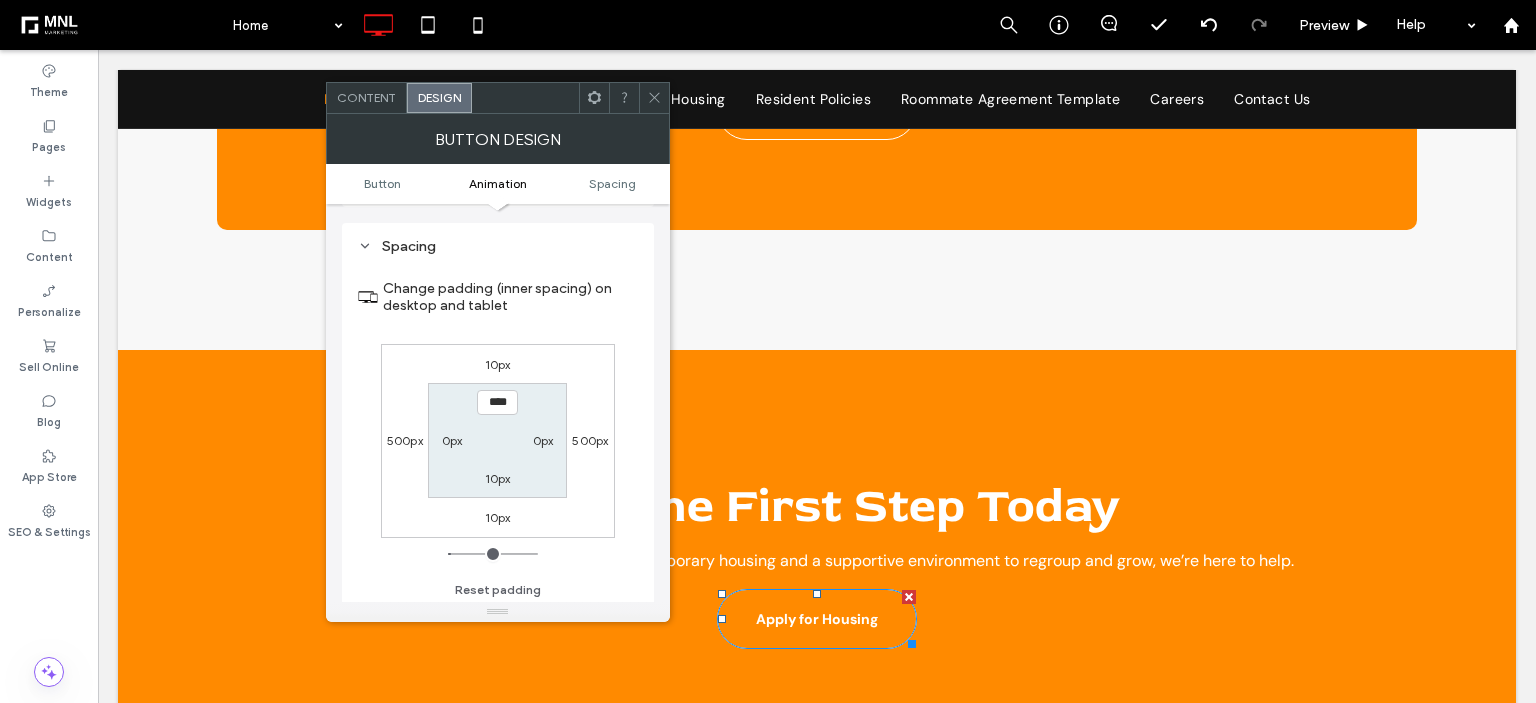 click on "10px" at bounding box center [498, 364] 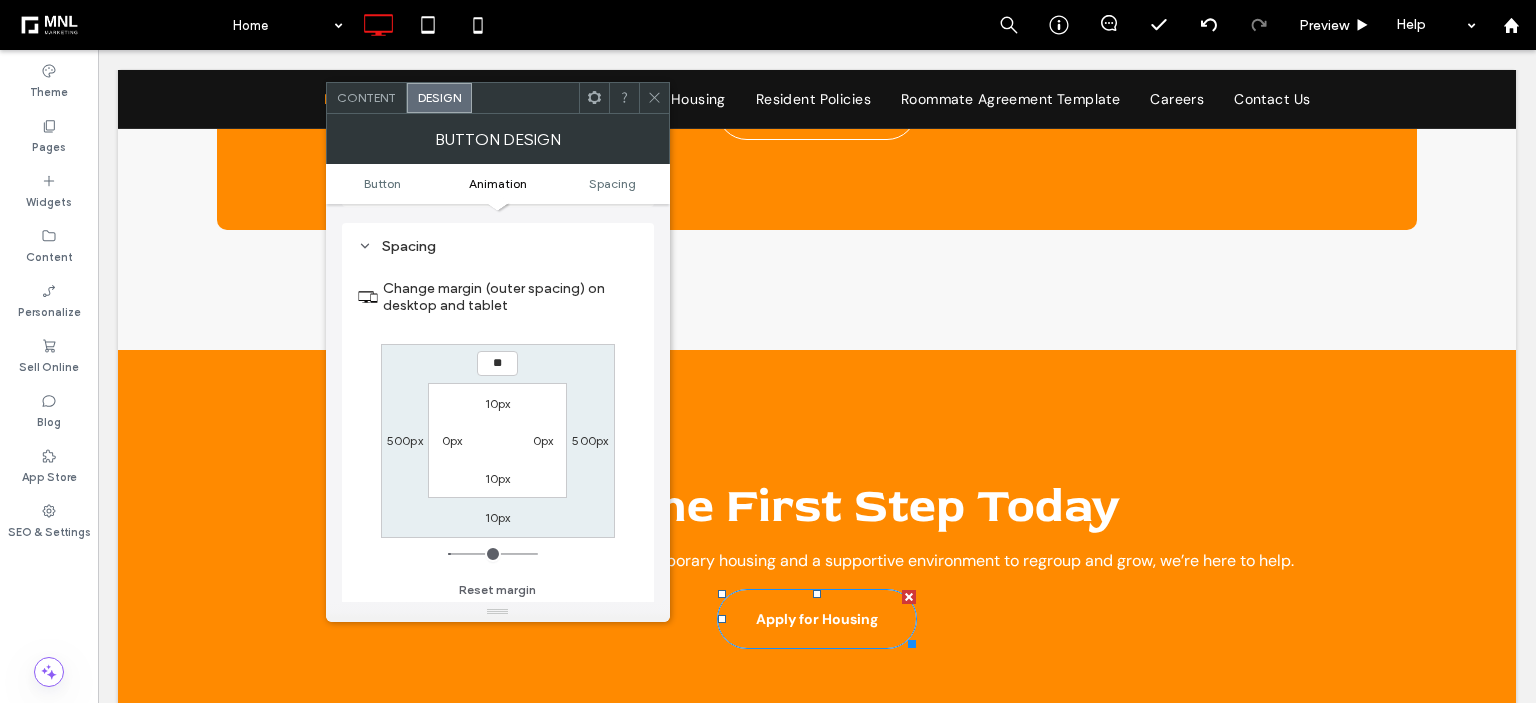 type on "**" 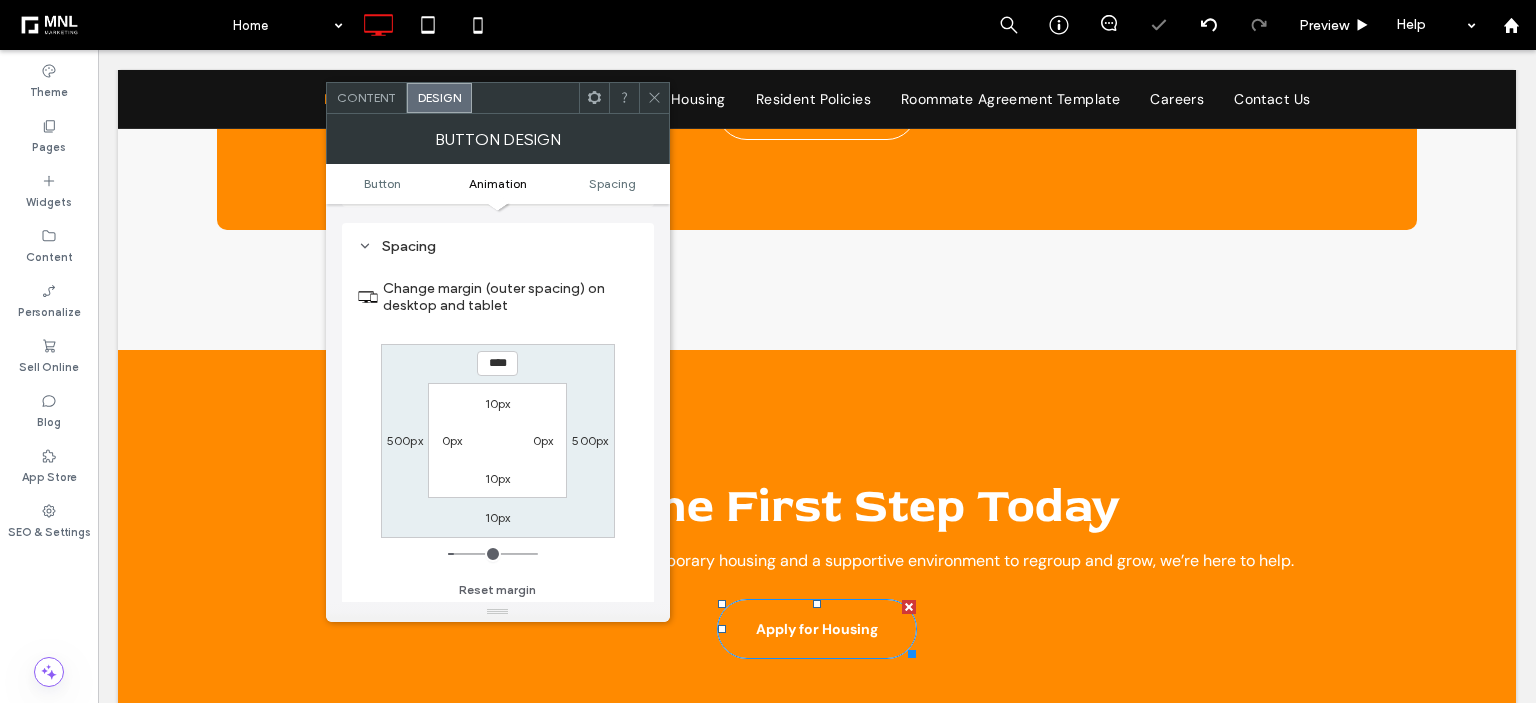 click 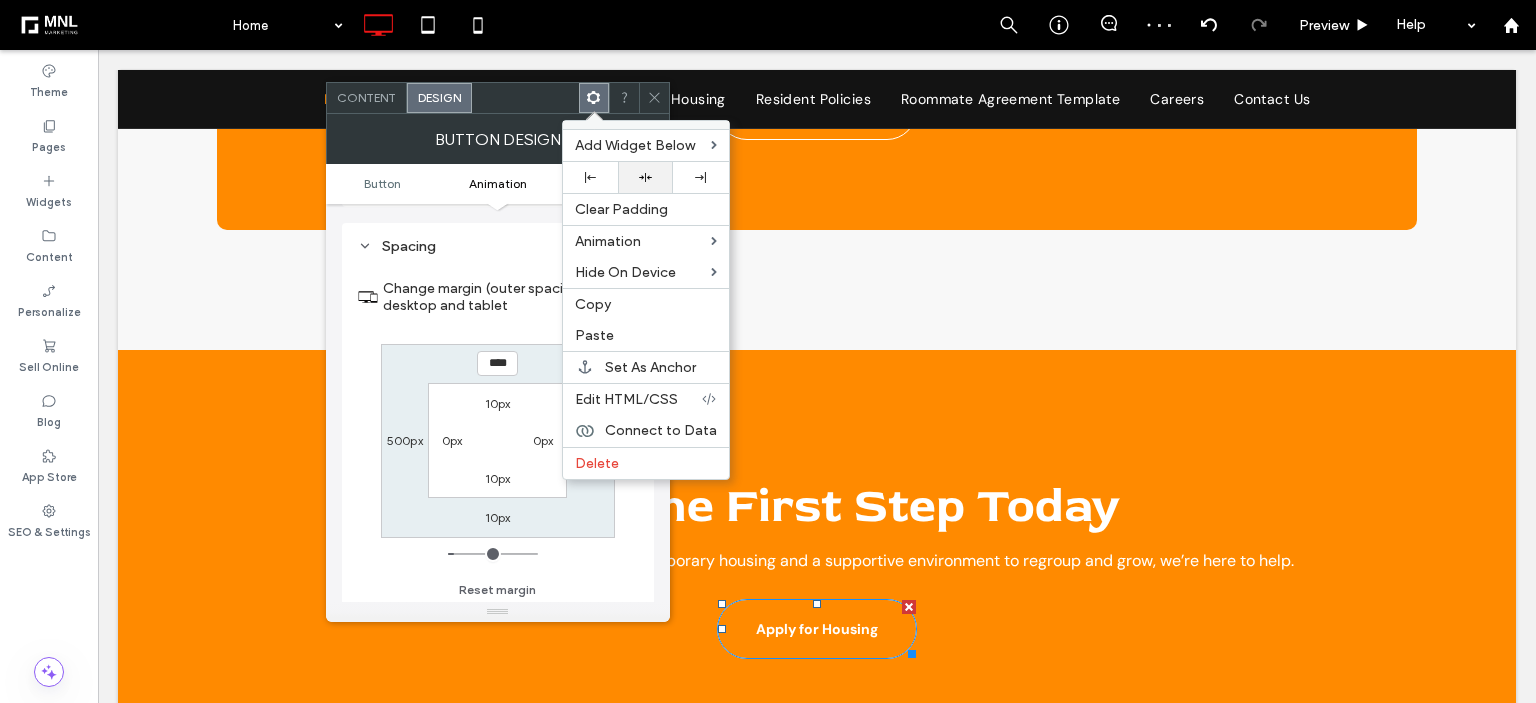 click 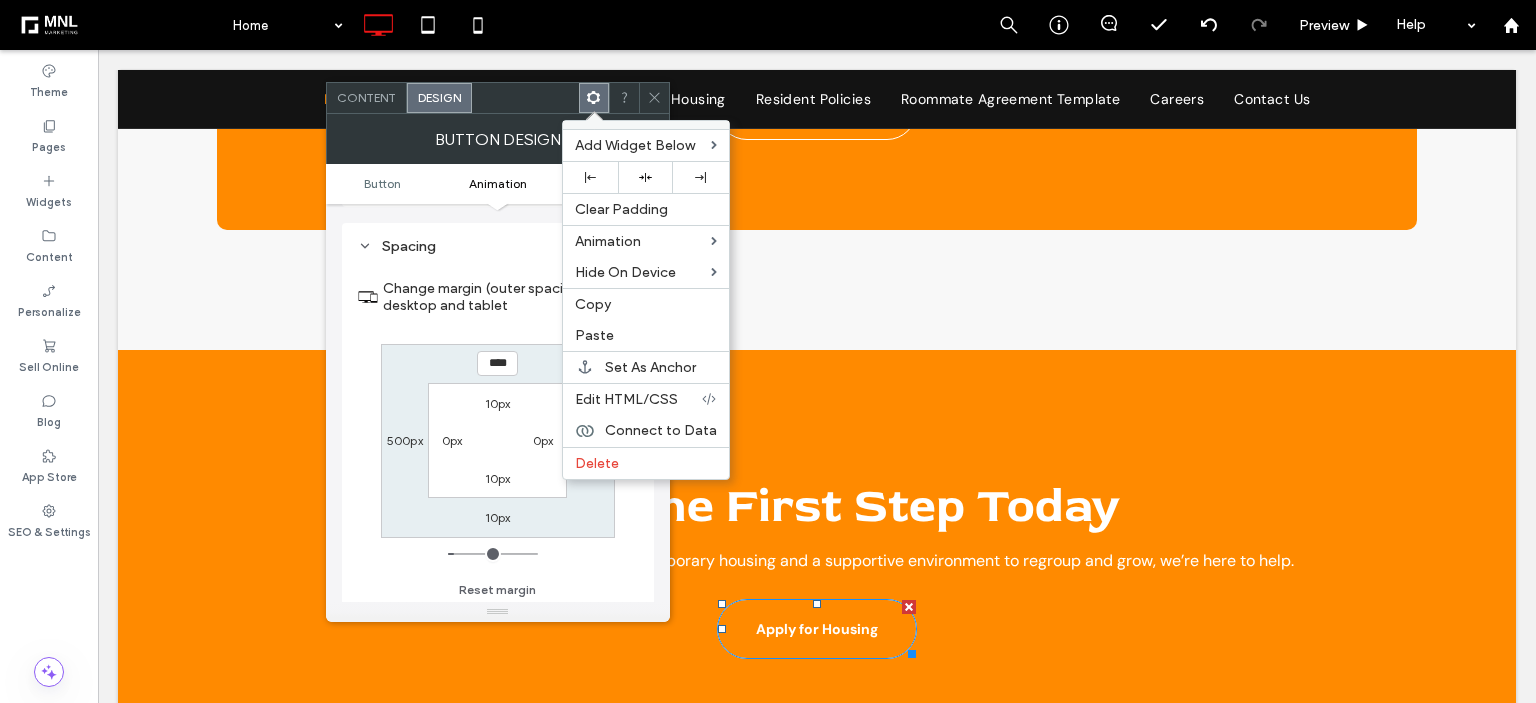 click 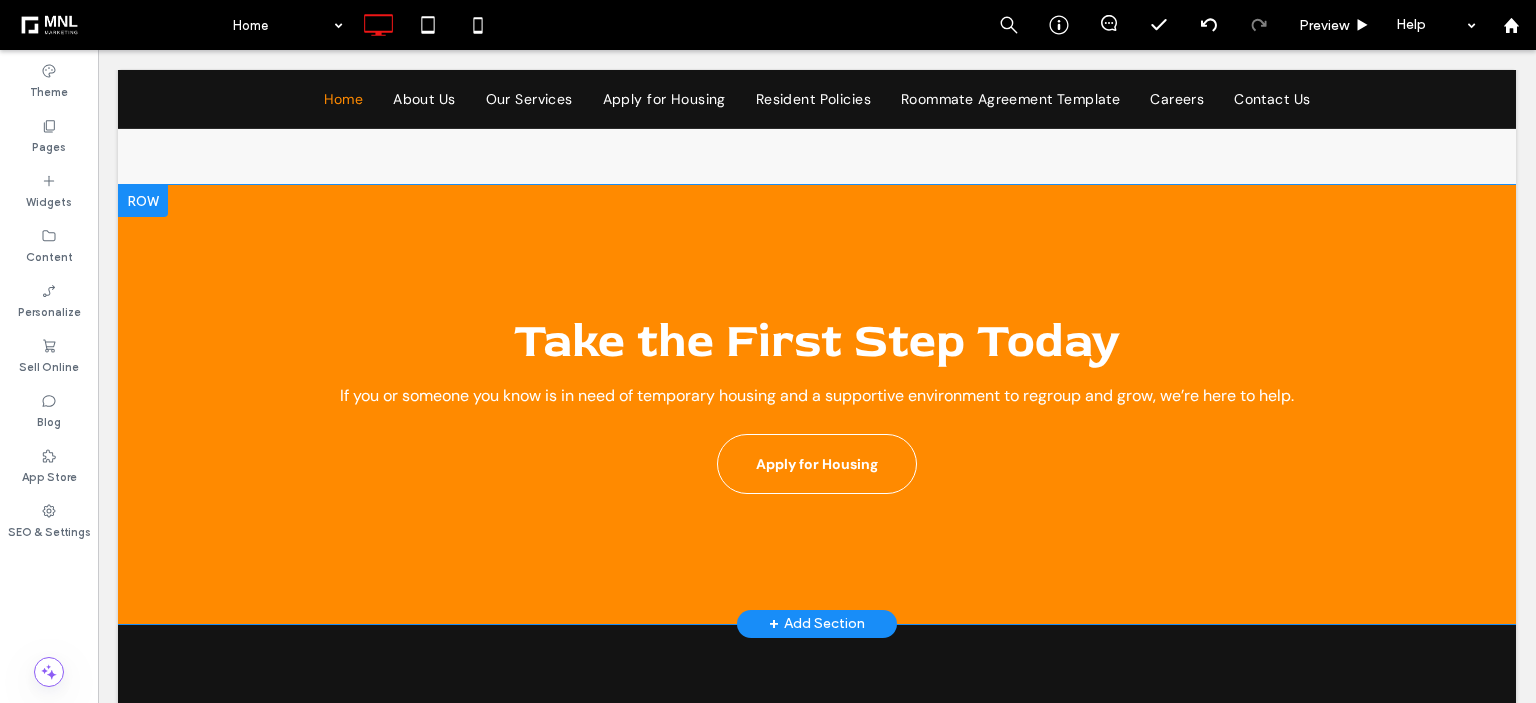 scroll, scrollTop: 3700, scrollLeft: 0, axis: vertical 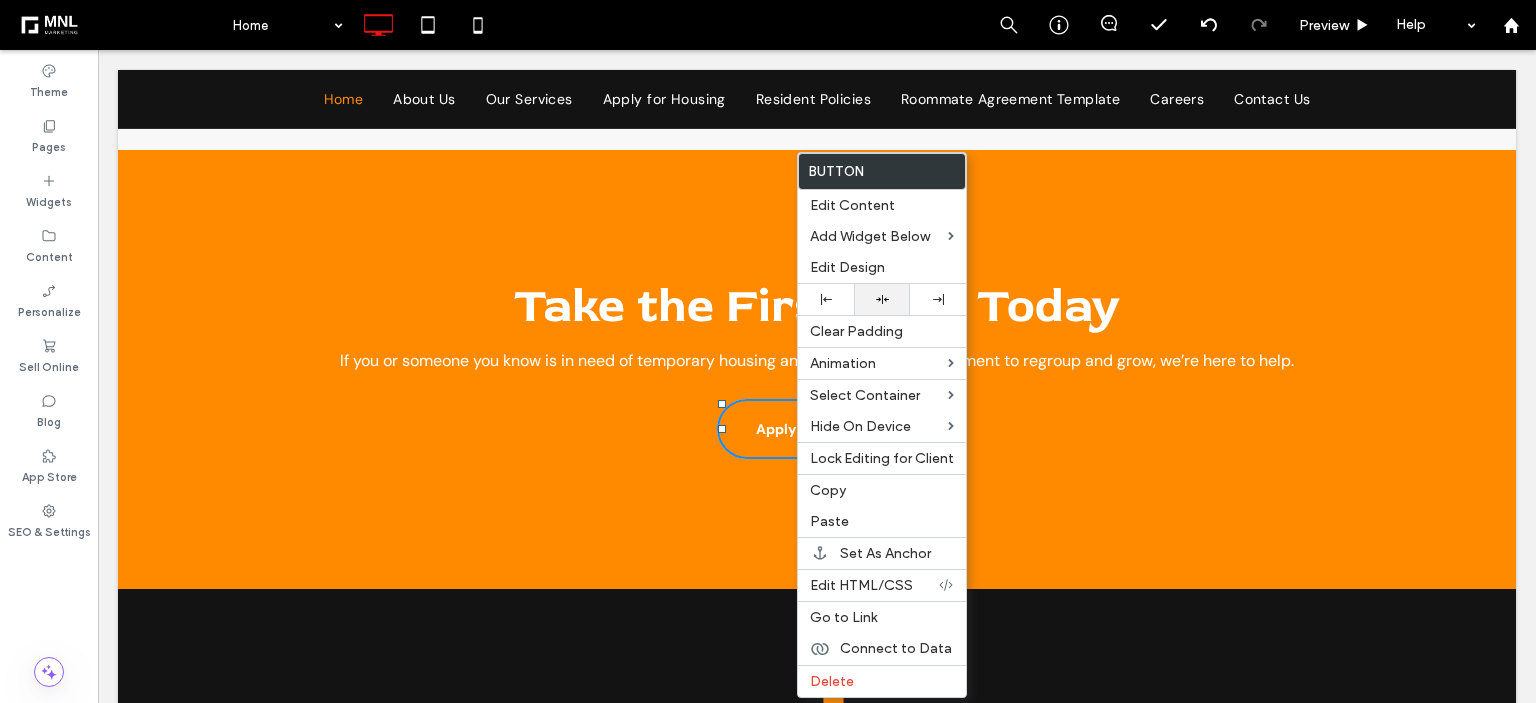 click 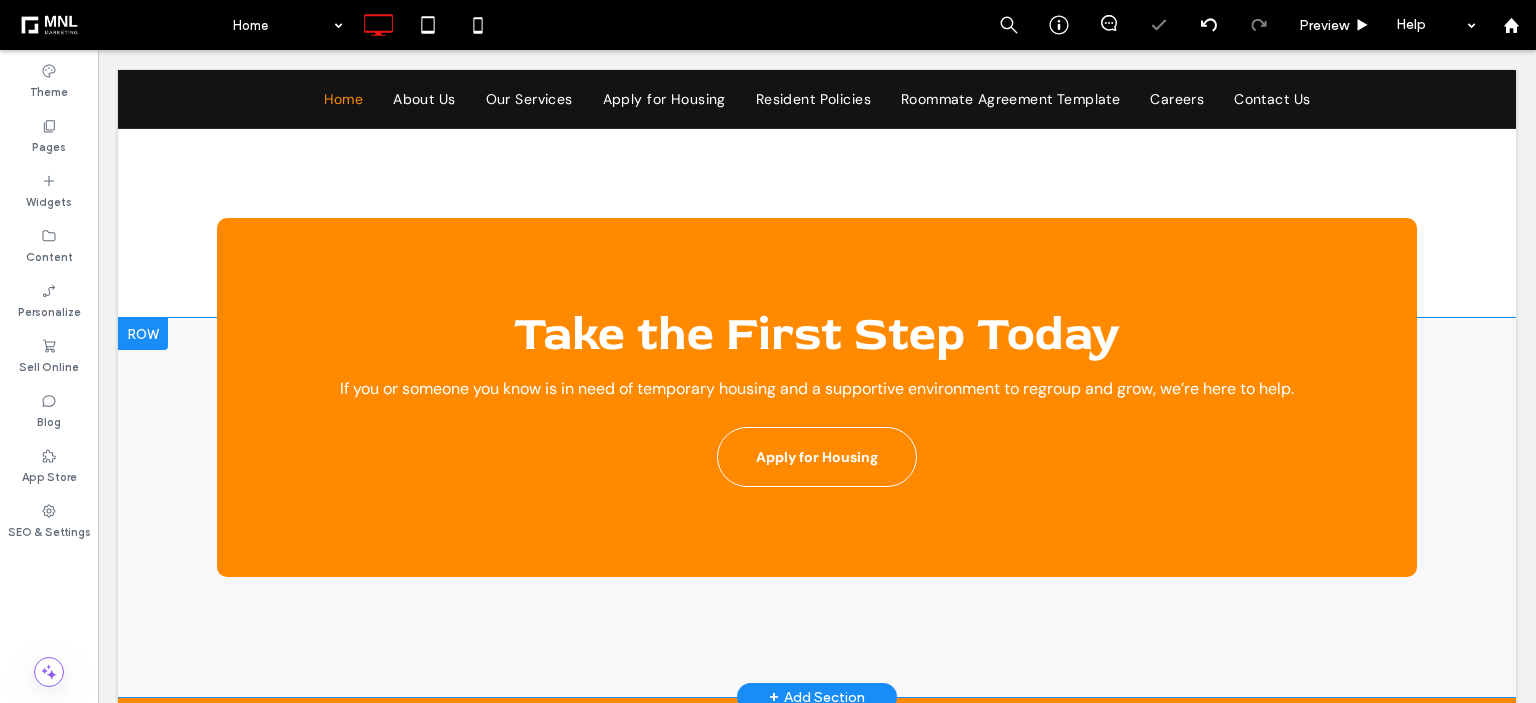 scroll, scrollTop: 3100, scrollLeft: 0, axis: vertical 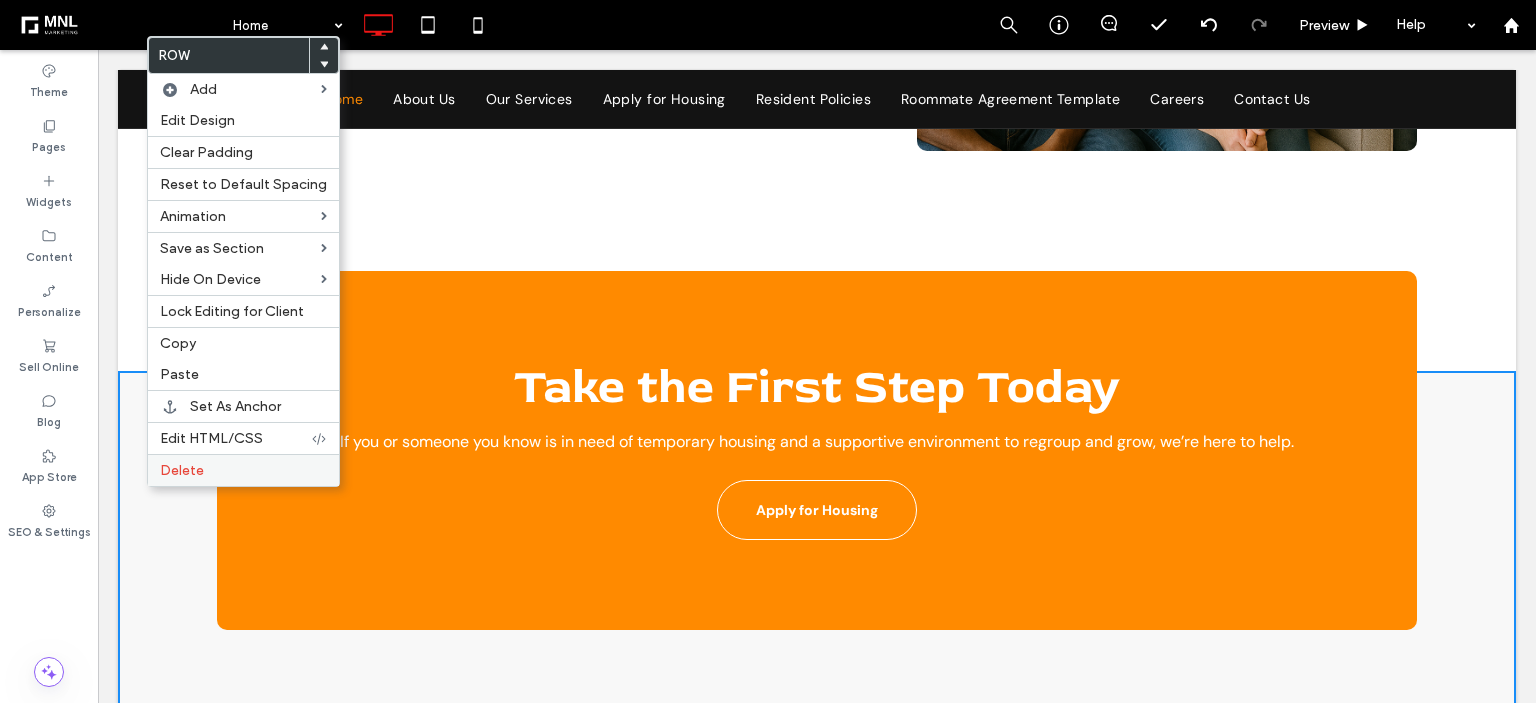 click on "Delete" at bounding box center [182, 470] 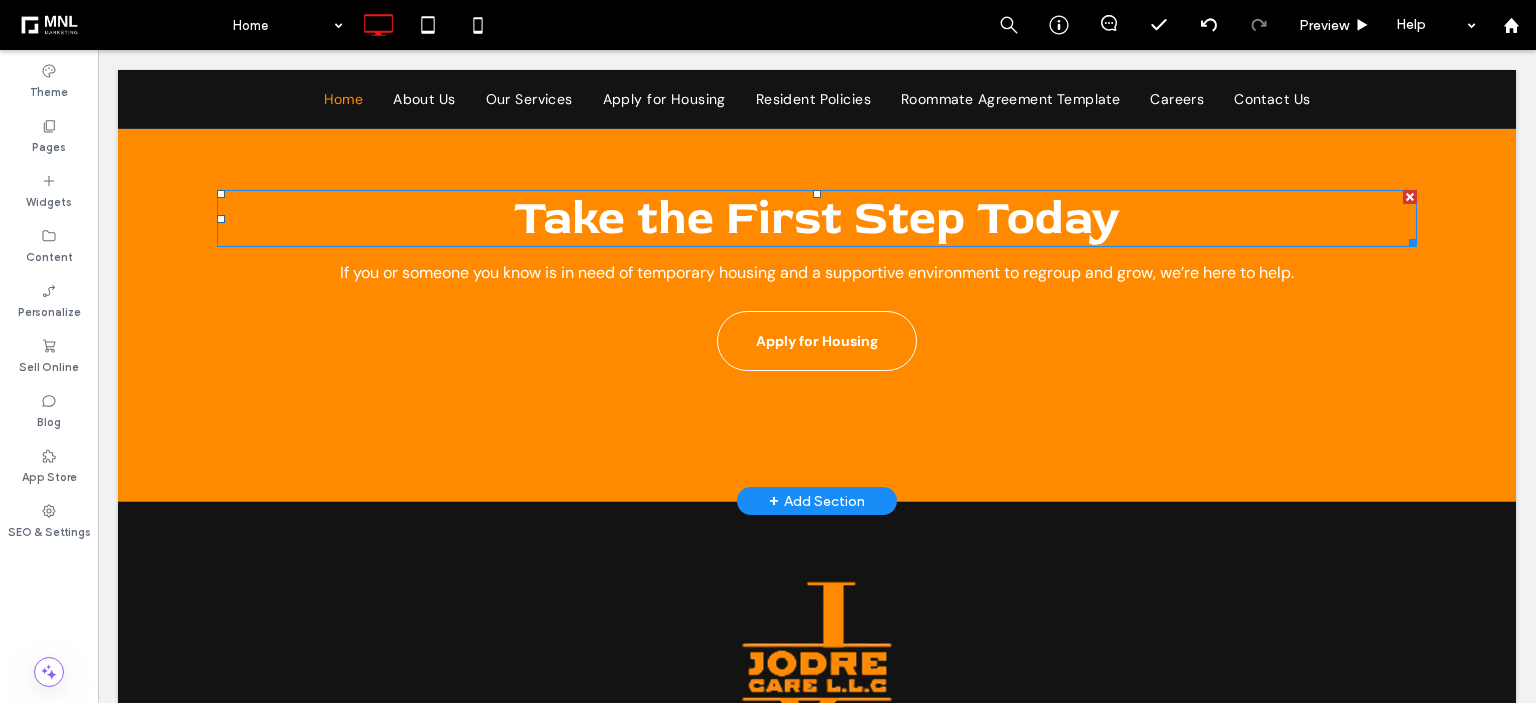 scroll, scrollTop: 3116, scrollLeft: 0, axis: vertical 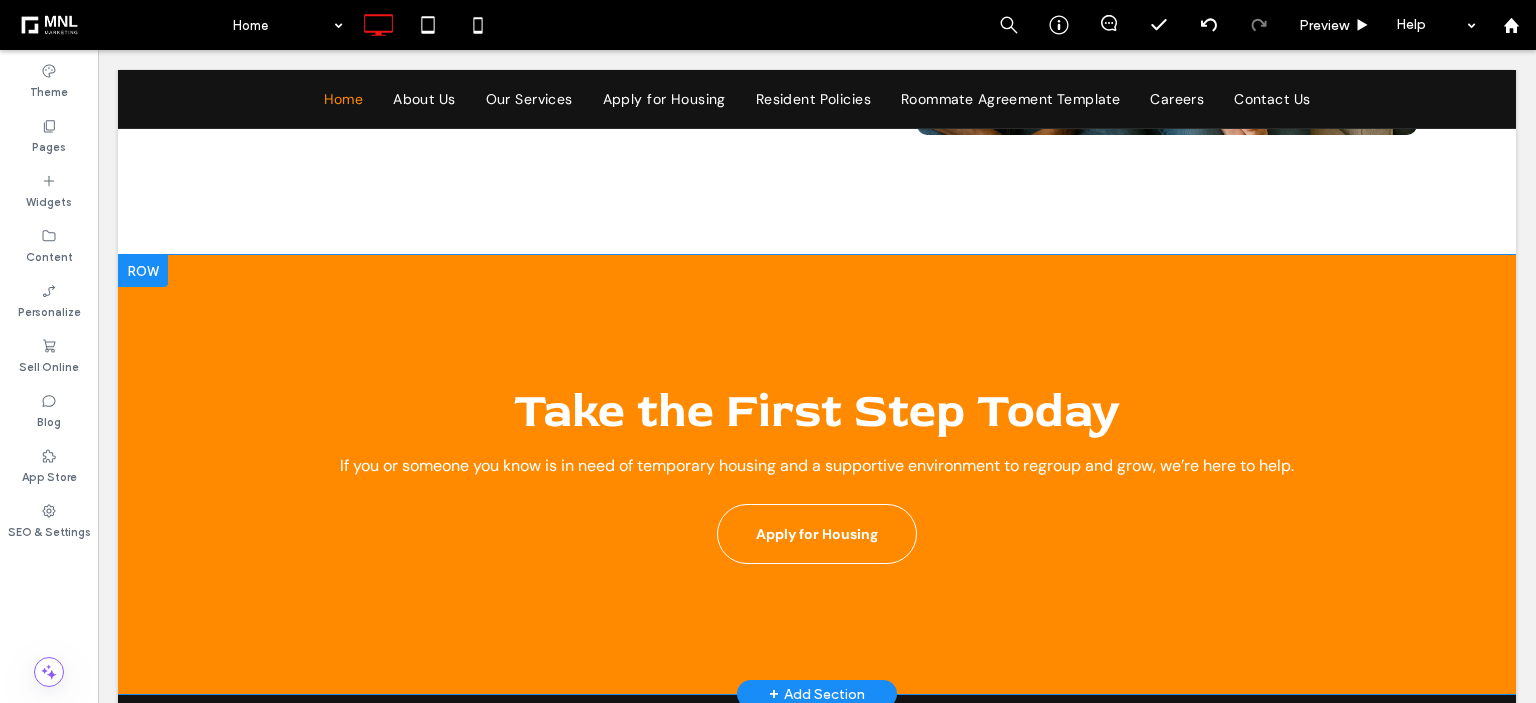click on "Click To Paste     Click To Paste       Take the First Step Today
If you or someone you know is in need of temporary housing and a supportive environment to regroup and grow, we’re here to help.
Apply for Housing
Row + Add Section" at bounding box center [817, 474] 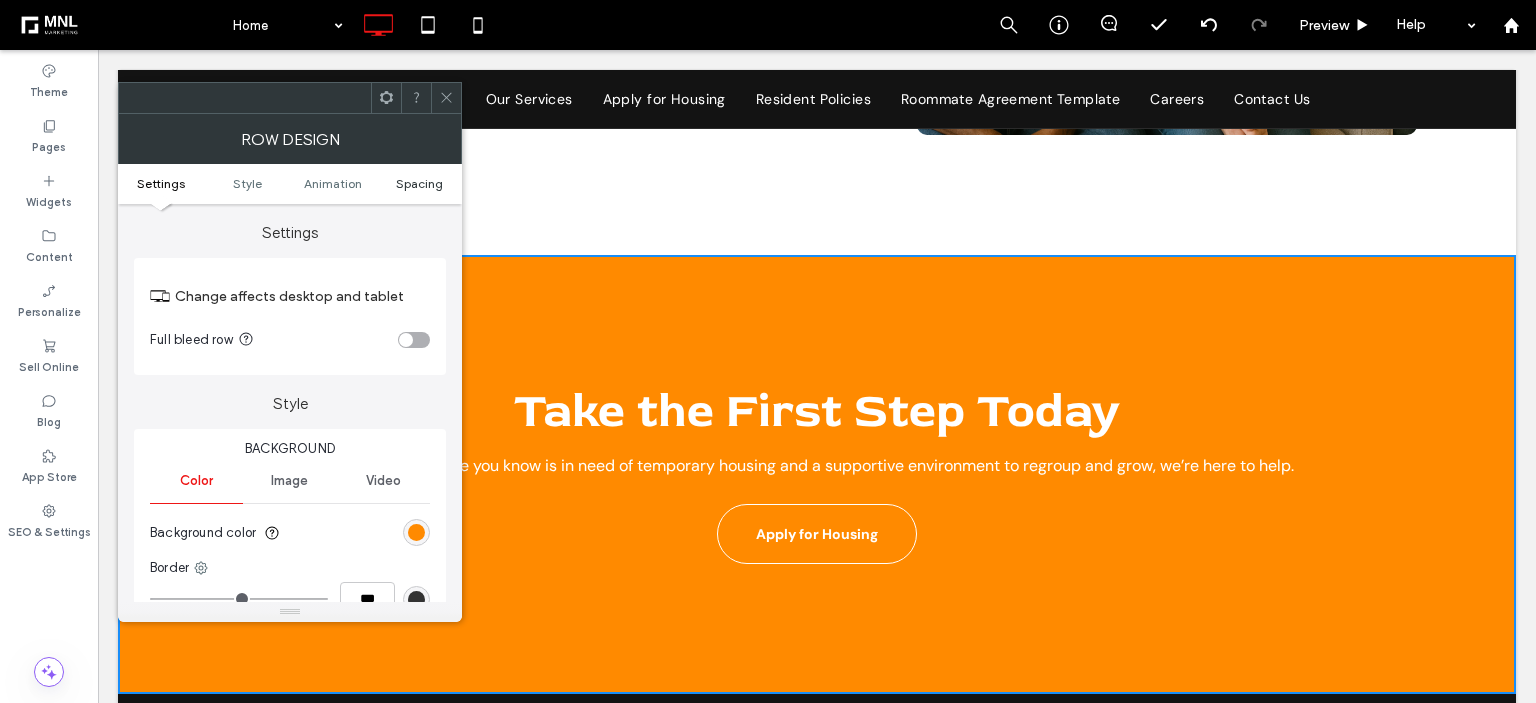 click on "Spacing" at bounding box center [419, 183] 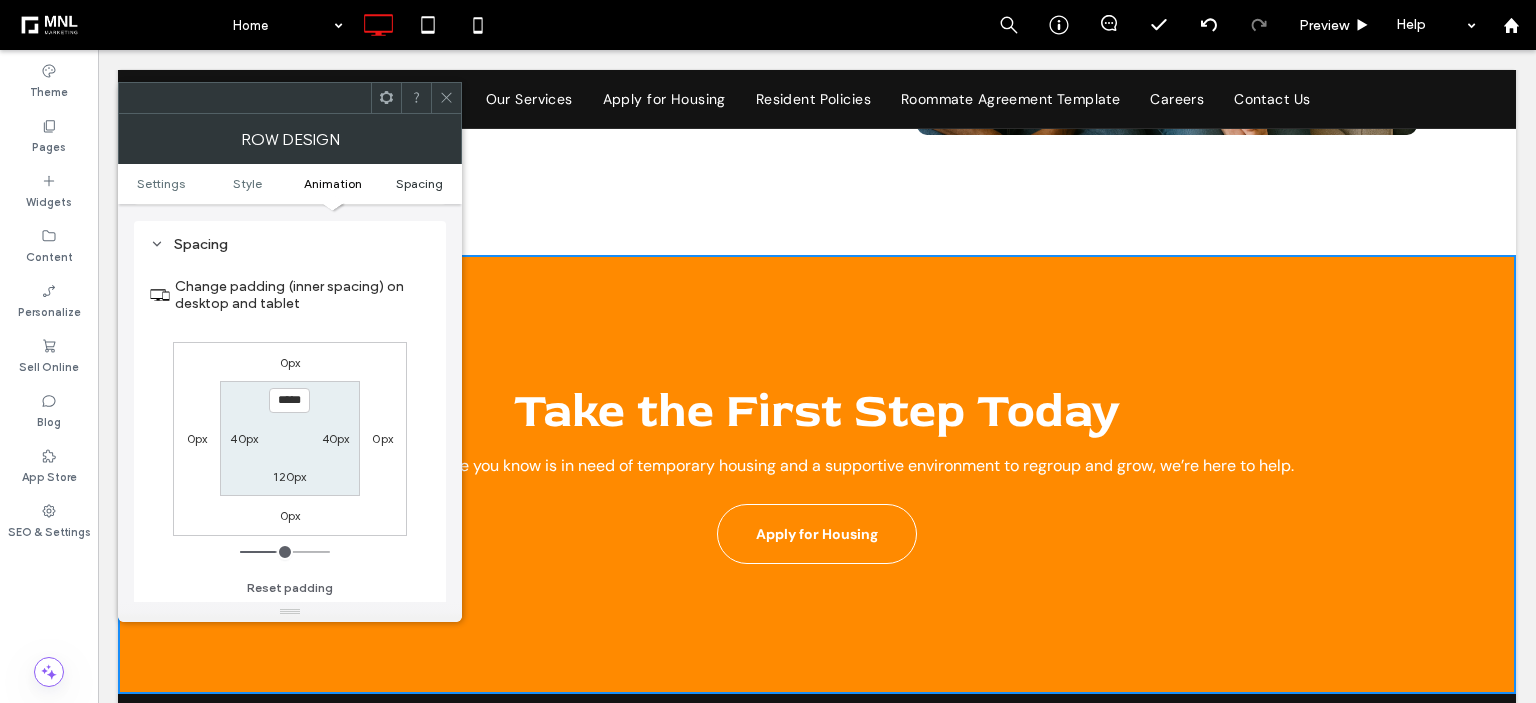 scroll, scrollTop: 564, scrollLeft: 0, axis: vertical 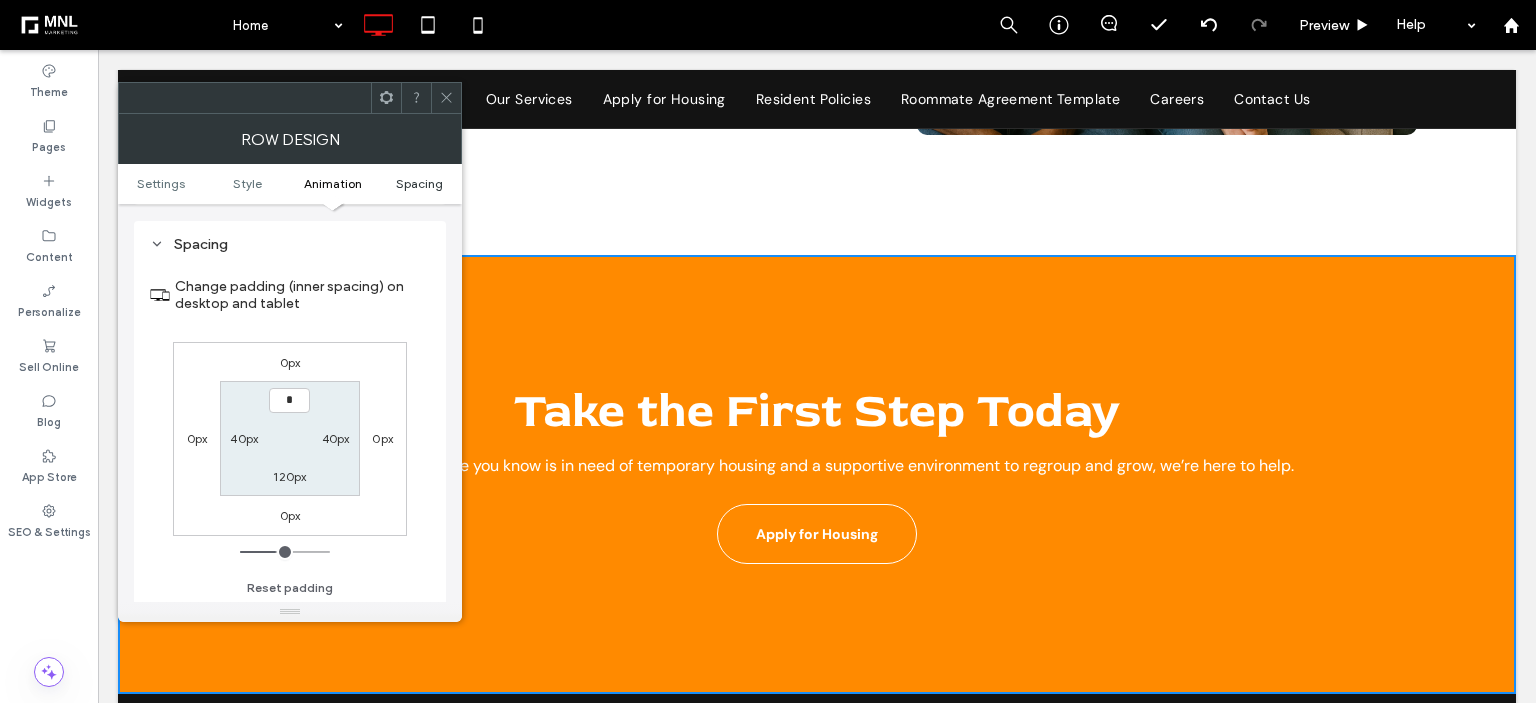 type on "**" 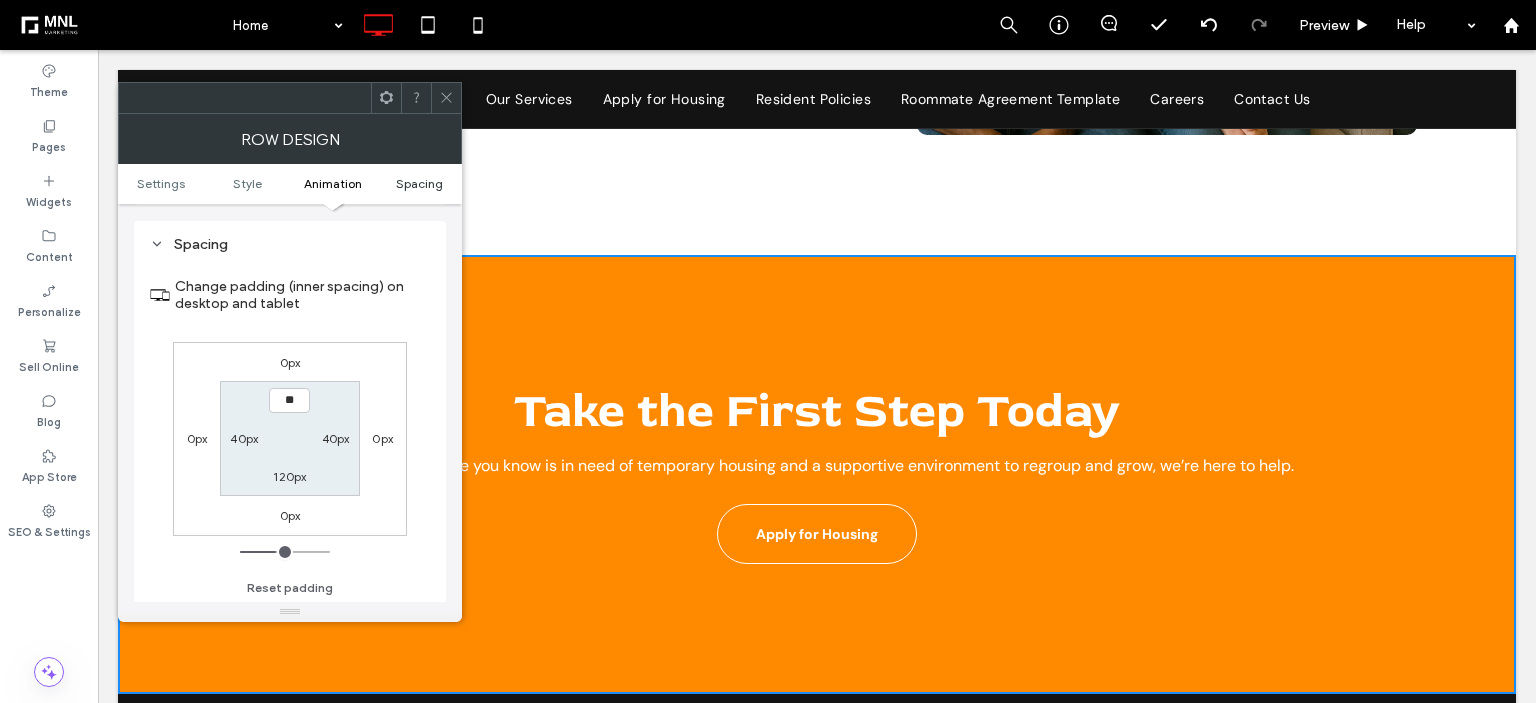 type on "***" 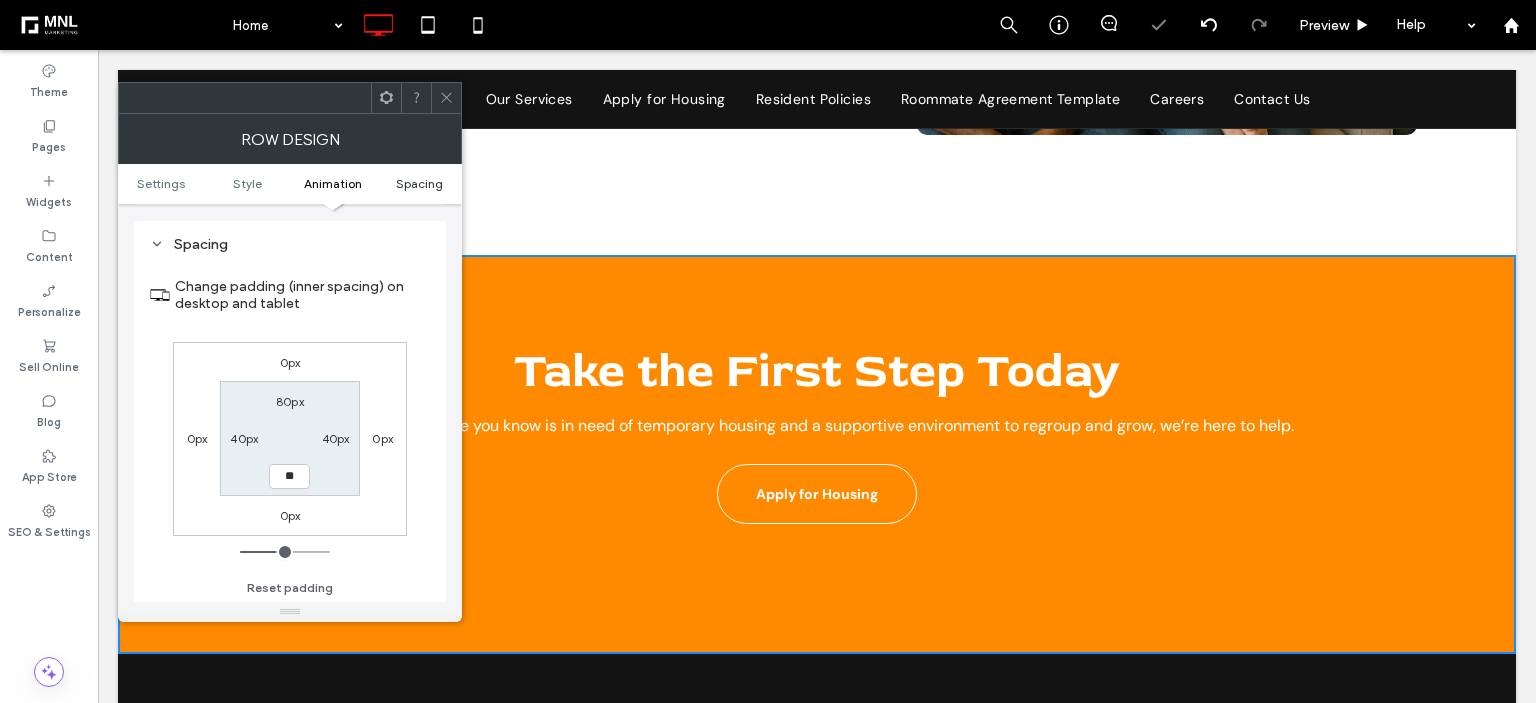 type on "**" 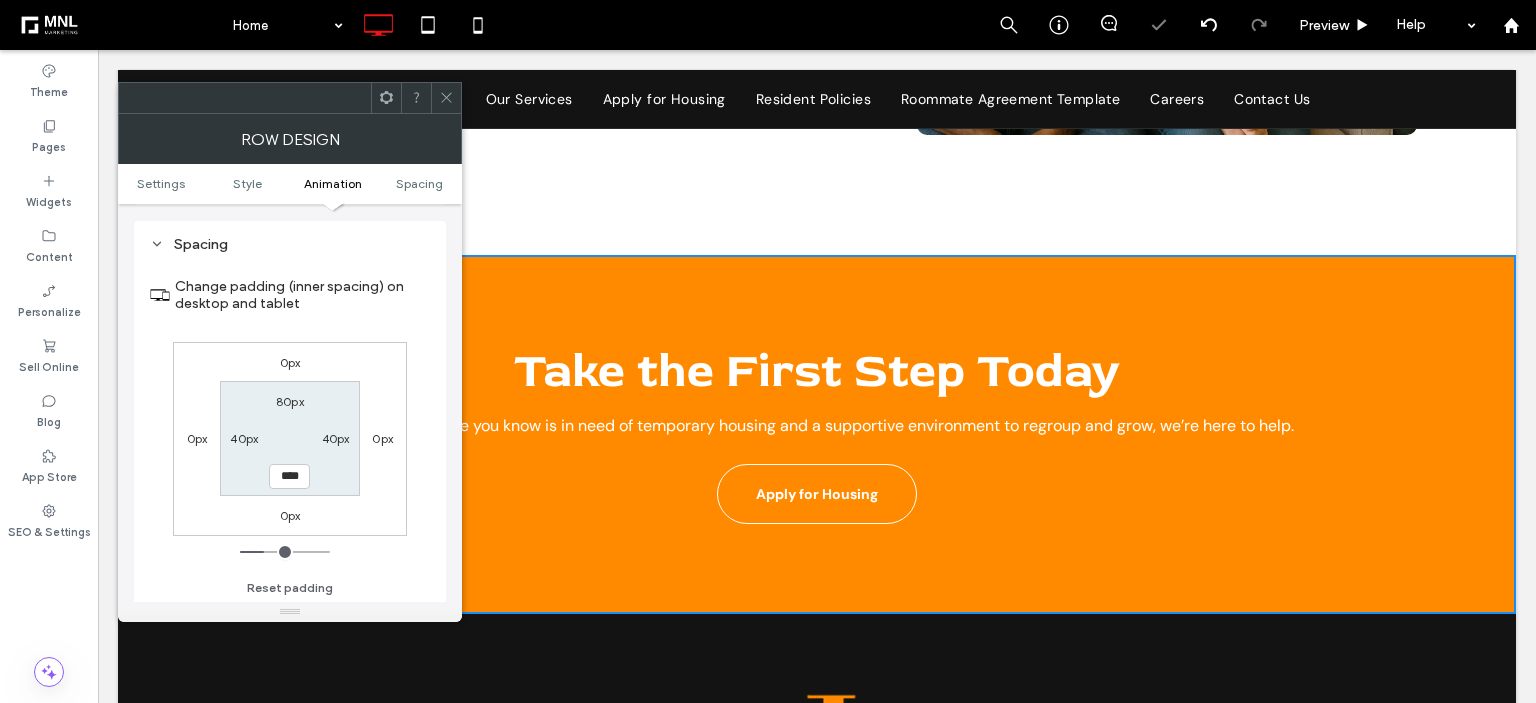 click 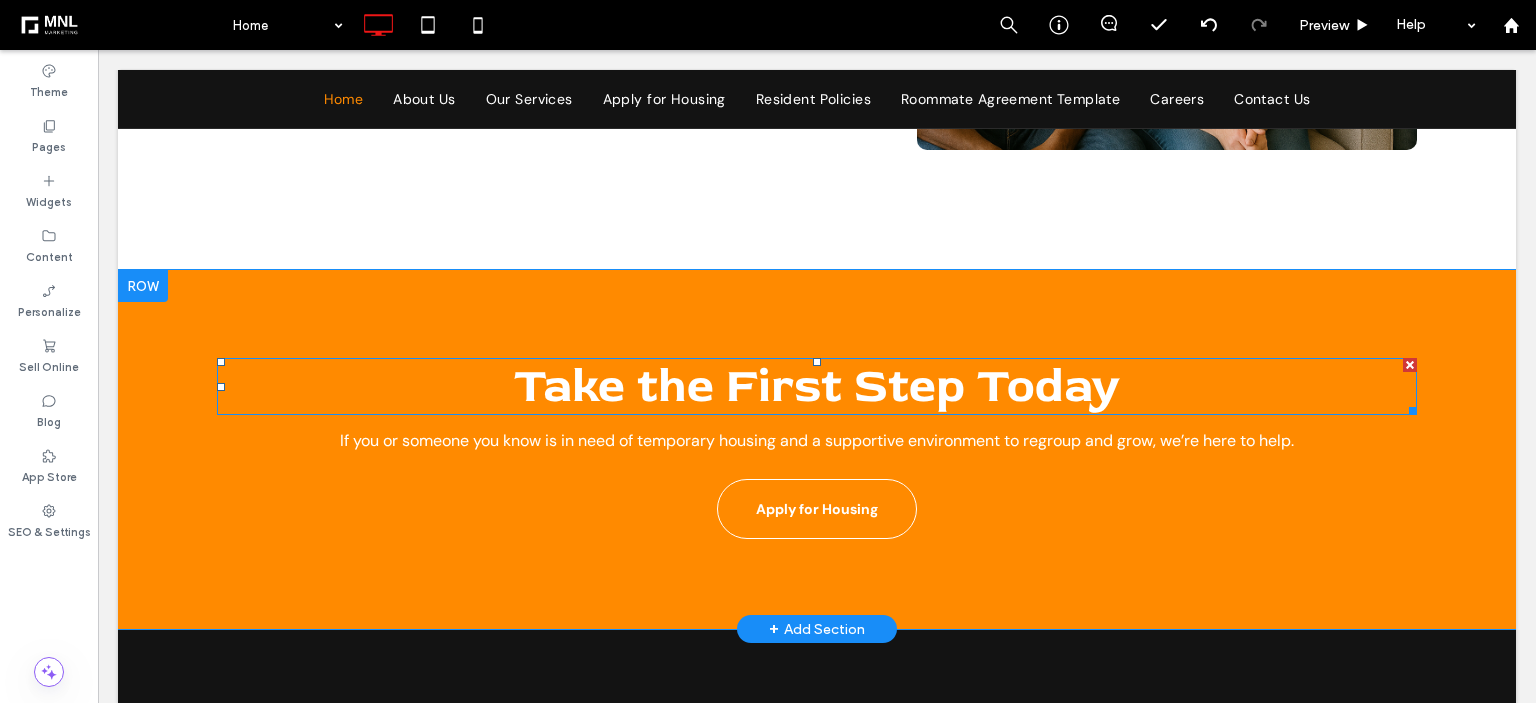 scroll, scrollTop: 3100, scrollLeft: 0, axis: vertical 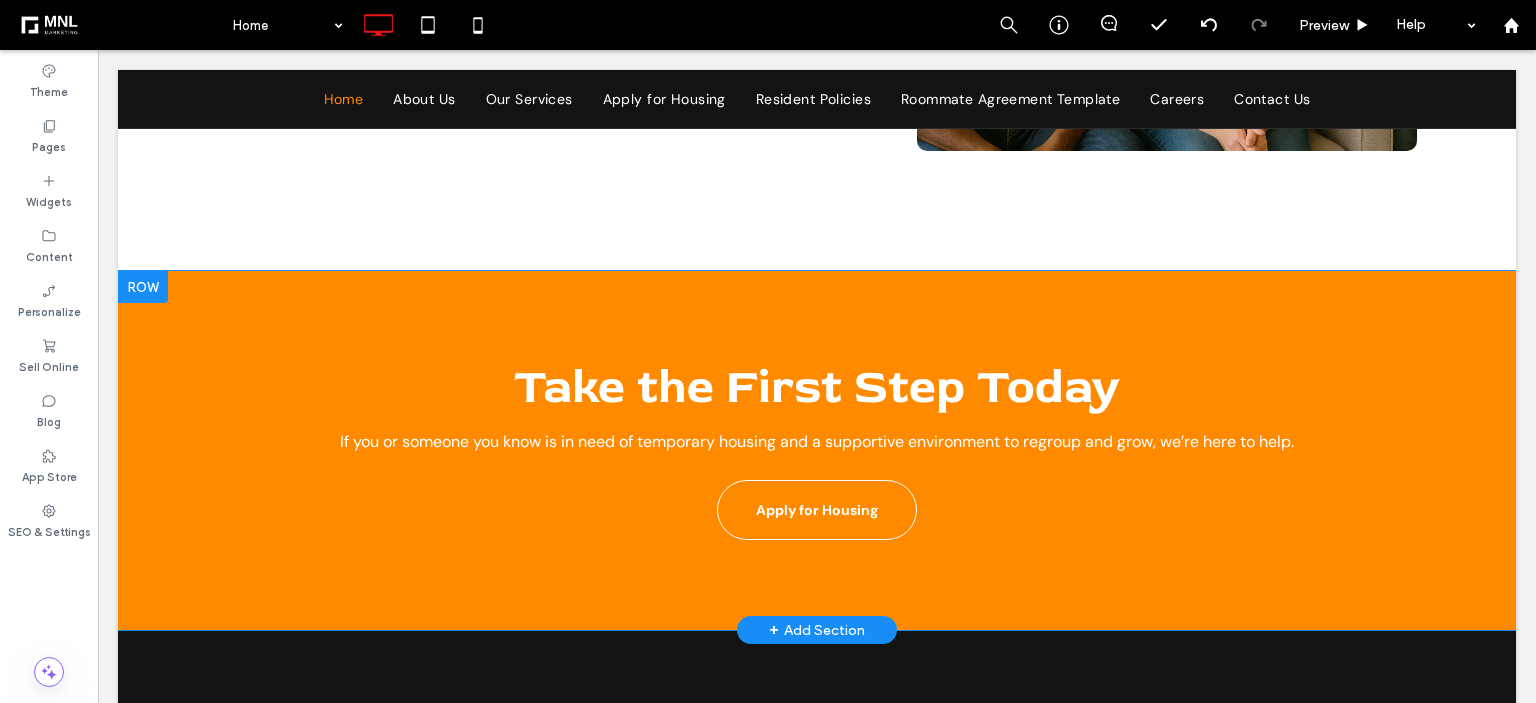 click on "Click To Paste     Click To Paste       Take the First Step Today
If you or someone you know is in need of temporary housing and a supportive environment to regroup and grow, we’re here to help.
Apply for Housing
Row + Add Section" at bounding box center (817, 450) 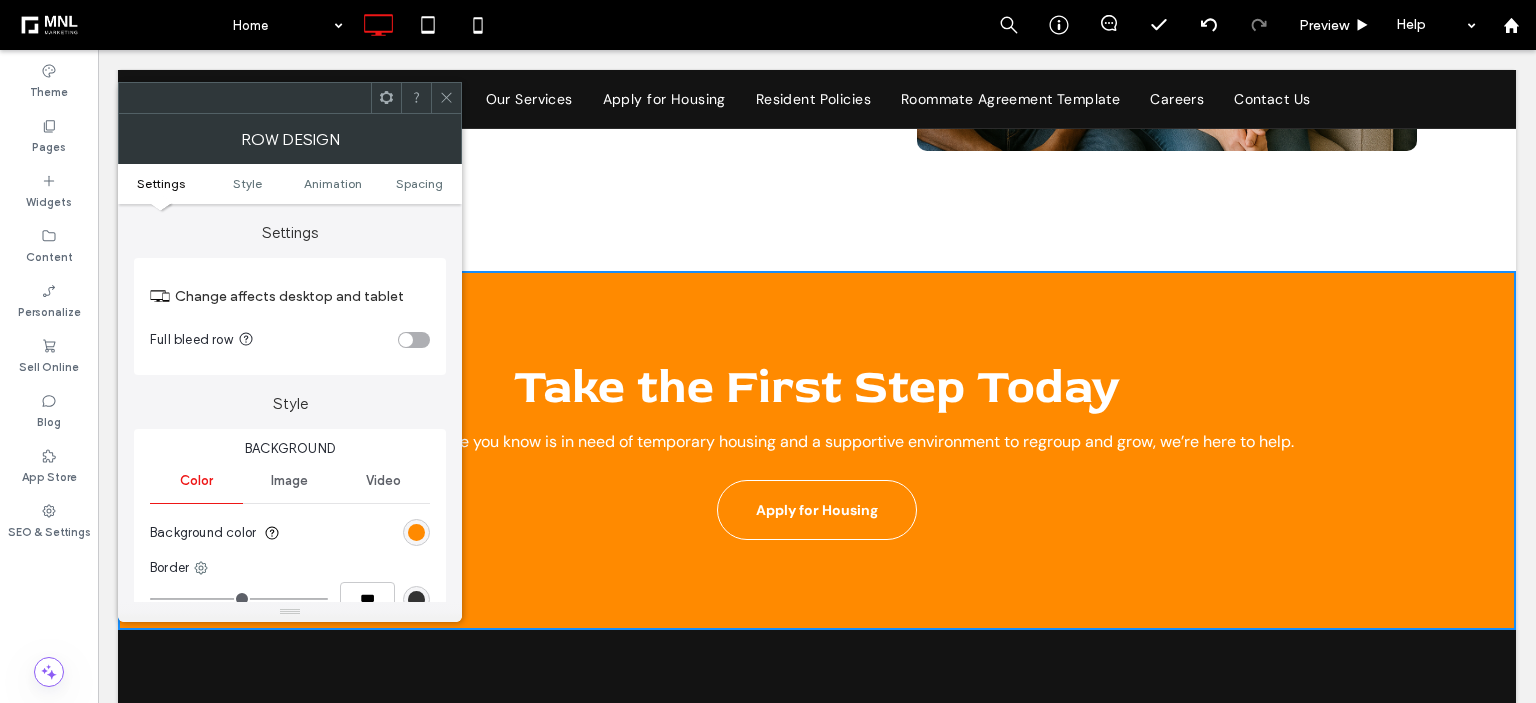 click on "Image" at bounding box center (289, 481) 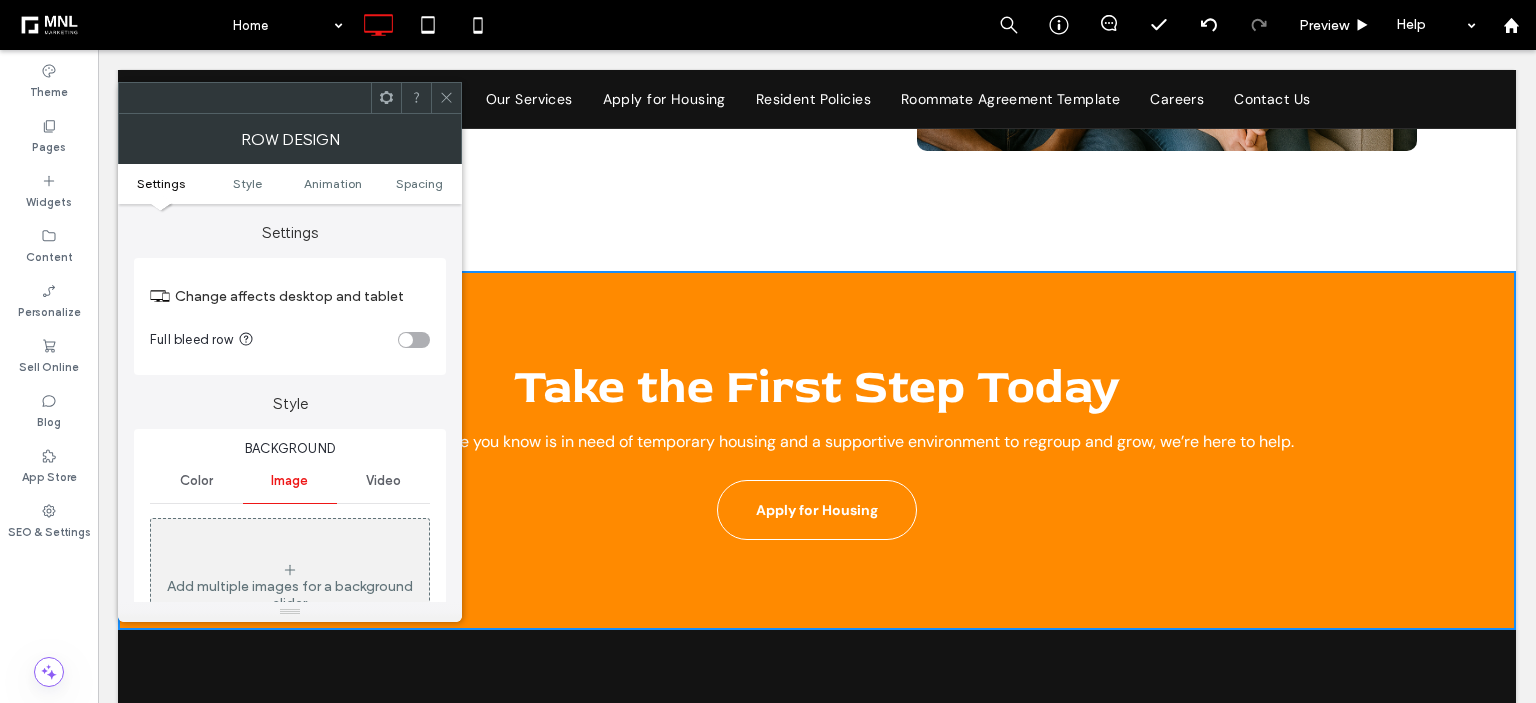 click on "Add multiple images for a background slider" at bounding box center [290, 587] 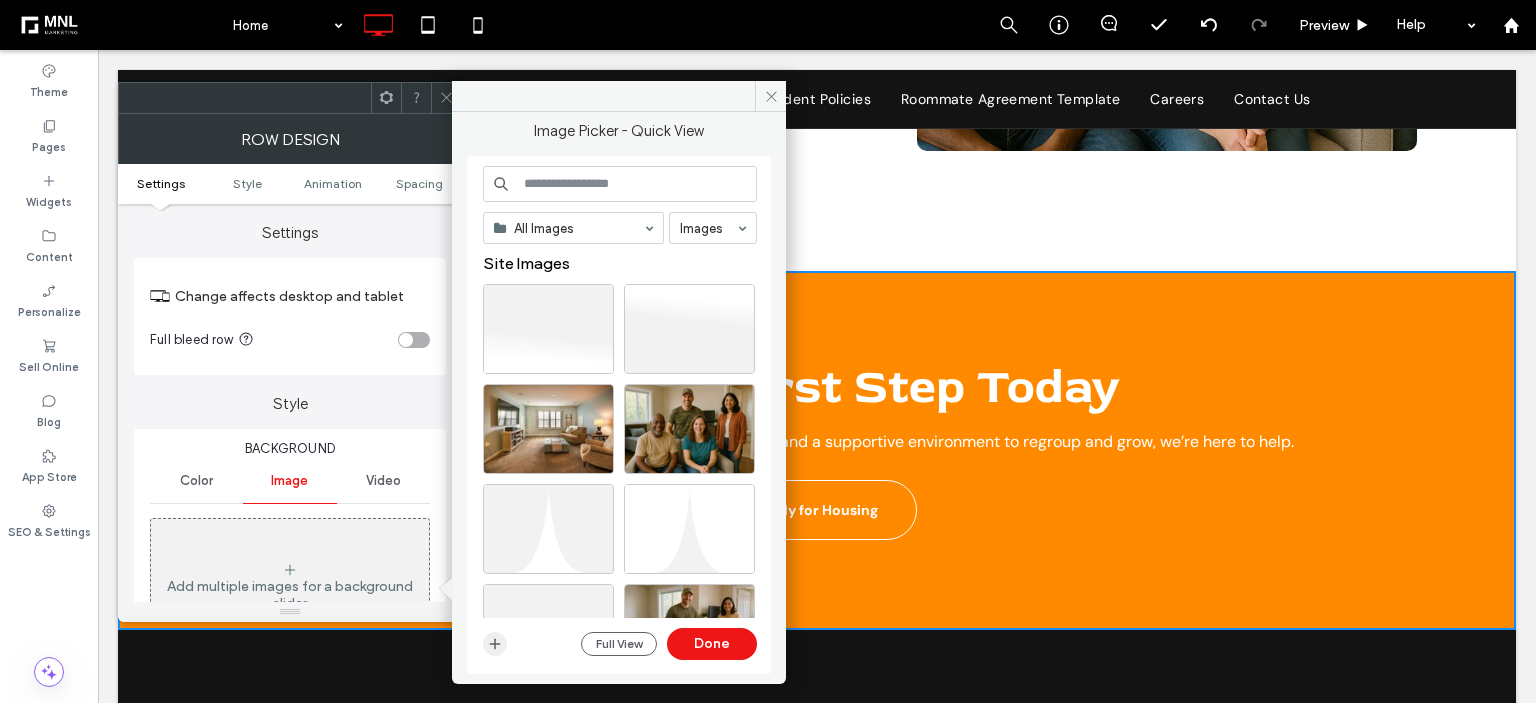click 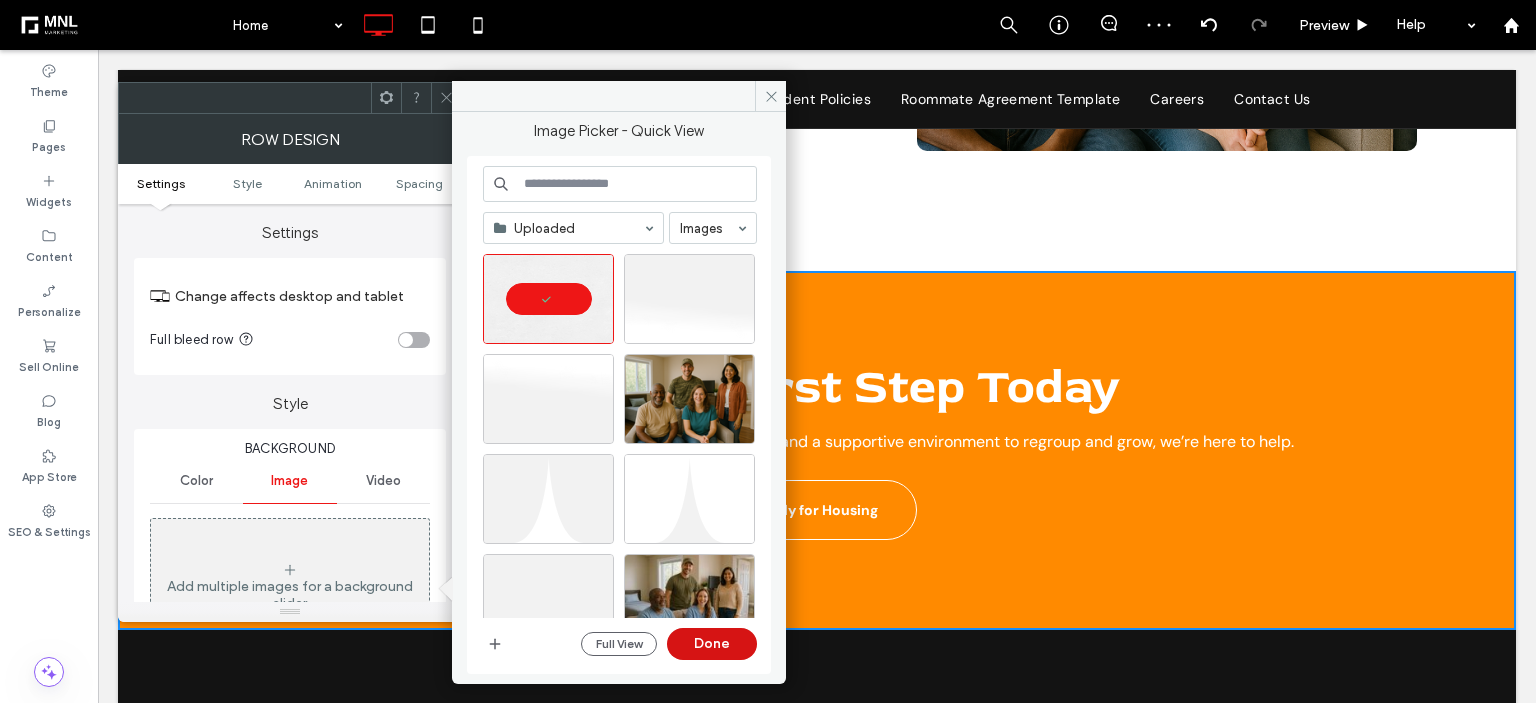drag, startPoint x: 717, startPoint y: 645, endPoint x: 515, endPoint y: 494, distance: 252.20032 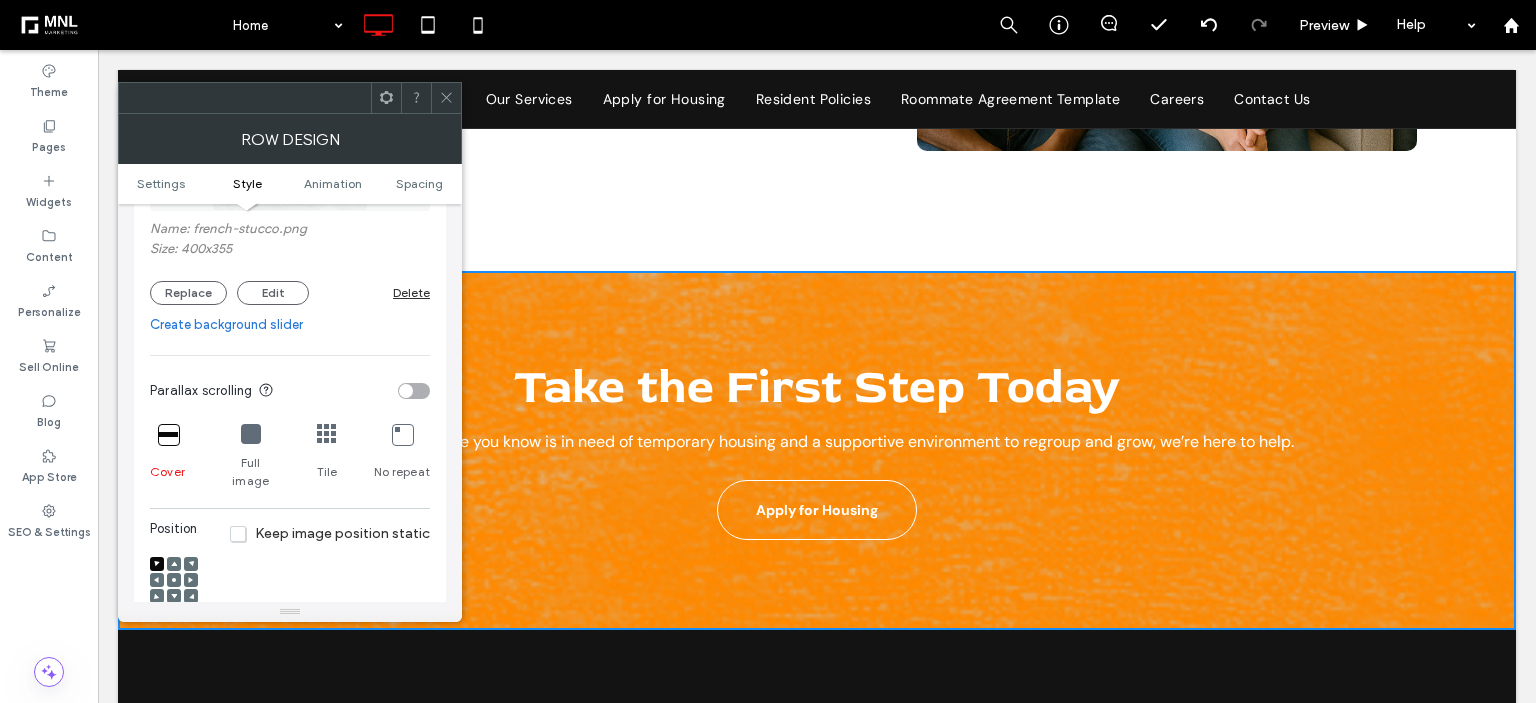 scroll, scrollTop: 500, scrollLeft: 0, axis: vertical 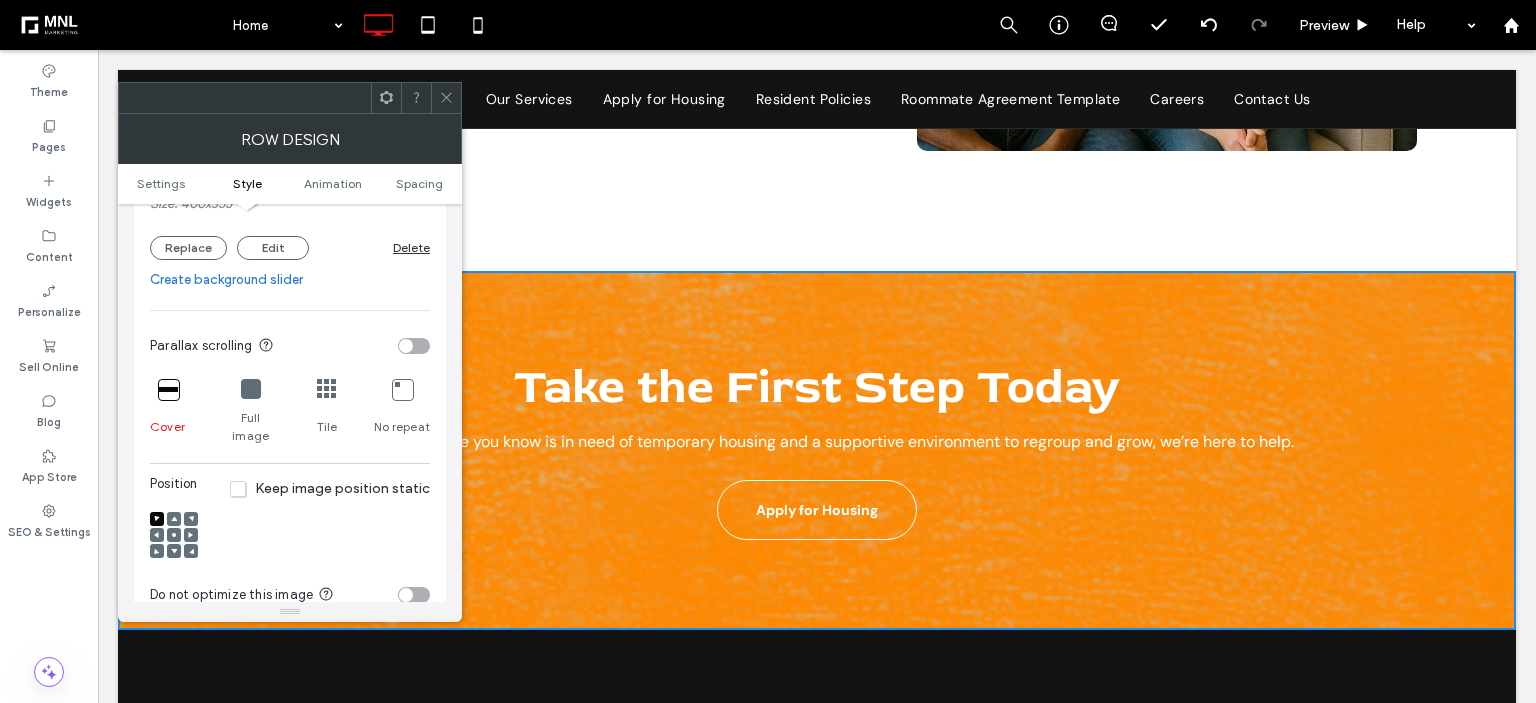 click at bounding box center (327, 389) 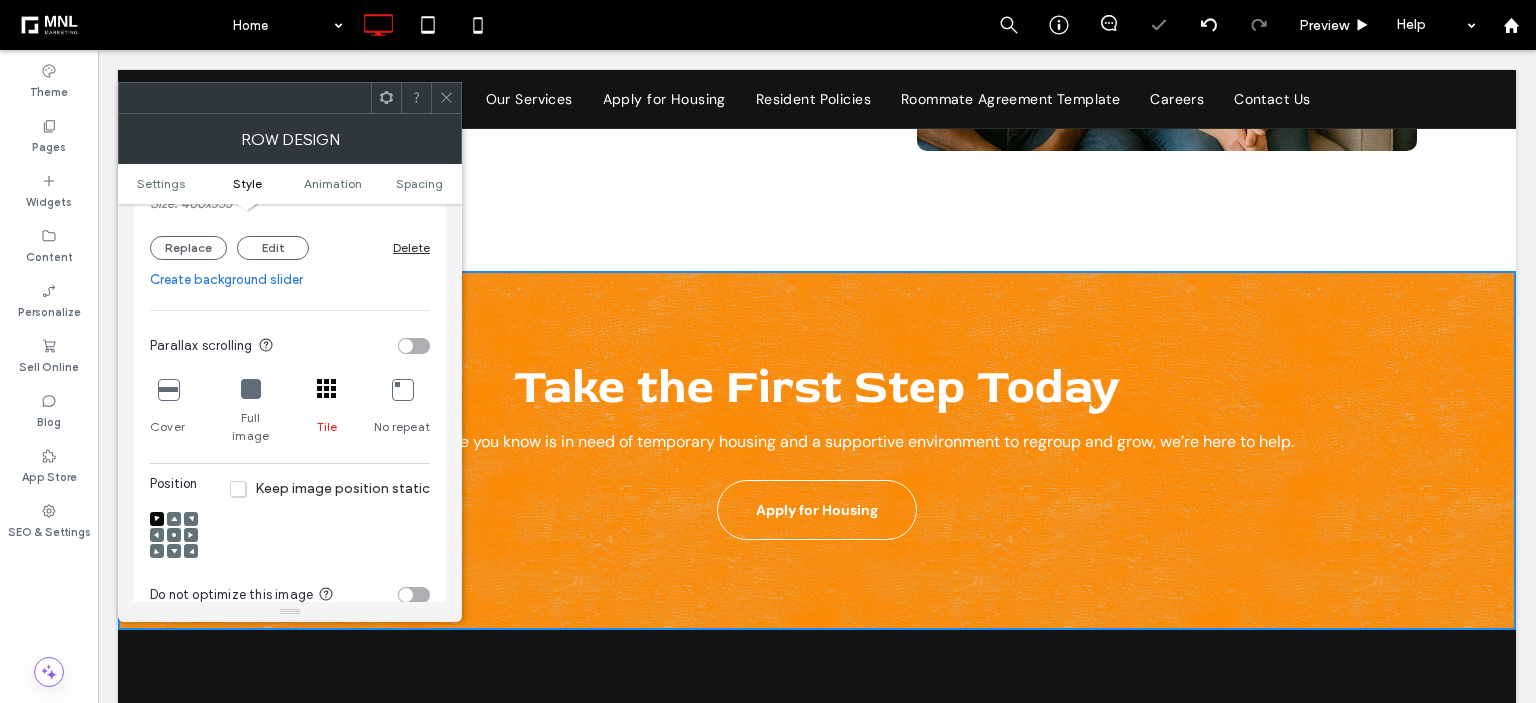 click at bounding box center [174, 535] 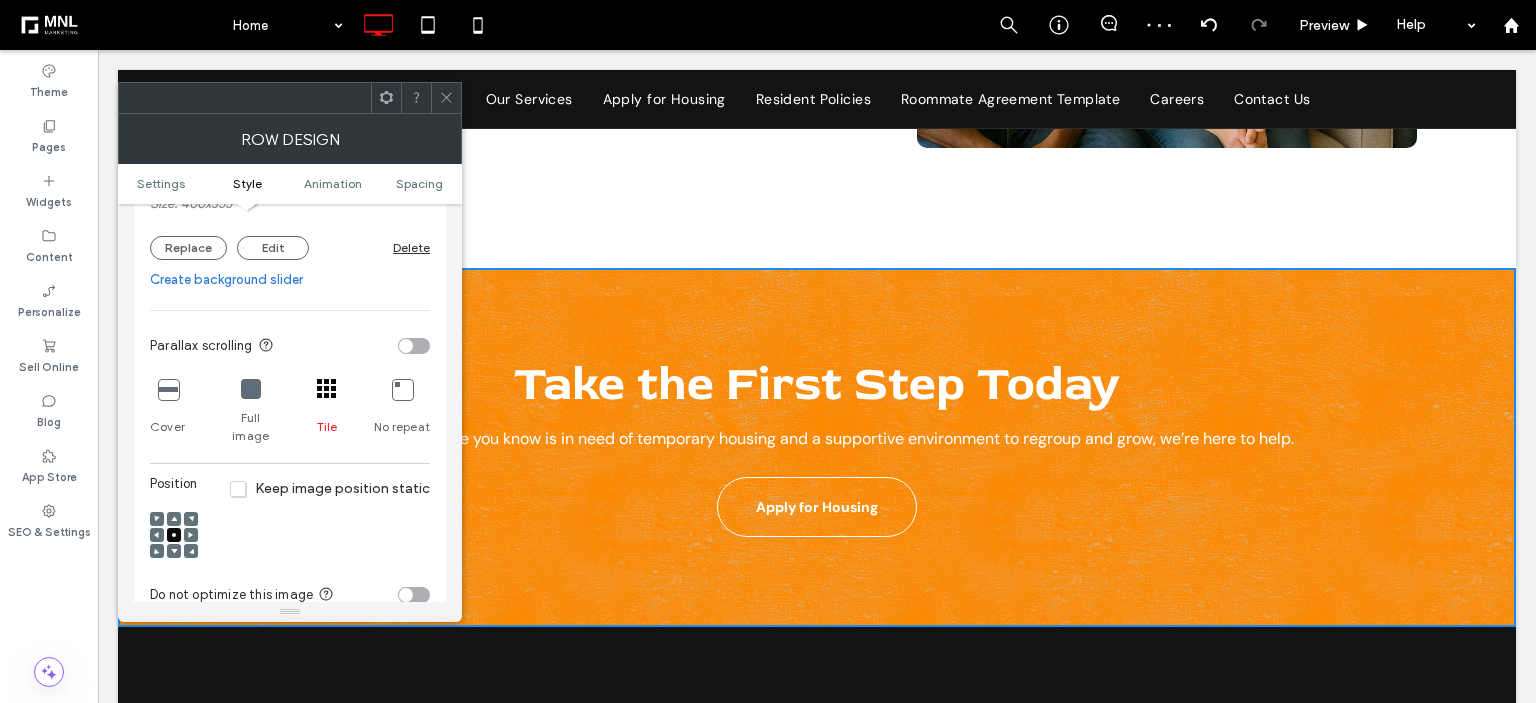 scroll, scrollTop: 3100, scrollLeft: 0, axis: vertical 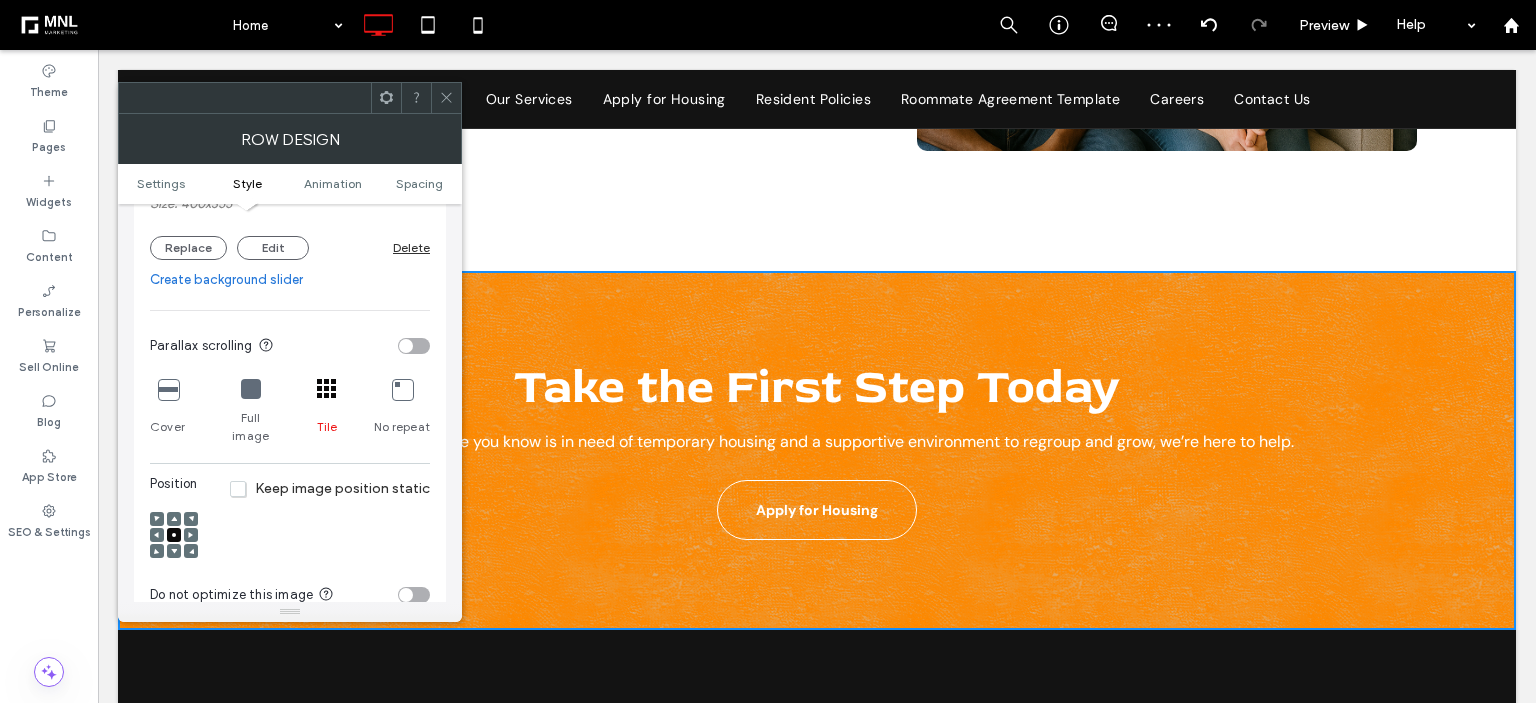 click at bounding box center [446, 98] 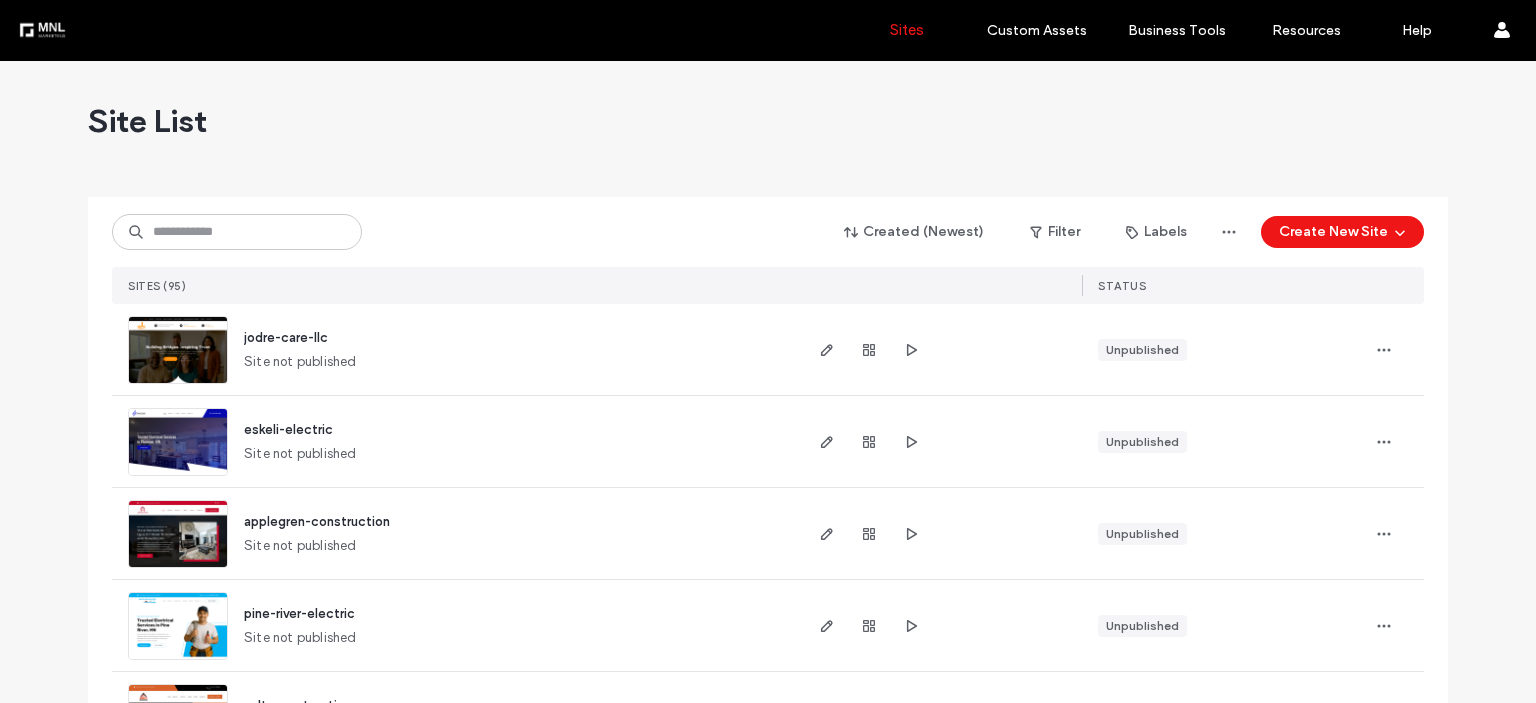 scroll, scrollTop: 0, scrollLeft: 0, axis: both 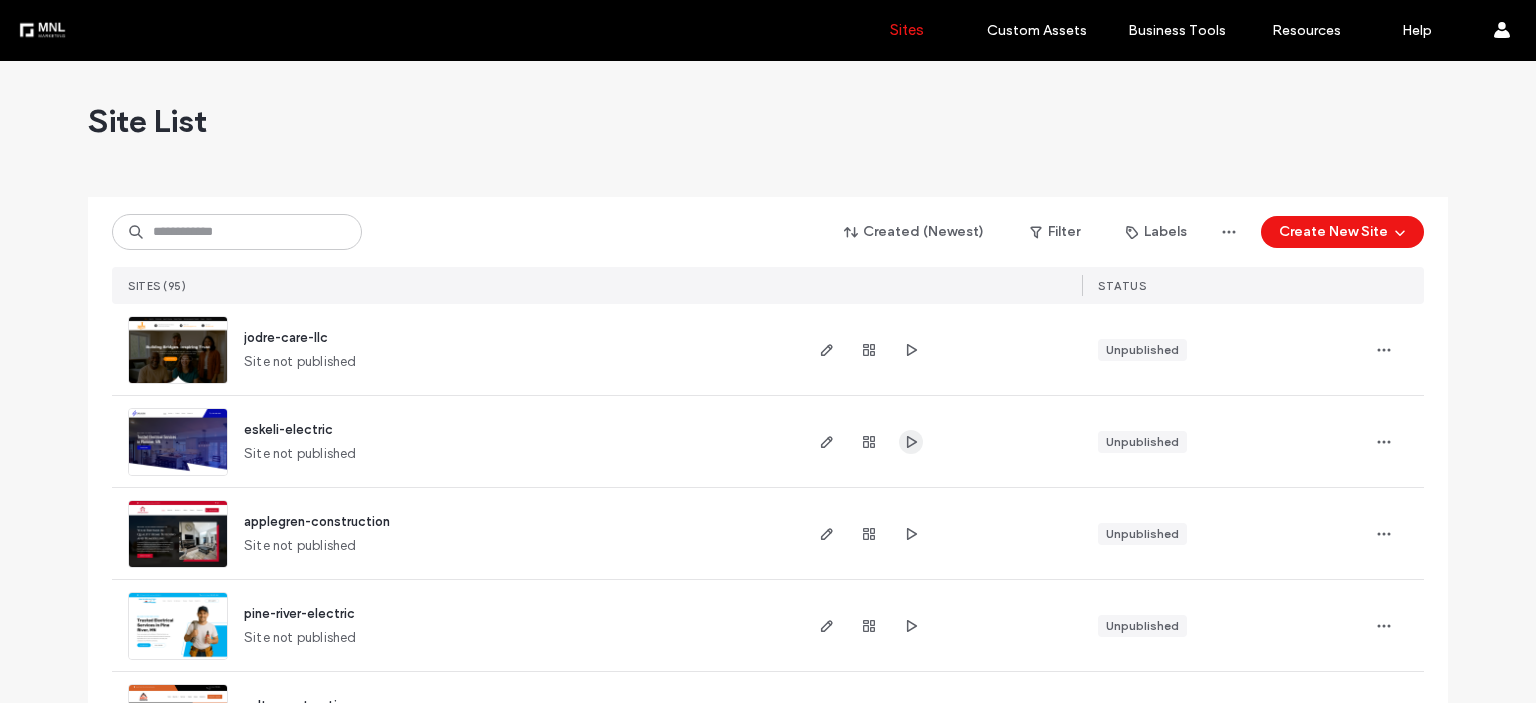 click 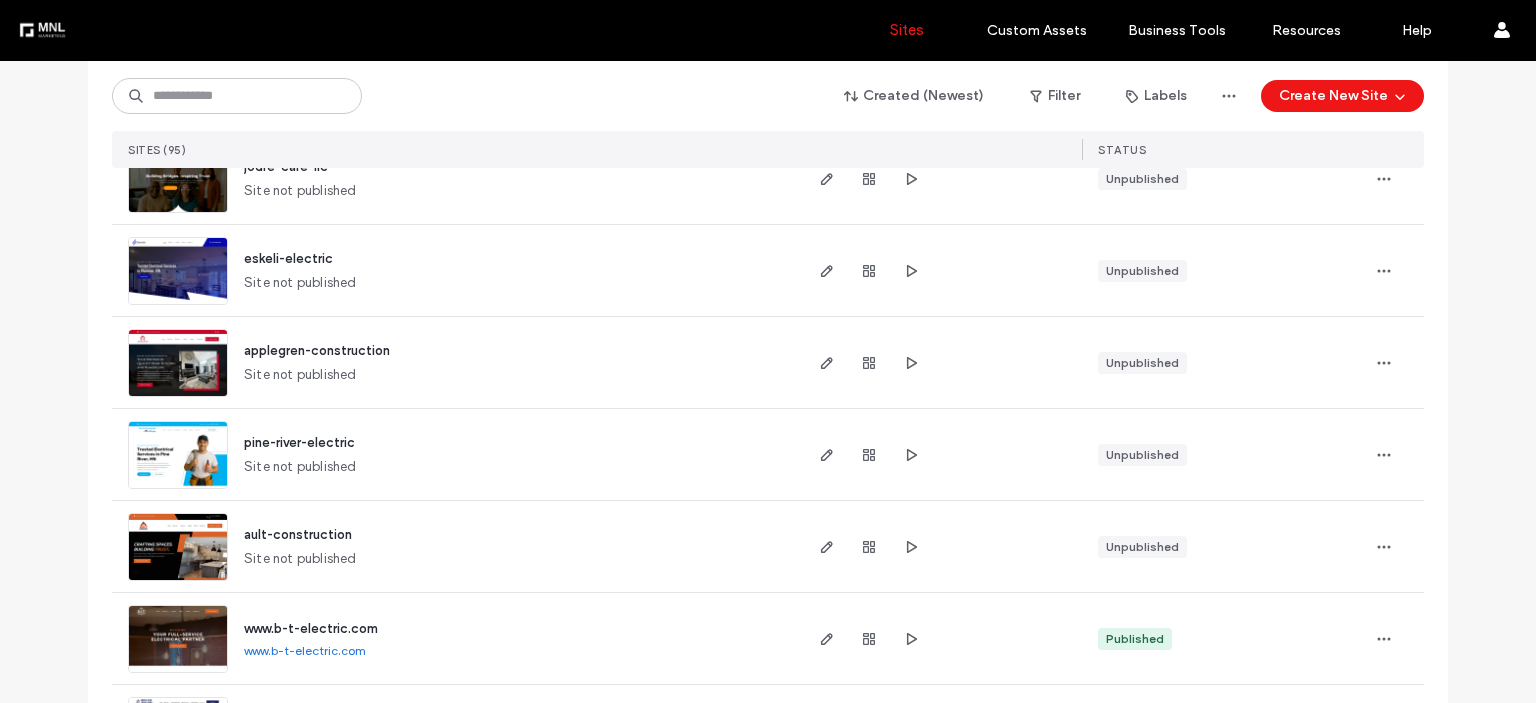 scroll, scrollTop: 200, scrollLeft: 0, axis: vertical 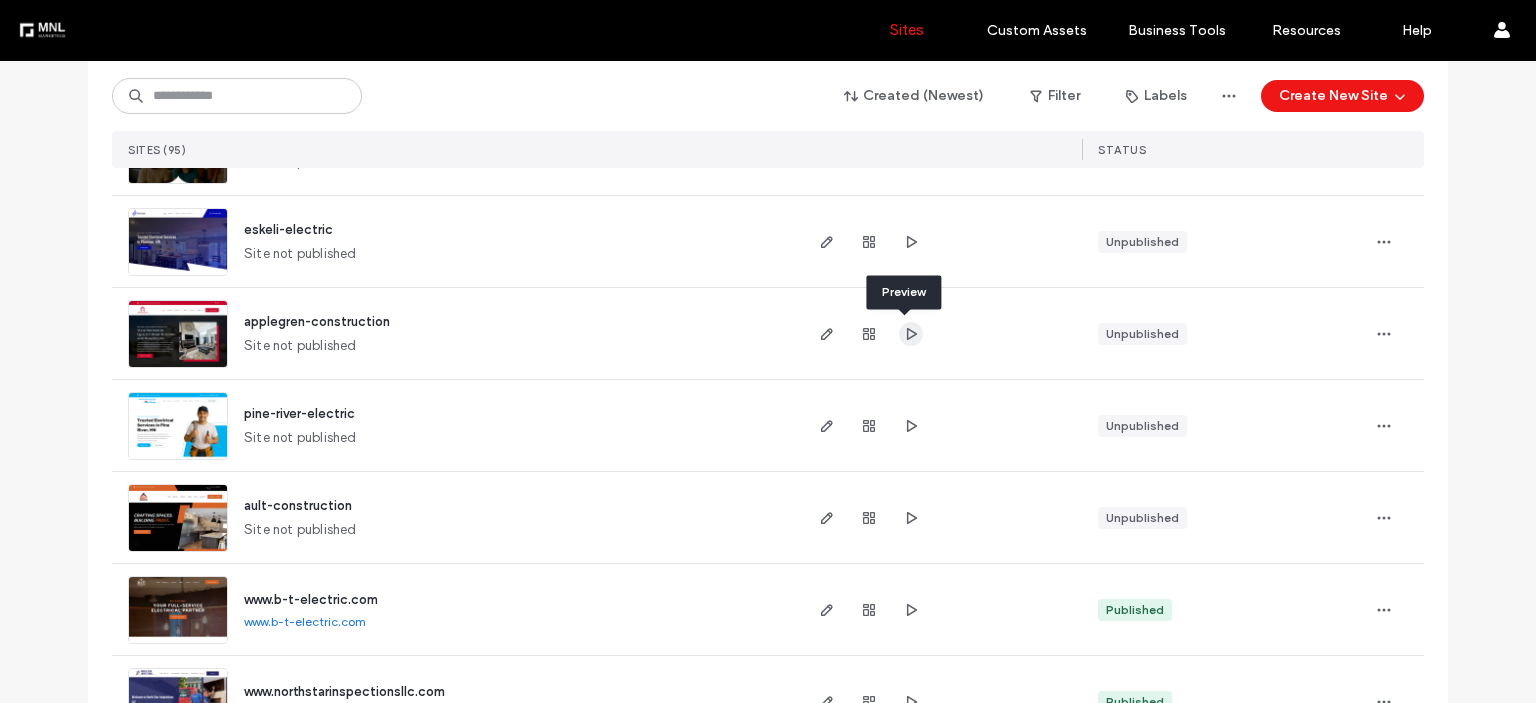 click 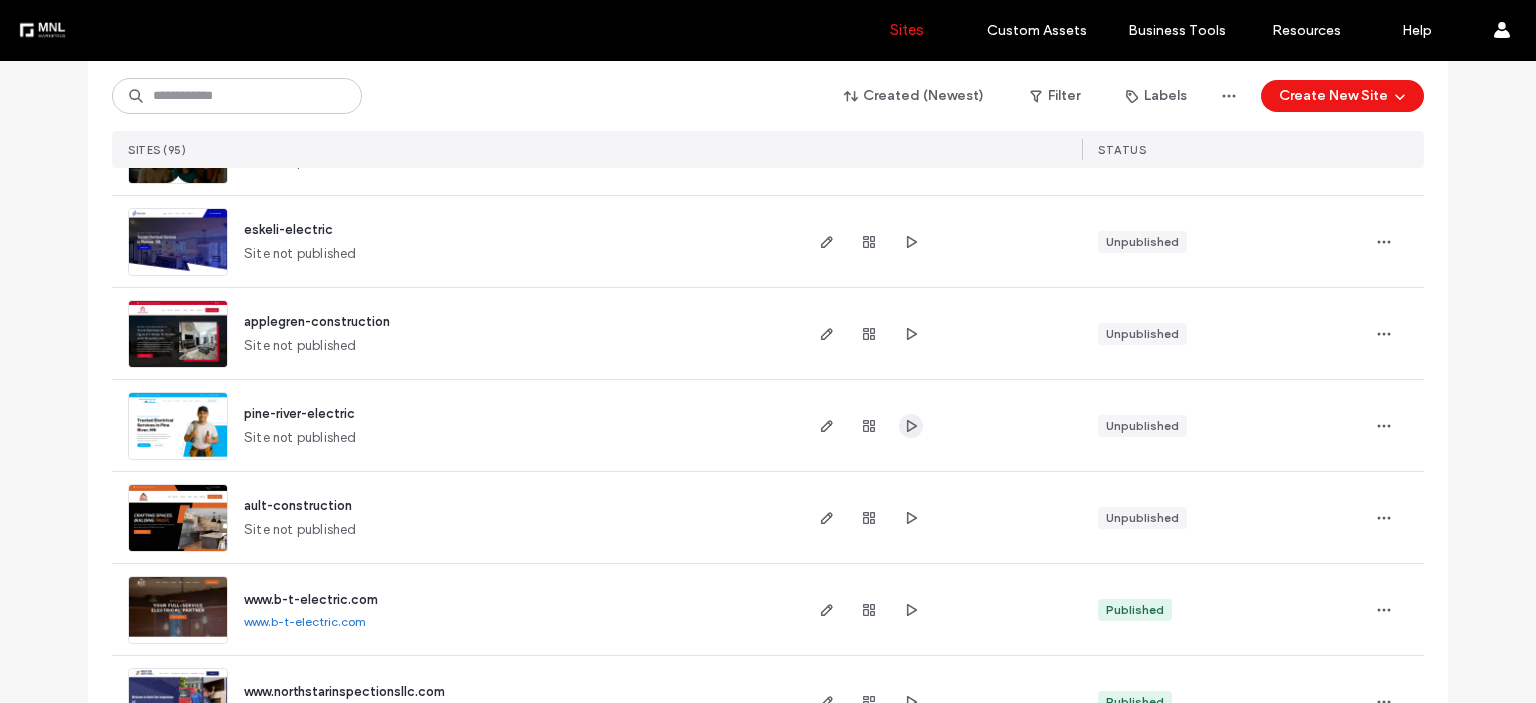 click at bounding box center [911, 426] 